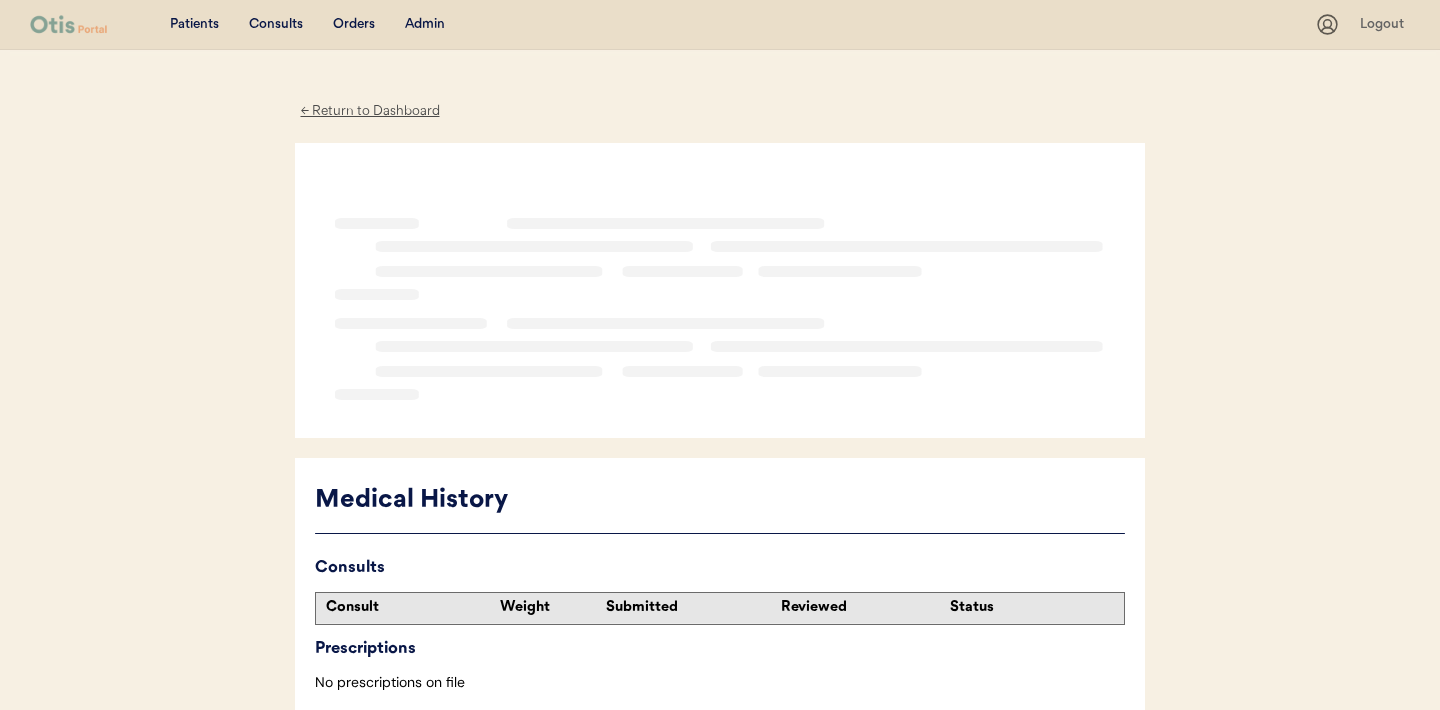 scroll, scrollTop: 0, scrollLeft: 0, axis: both 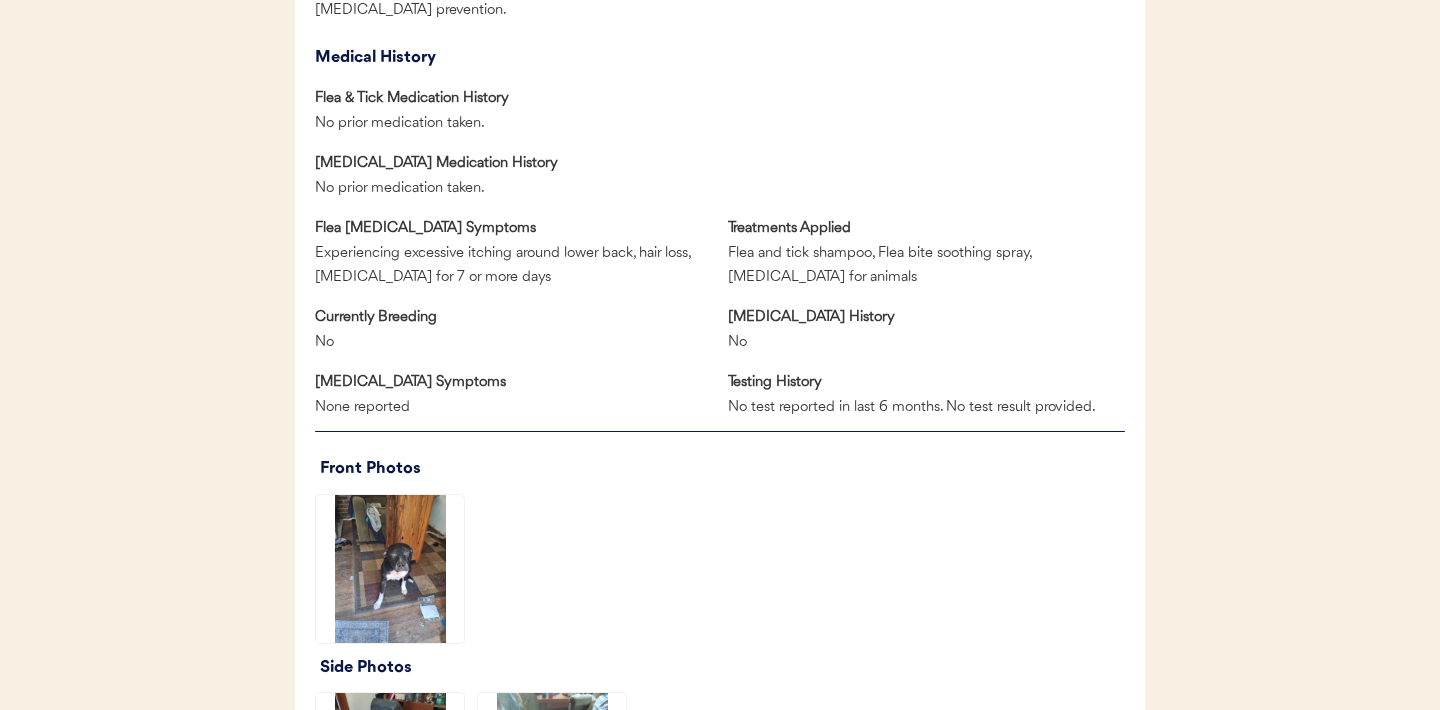 click 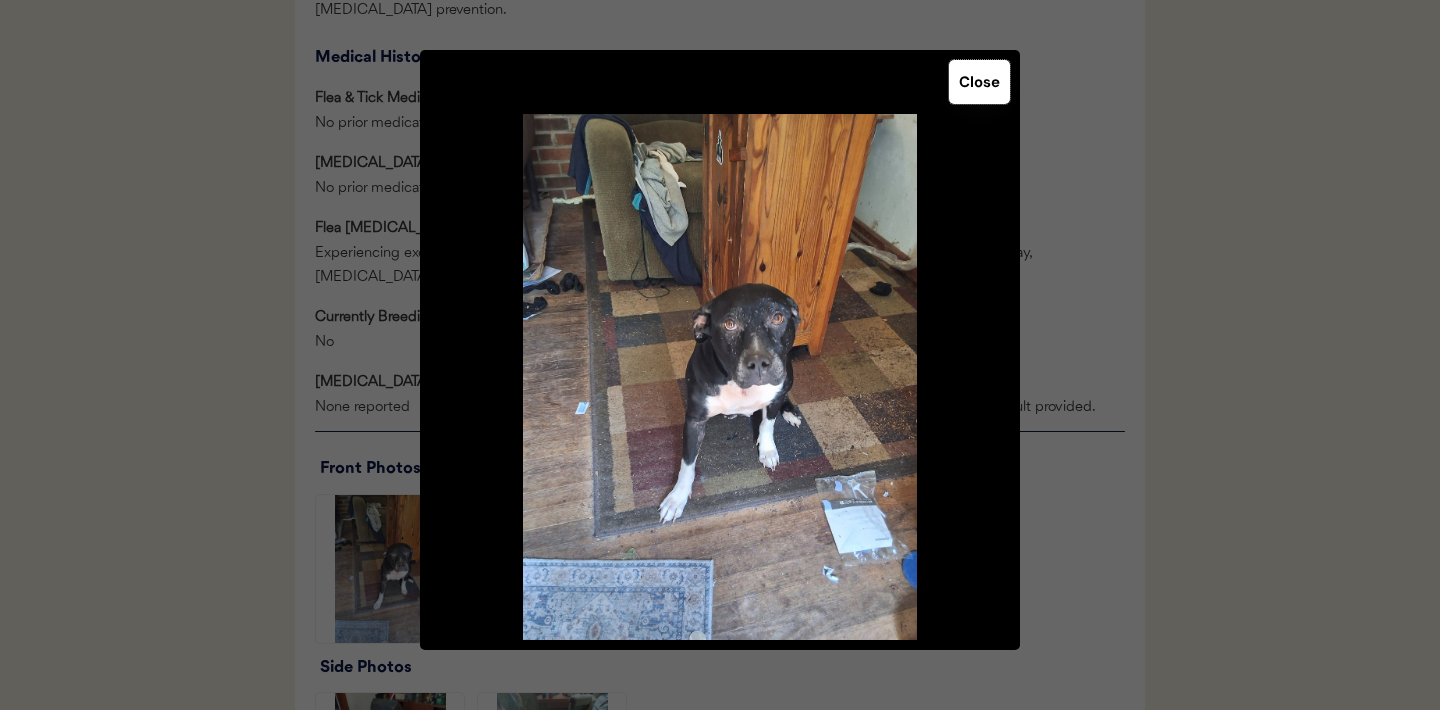 click on "Close" at bounding box center (979, 82) 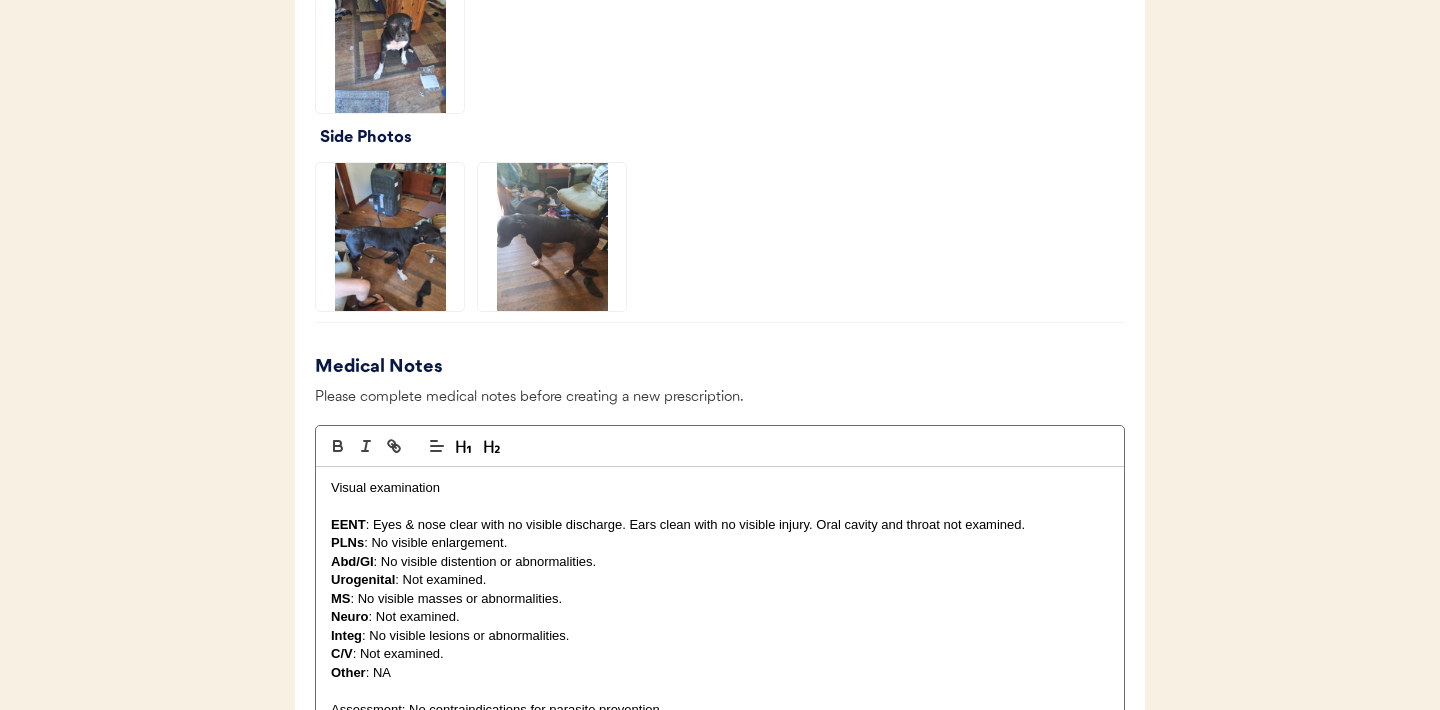 scroll, scrollTop: 1356, scrollLeft: 0, axis: vertical 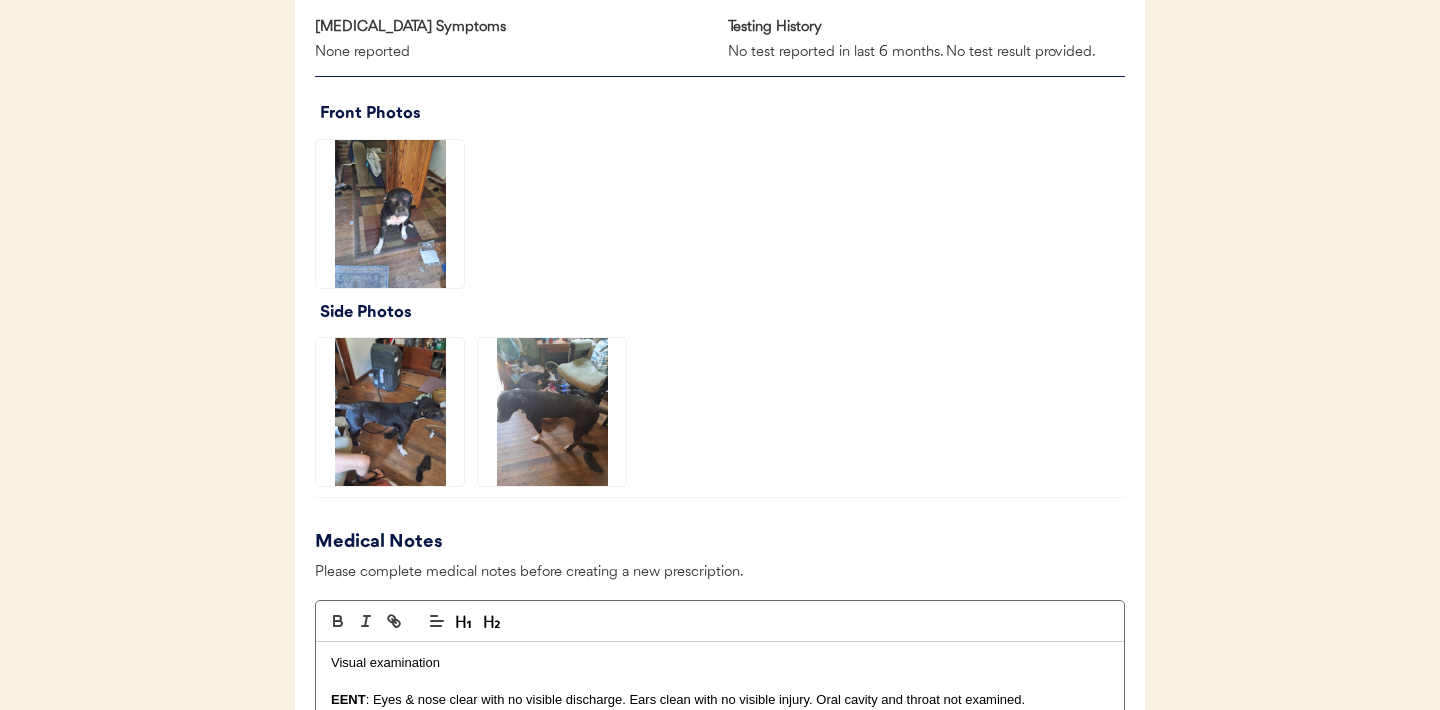 click 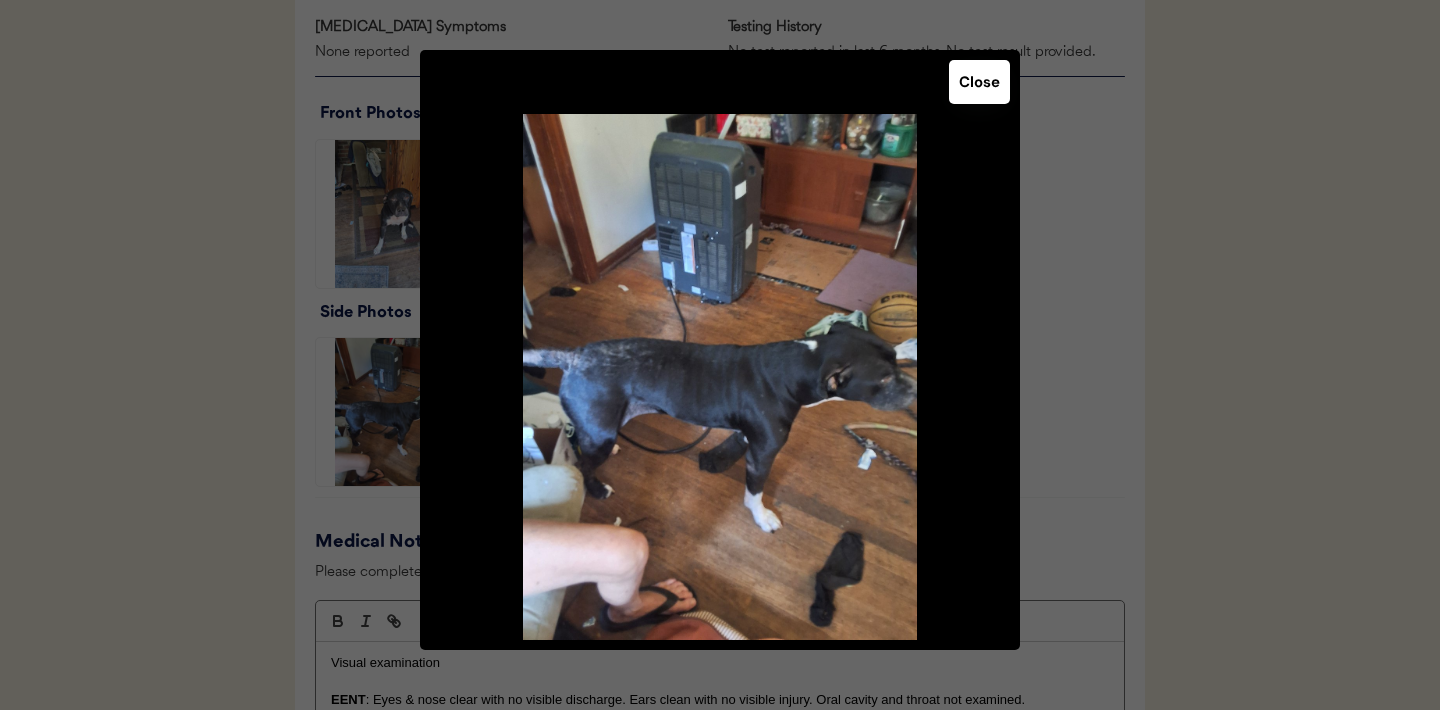 click on "Close" at bounding box center (979, 82) 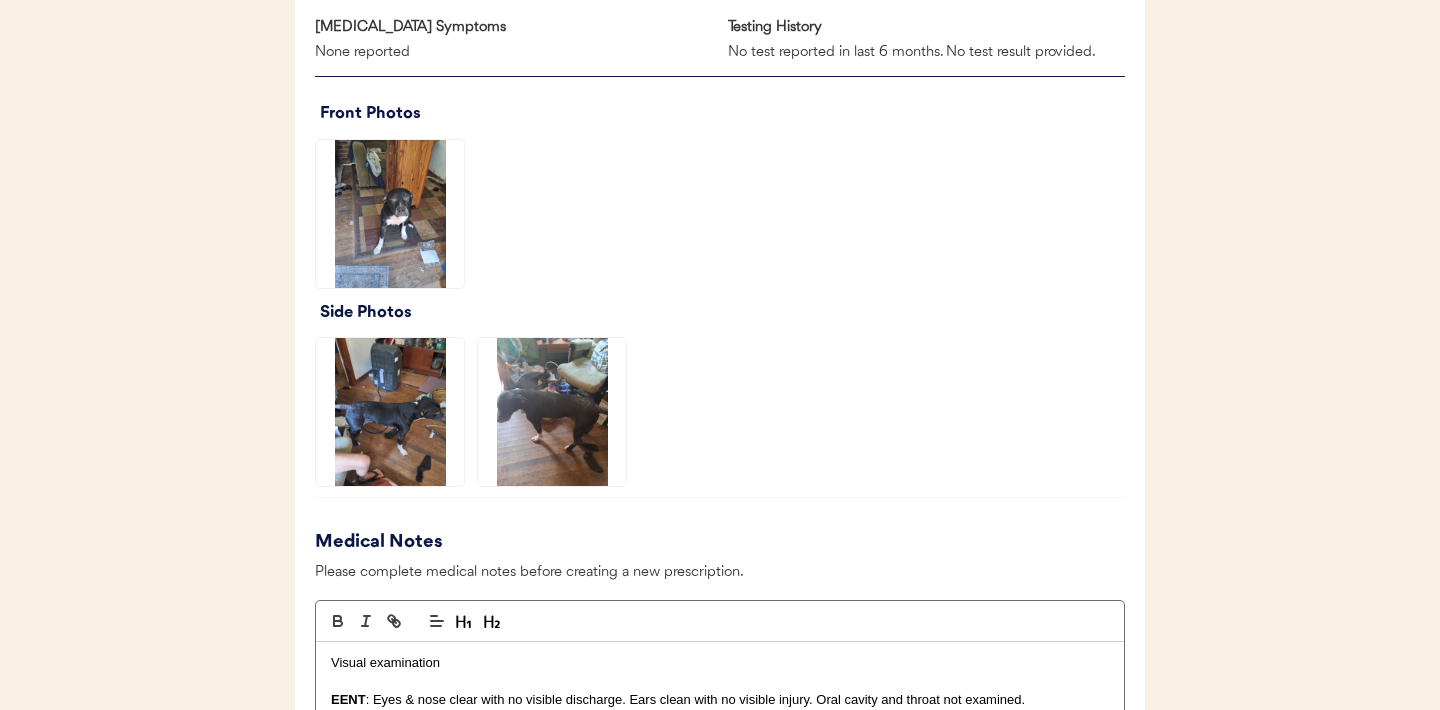 click 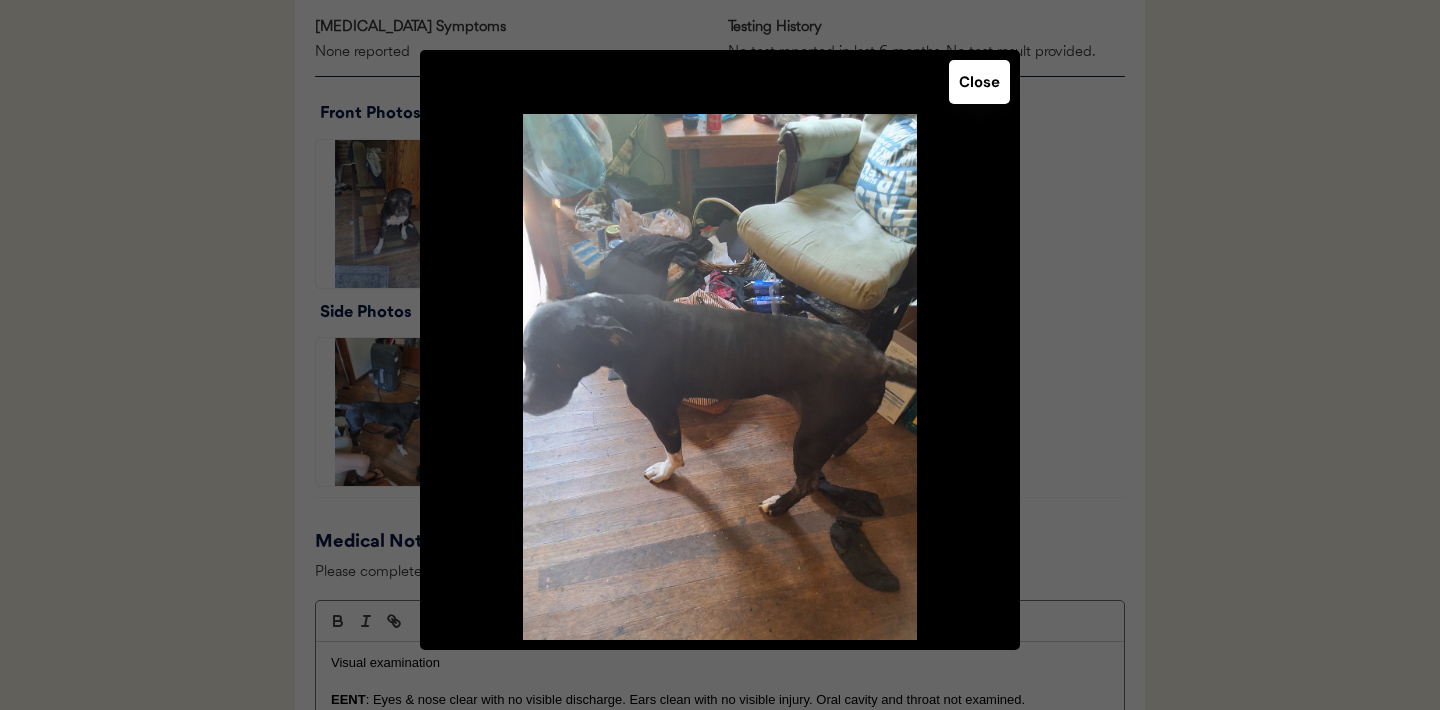 click on "Close" at bounding box center (979, 82) 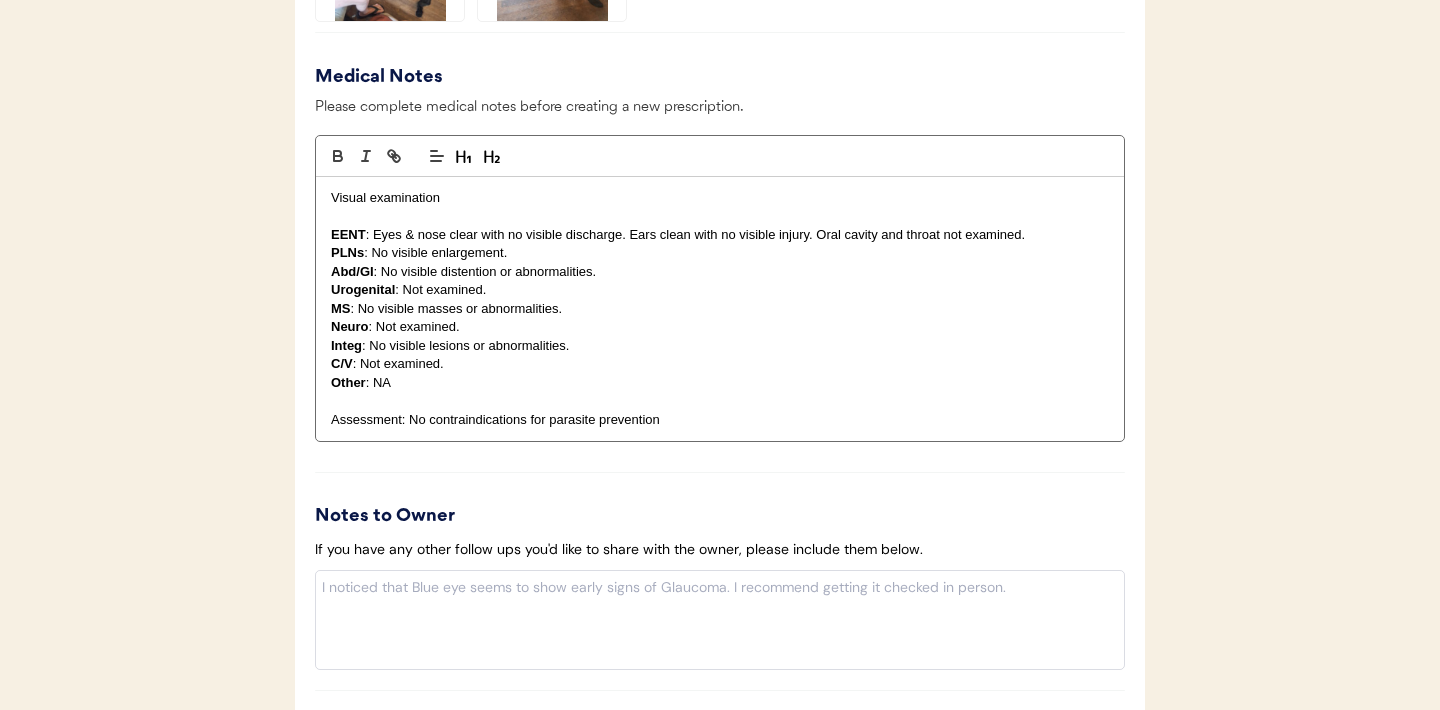 scroll, scrollTop: 1880, scrollLeft: 0, axis: vertical 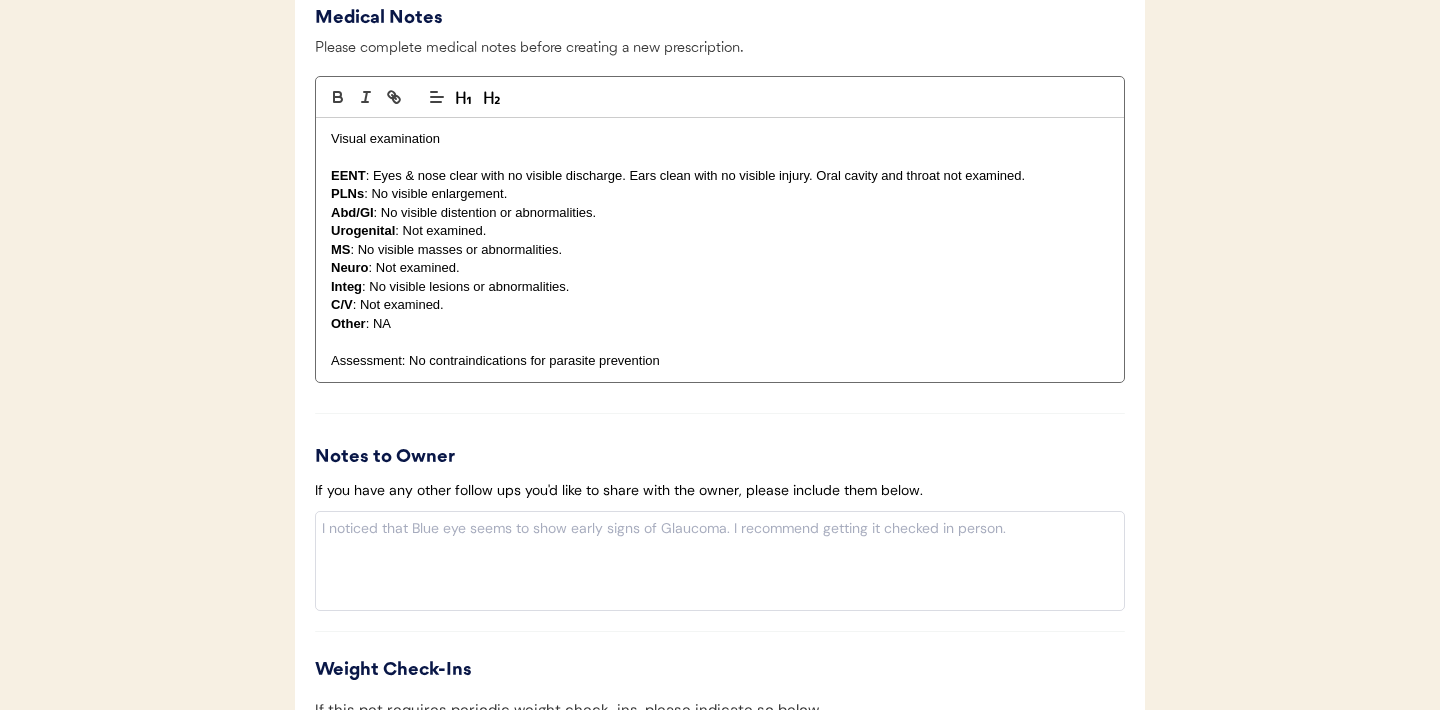 click on "EENT : Eyes & nose clear with no visible discharge. Ears clean with no visible injury. Oral cavity and throat not examined." at bounding box center (720, 176) 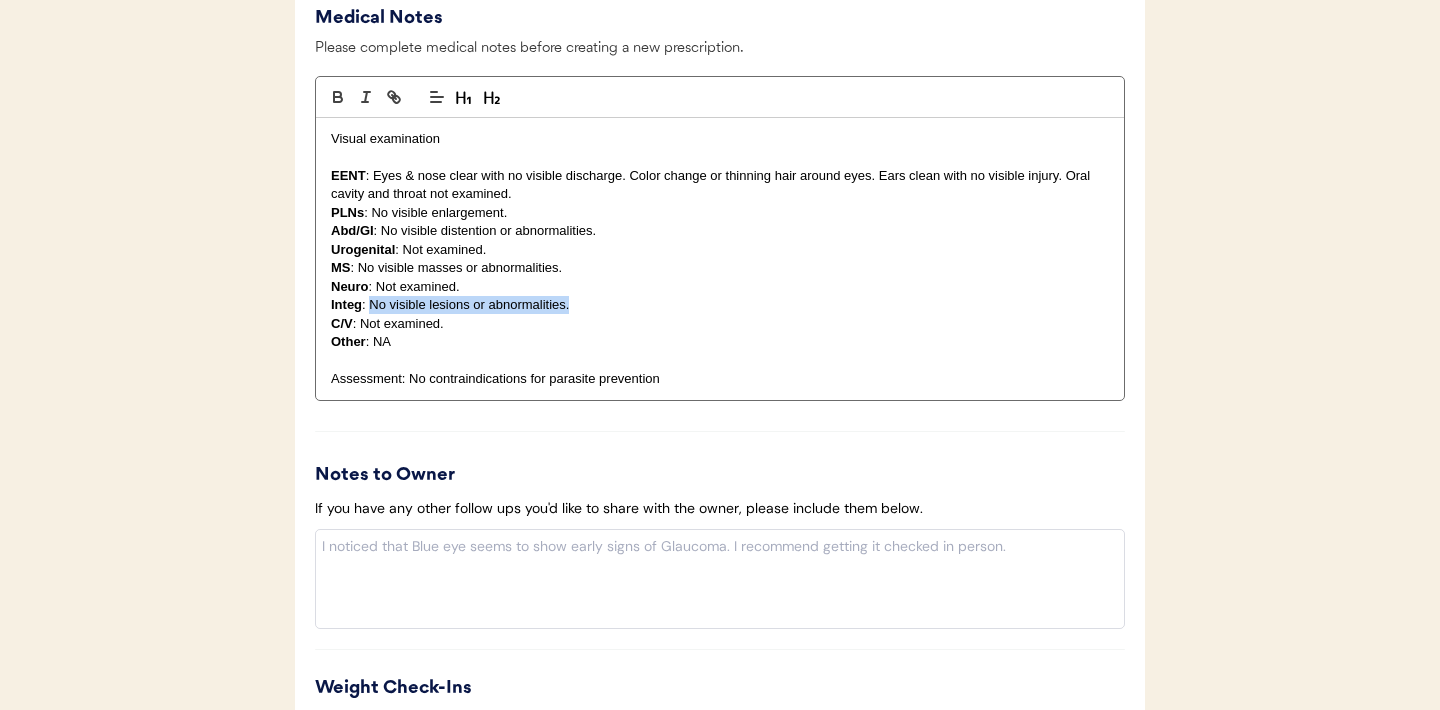 drag, startPoint x: 583, startPoint y: 307, endPoint x: 372, endPoint y: 309, distance: 211.00948 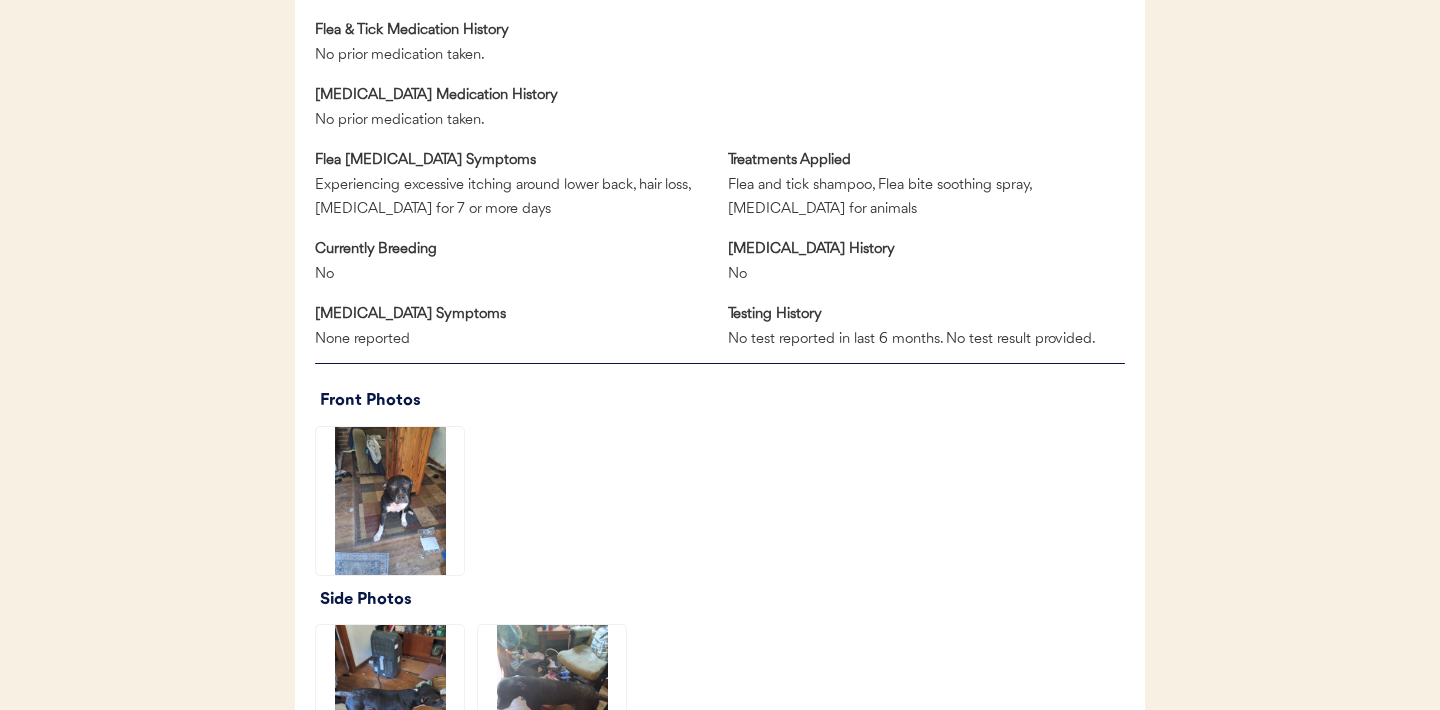 scroll, scrollTop: 1321, scrollLeft: 0, axis: vertical 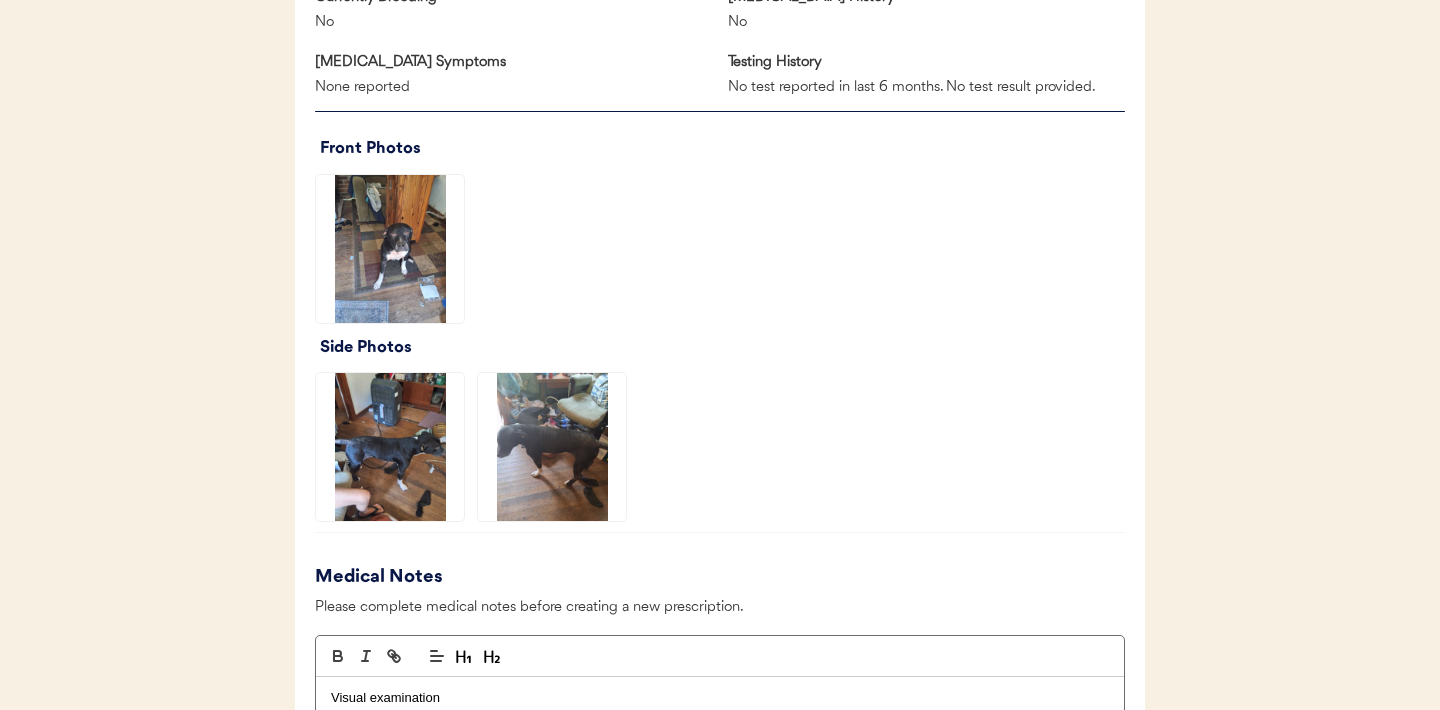 click 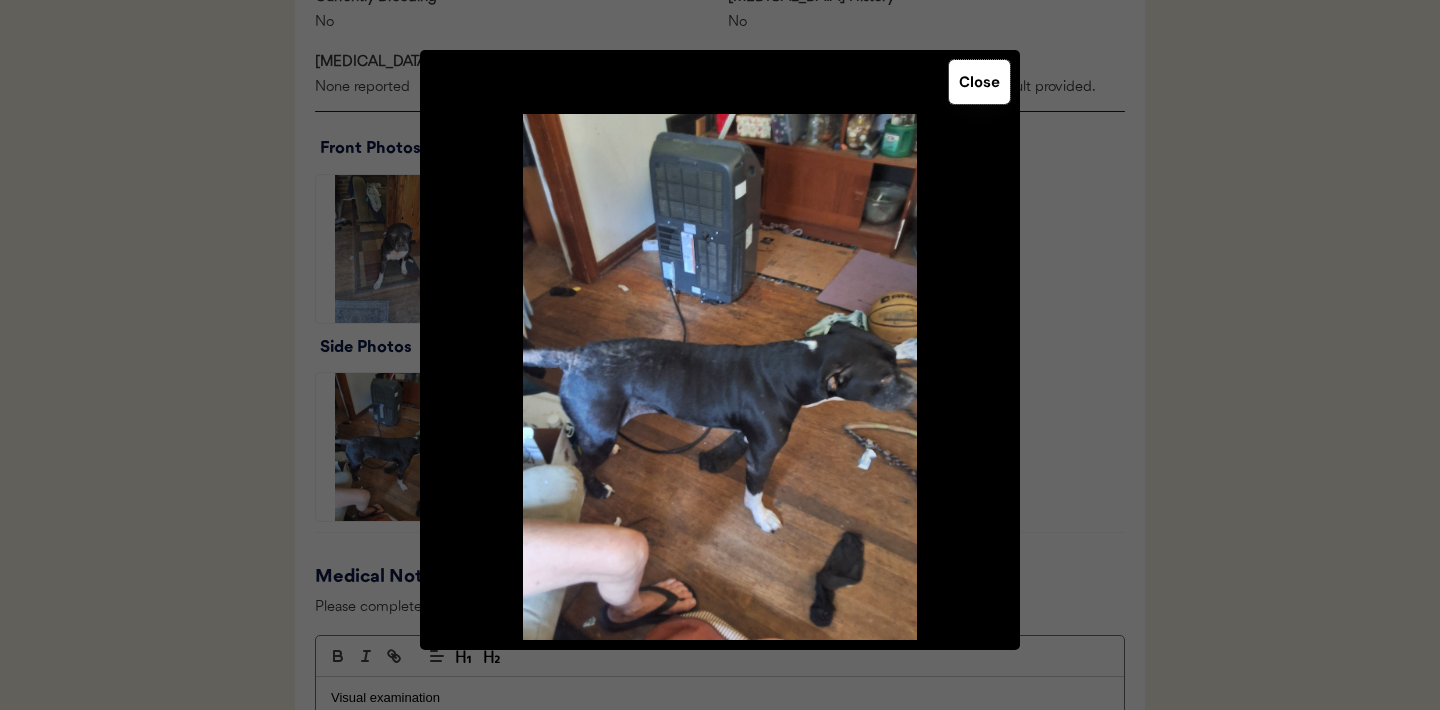 click on "Close" at bounding box center (979, 82) 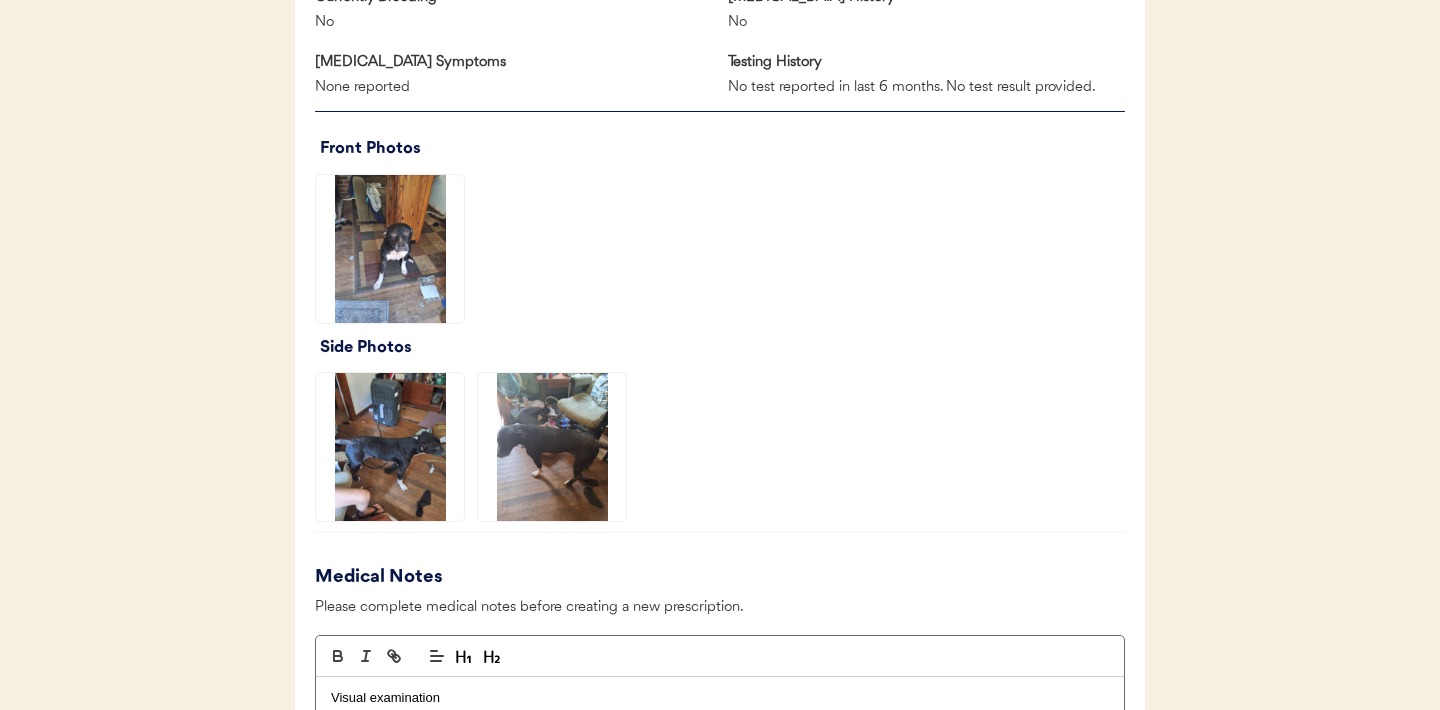click 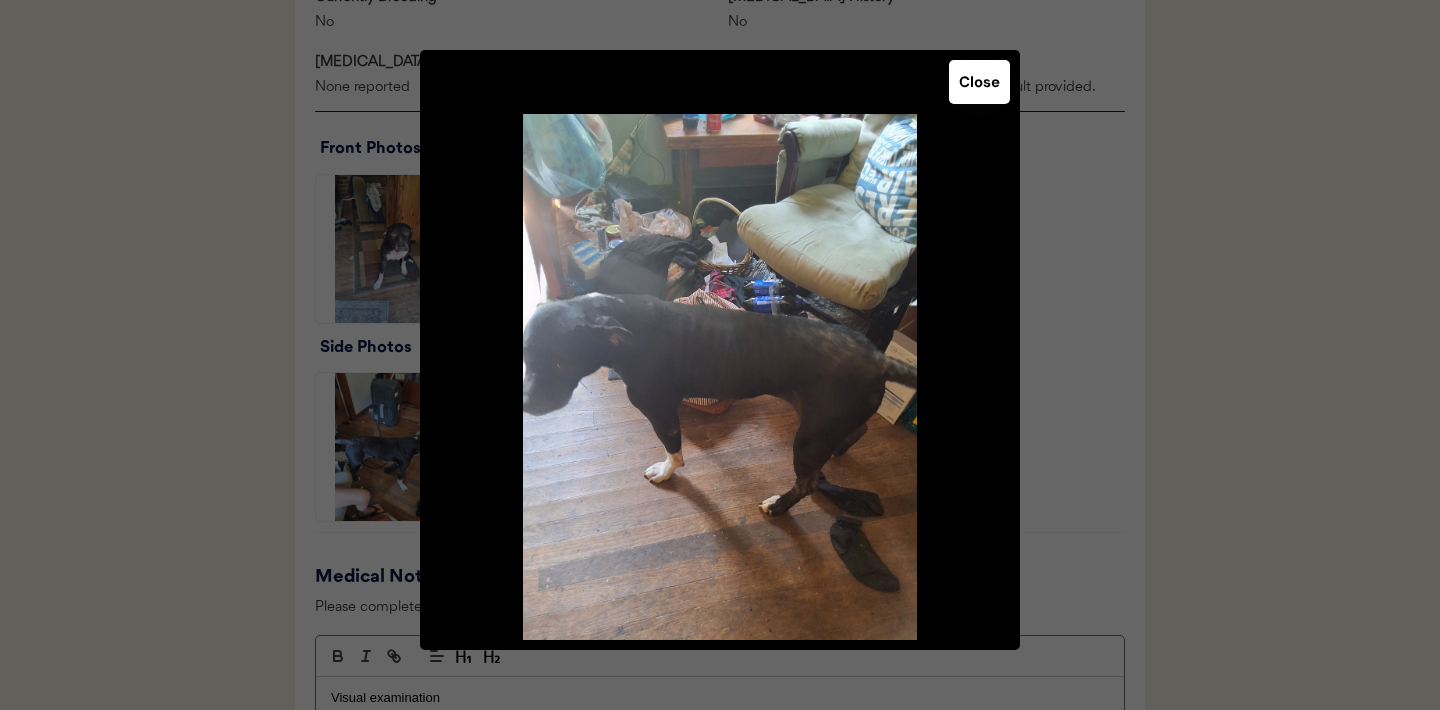 click on "Close" at bounding box center (979, 82) 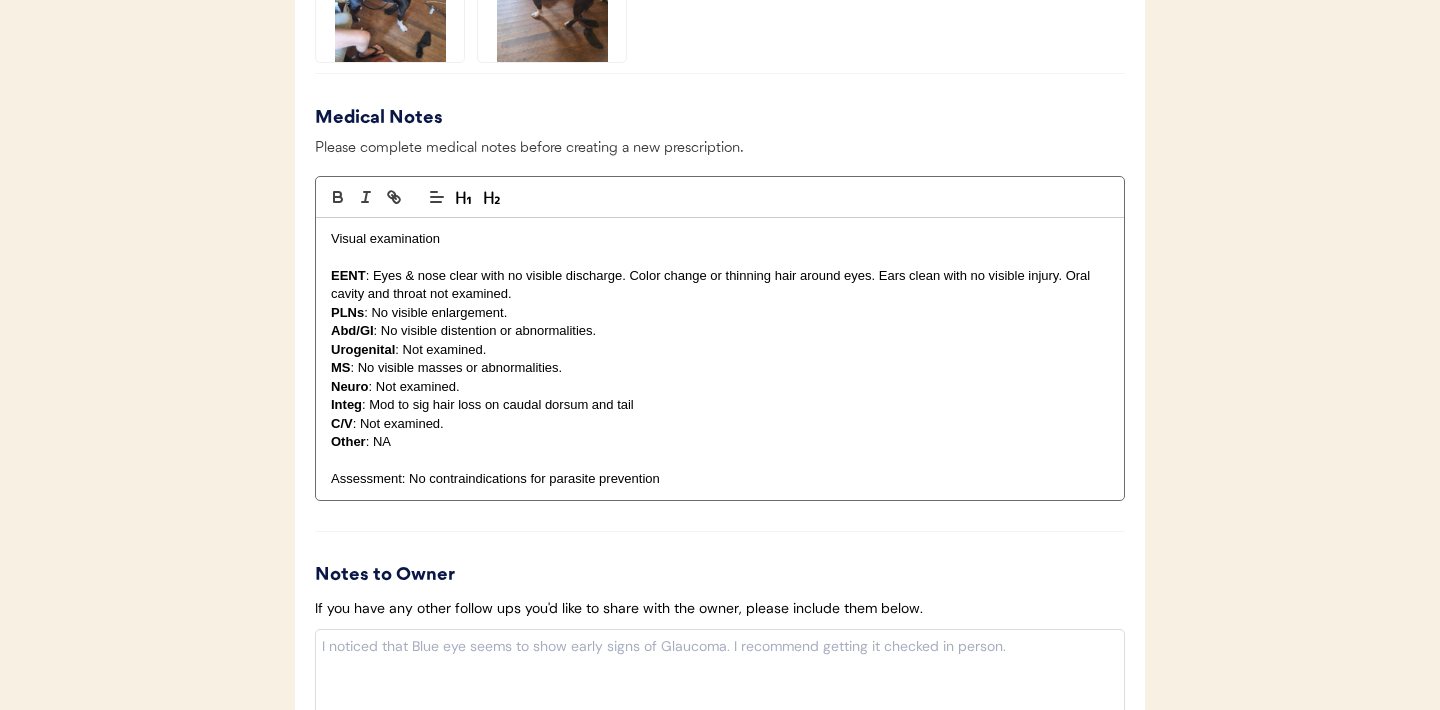 scroll, scrollTop: 1872, scrollLeft: 0, axis: vertical 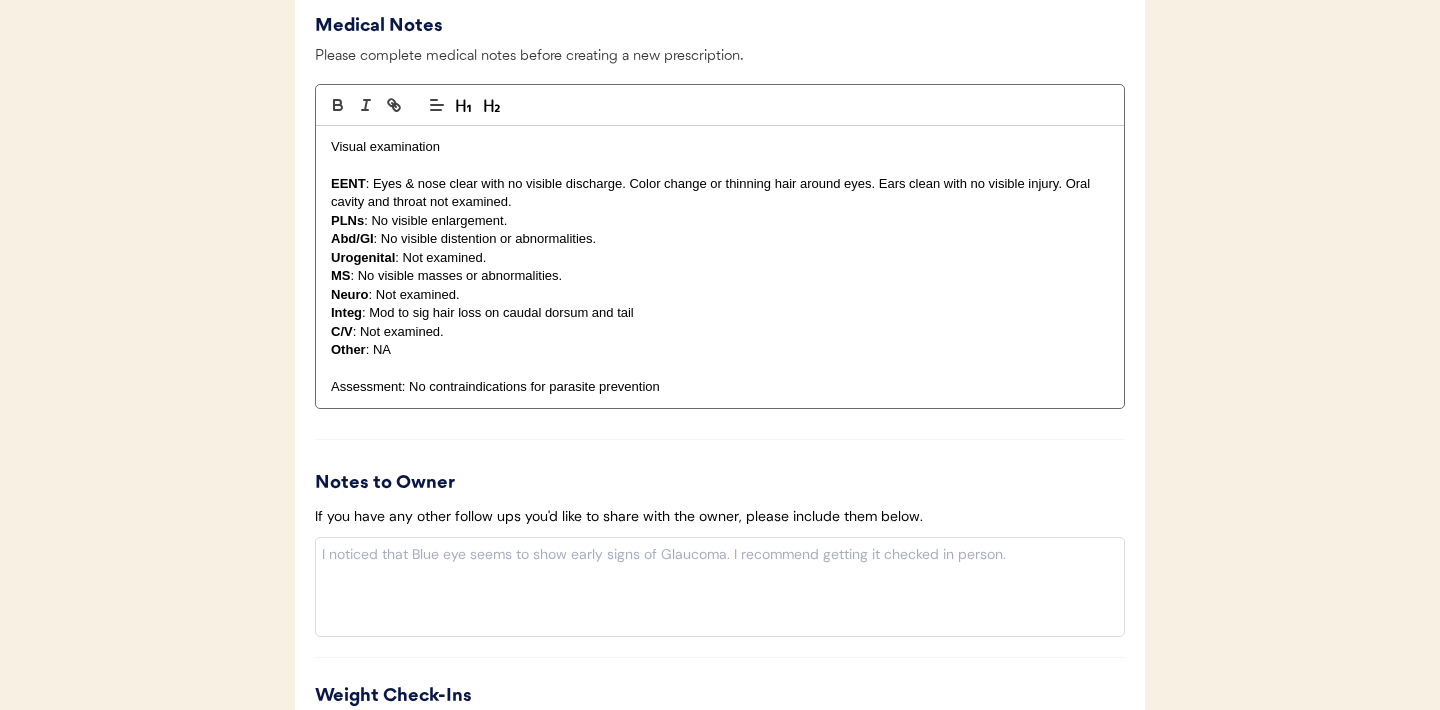 click on "Integ : Mod to sig hair loss on caudal dorsum and tail" at bounding box center (720, 313) 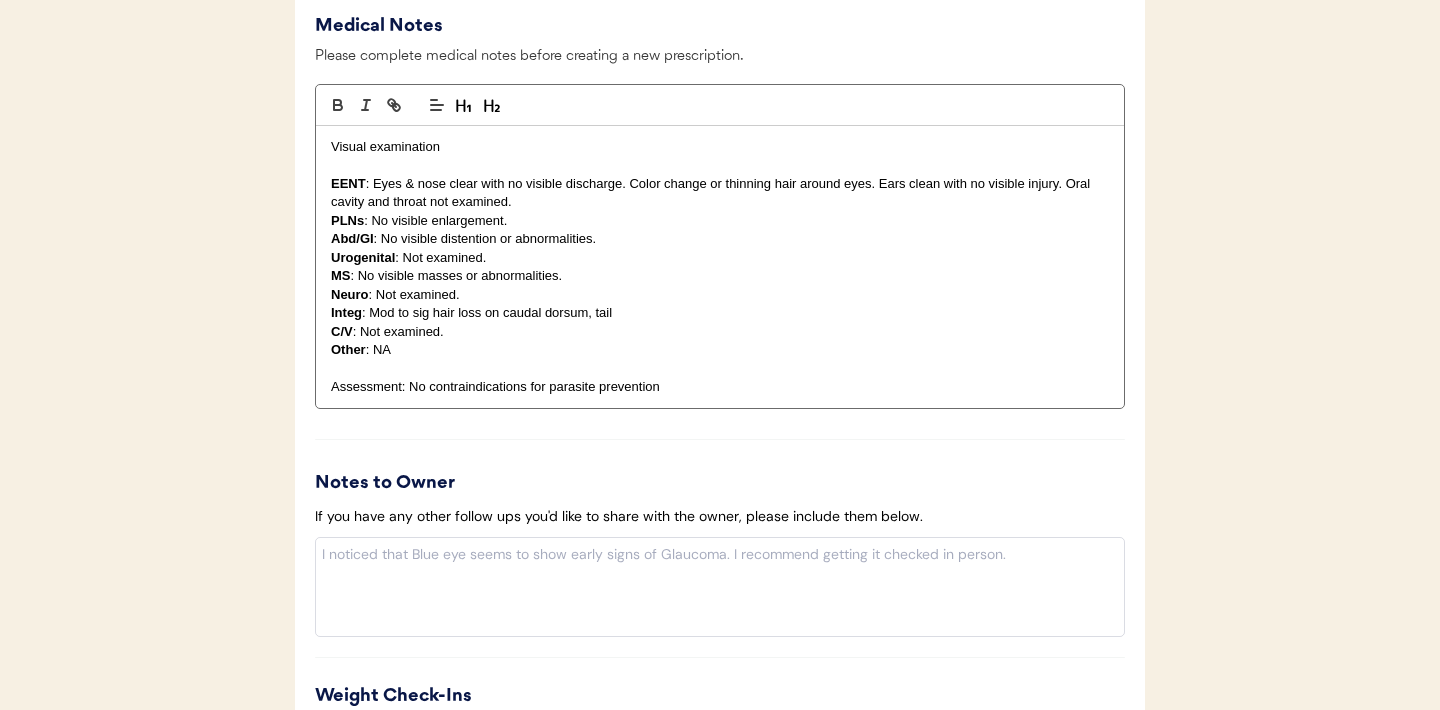 click on "C/V : Not examined." at bounding box center [720, 332] 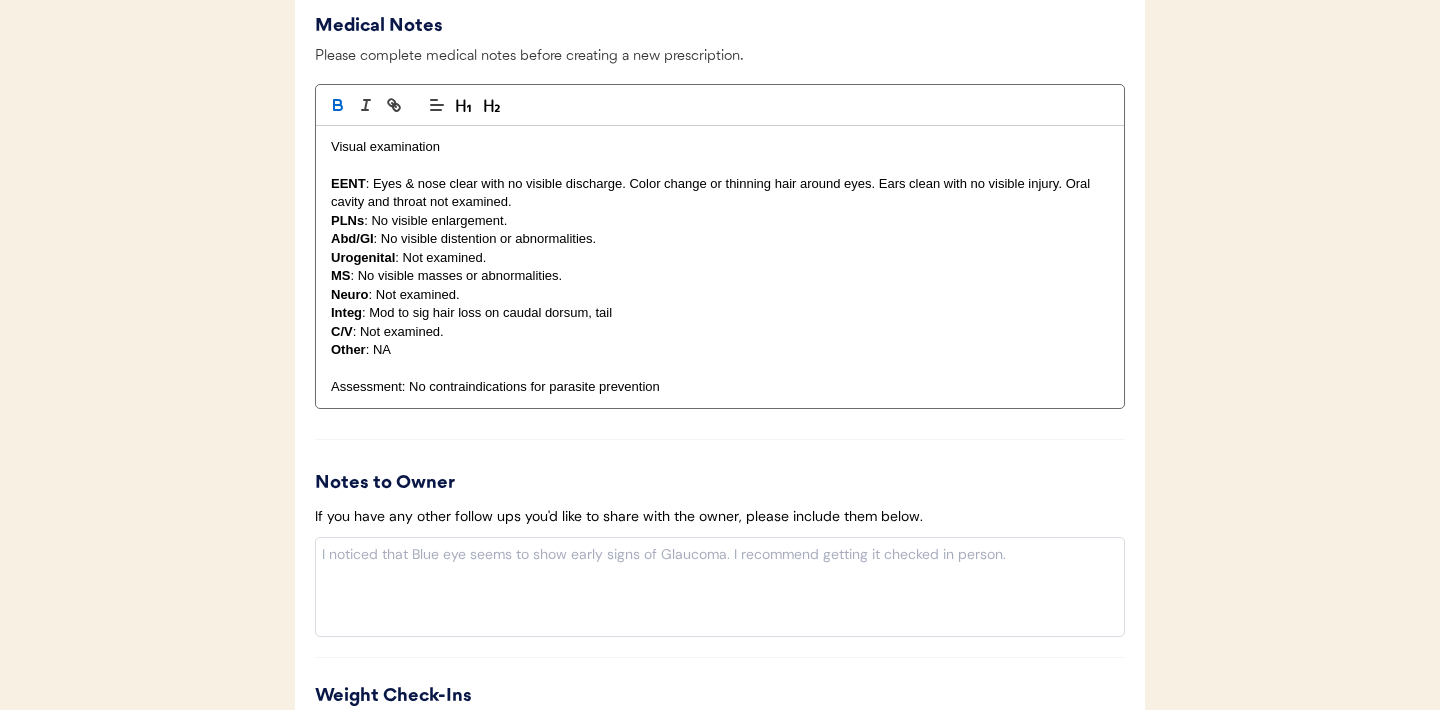 click on "Integ : Mod to sig hair loss on caudal dorsum, tail" at bounding box center (720, 313) 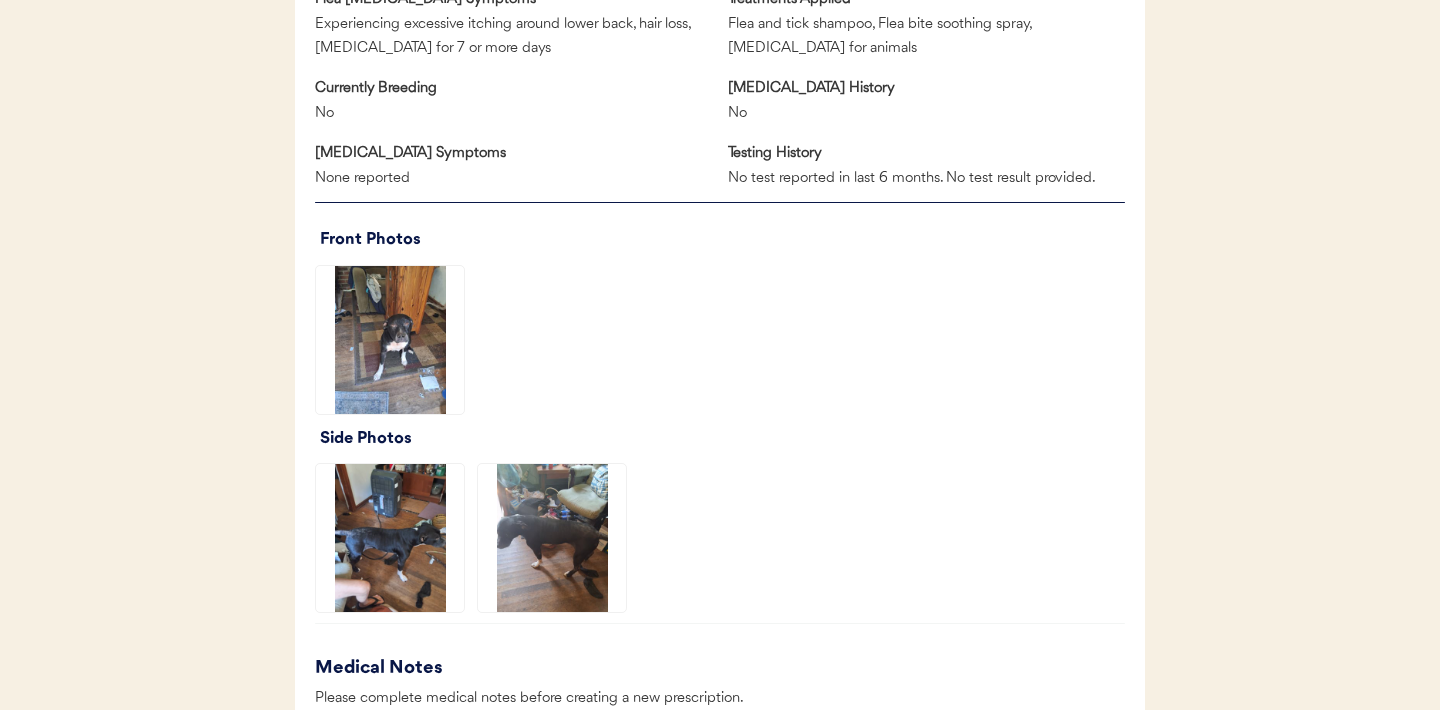 scroll, scrollTop: 1228, scrollLeft: 0, axis: vertical 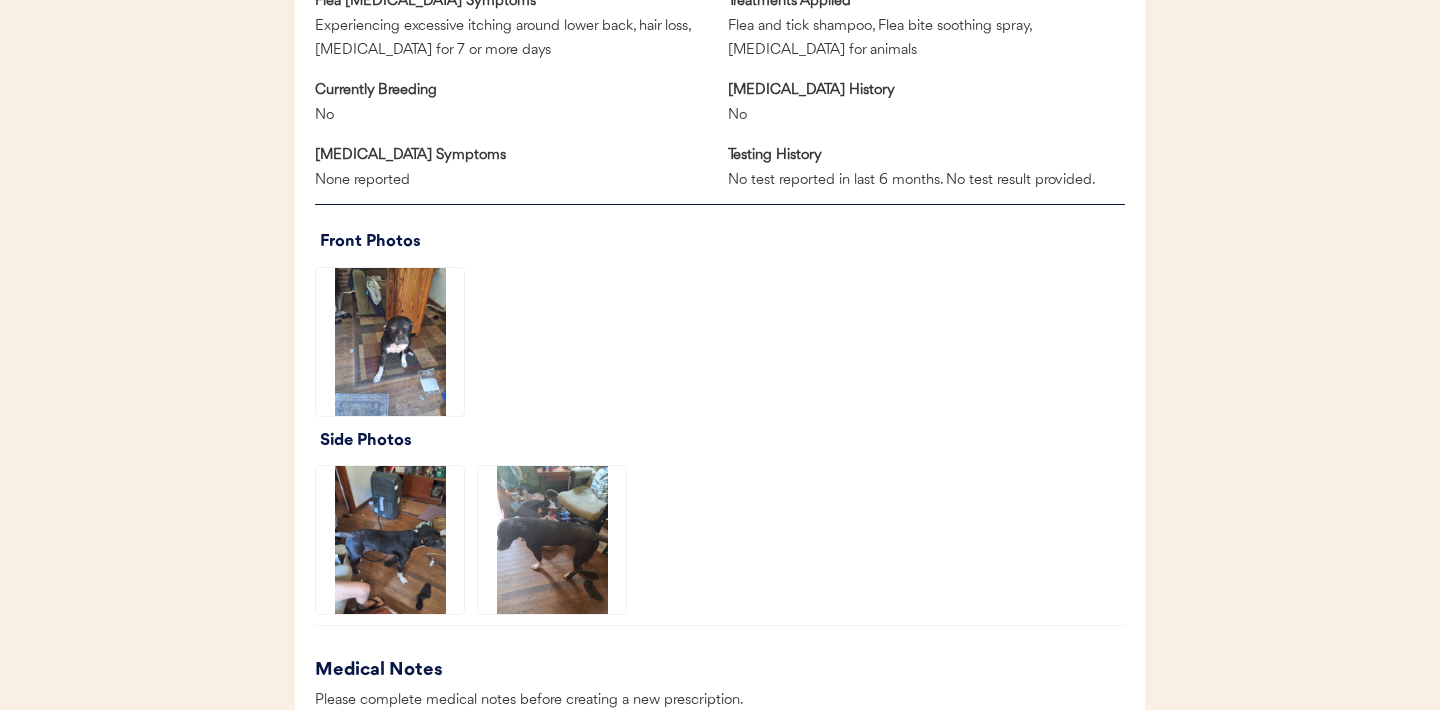 click 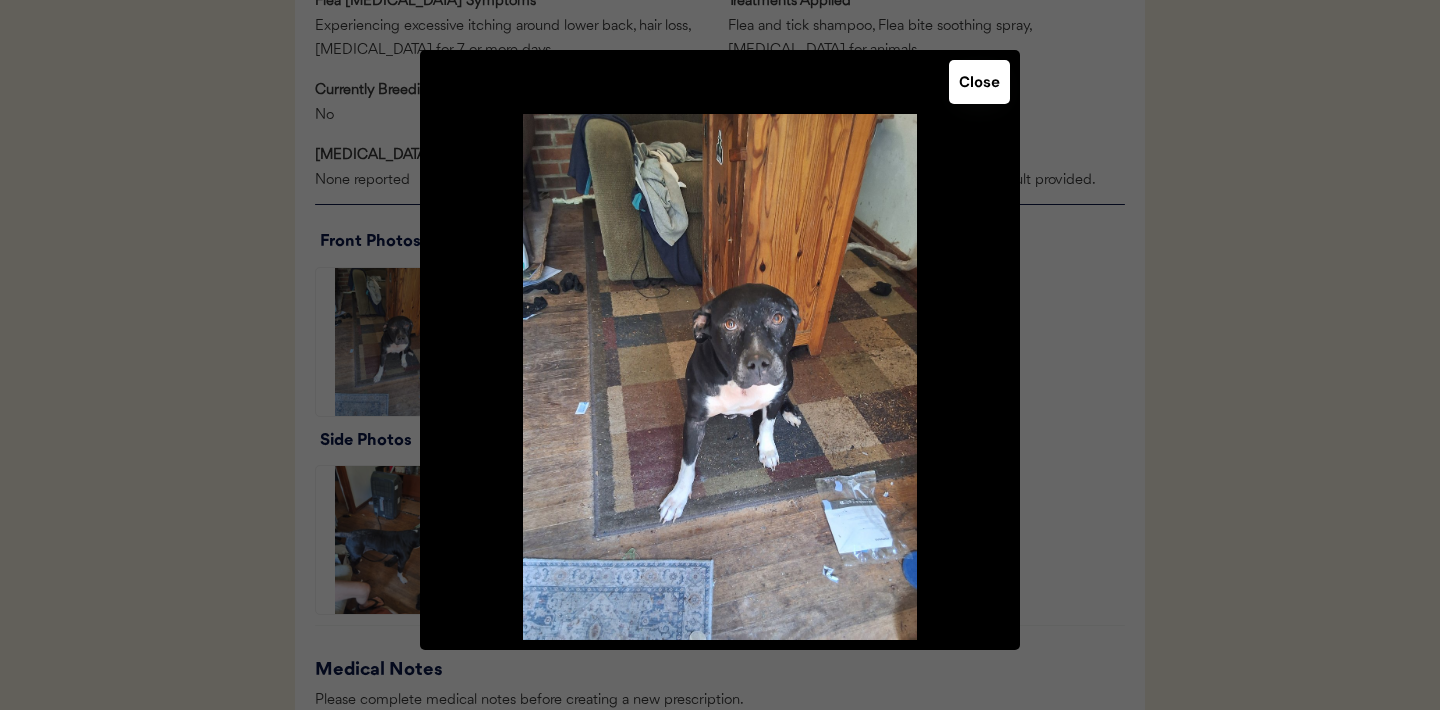 click on "Close" at bounding box center [979, 82] 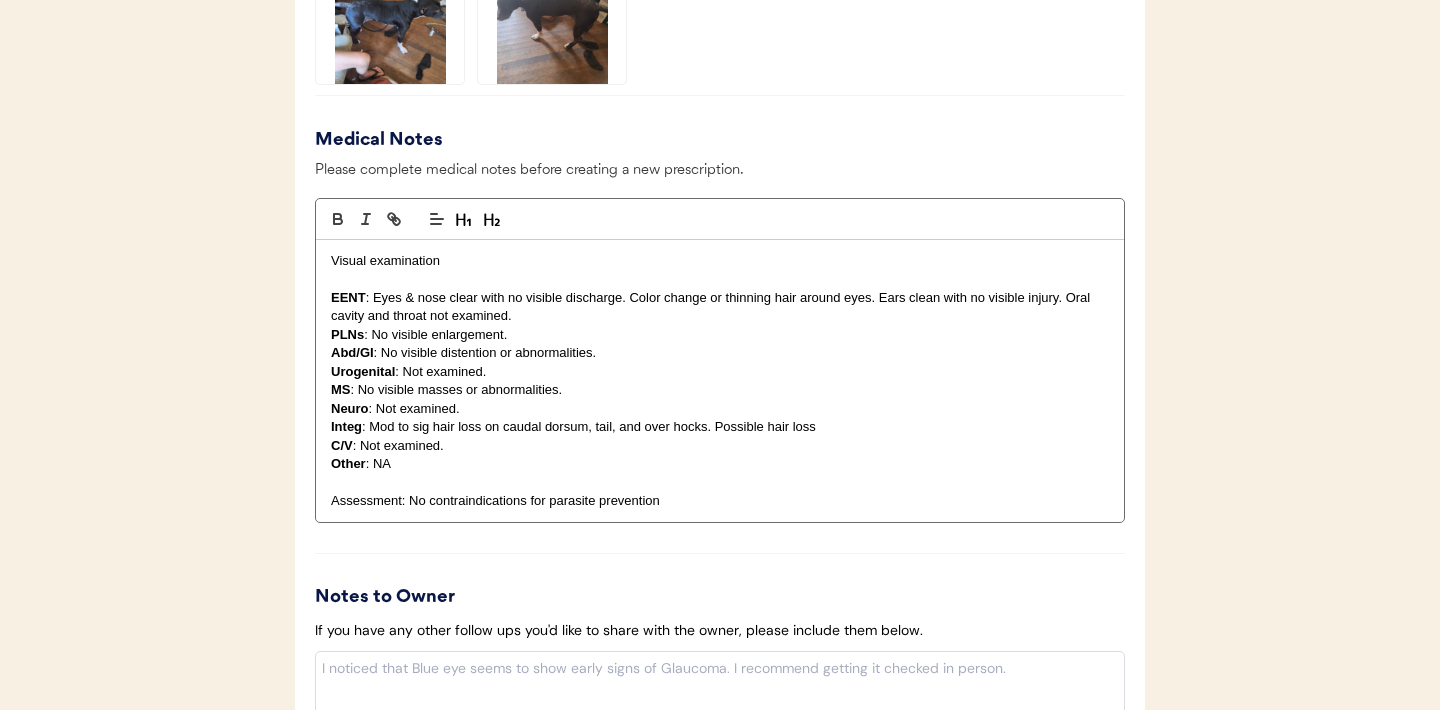 scroll, scrollTop: 1959, scrollLeft: 0, axis: vertical 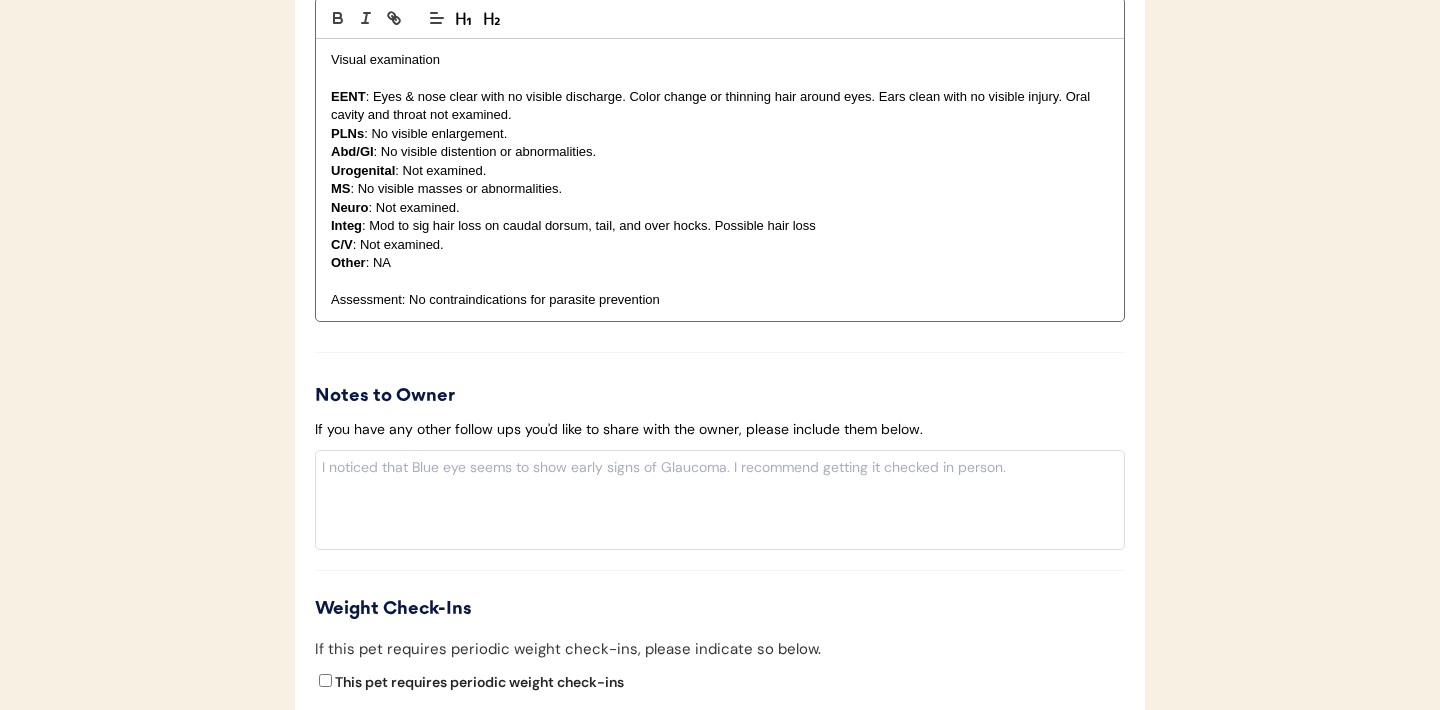 click on "Integ : Mod to sig hair loss on caudal dorsum, tail, and over hocks. Possible hair loss" at bounding box center [720, 226] 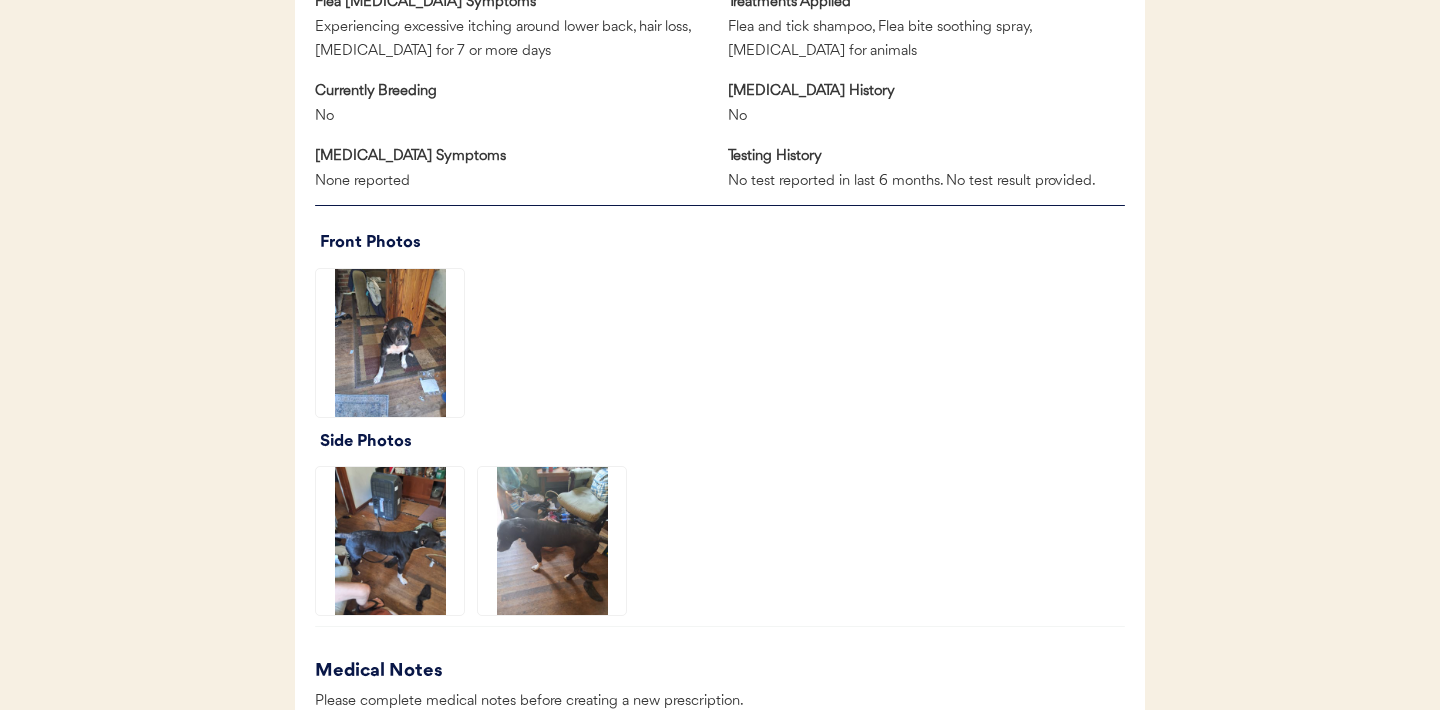 scroll, scrollTop: 1099, scrollLeft: 0, axis: vertical 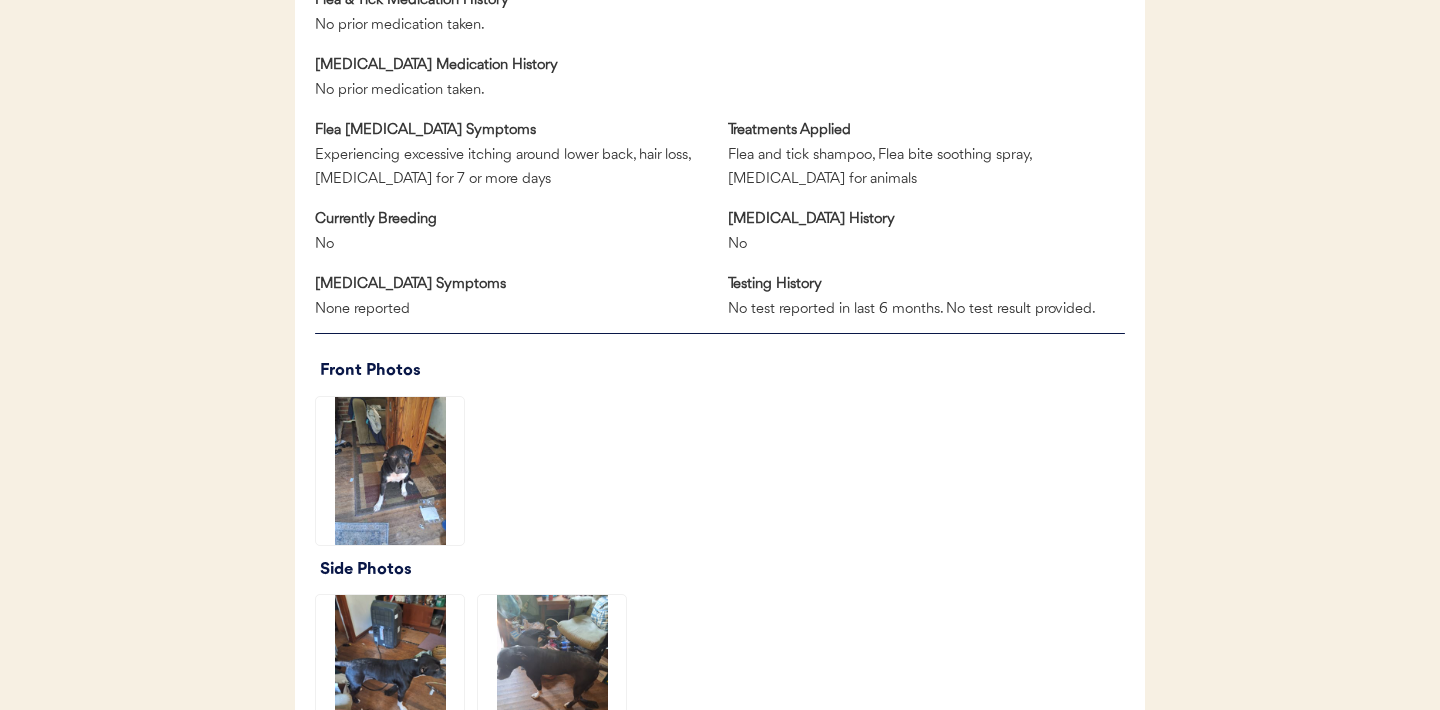 click 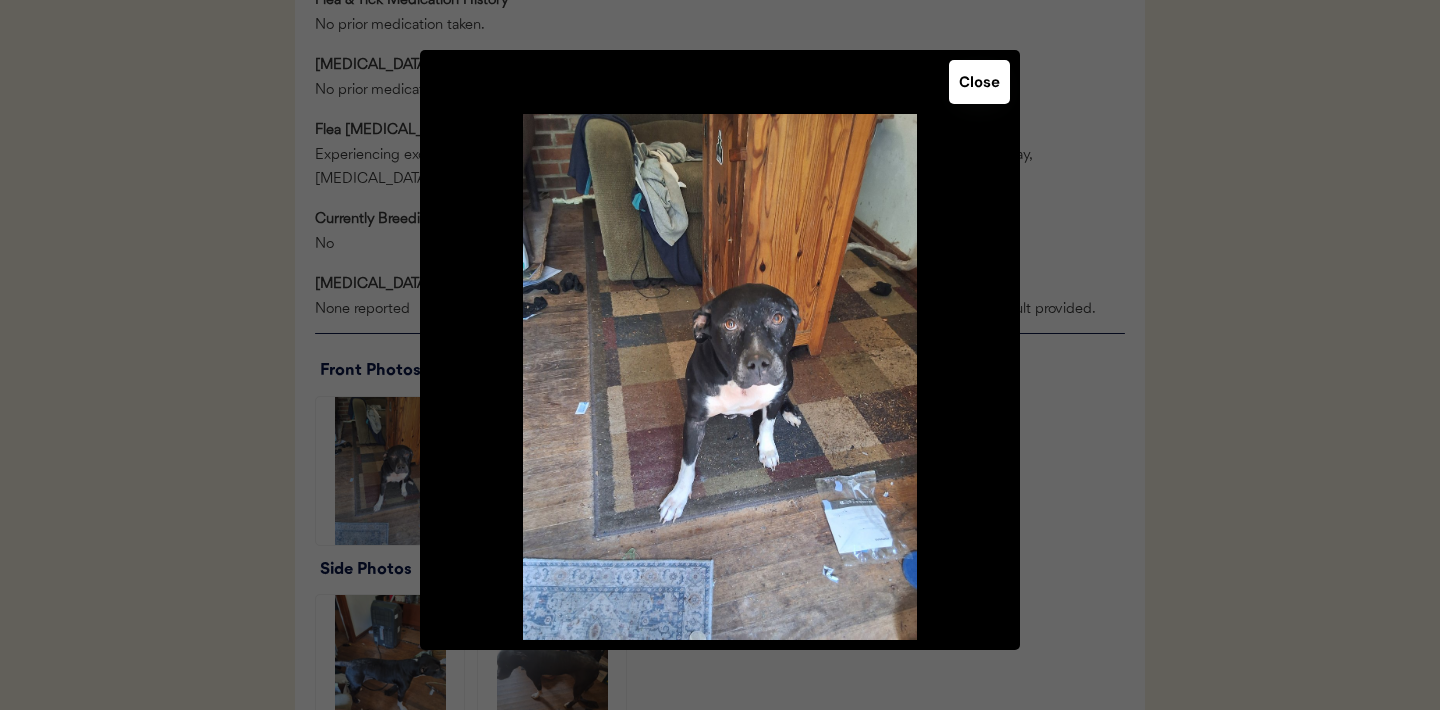 click on "Close" at bounding box center (979, 82) 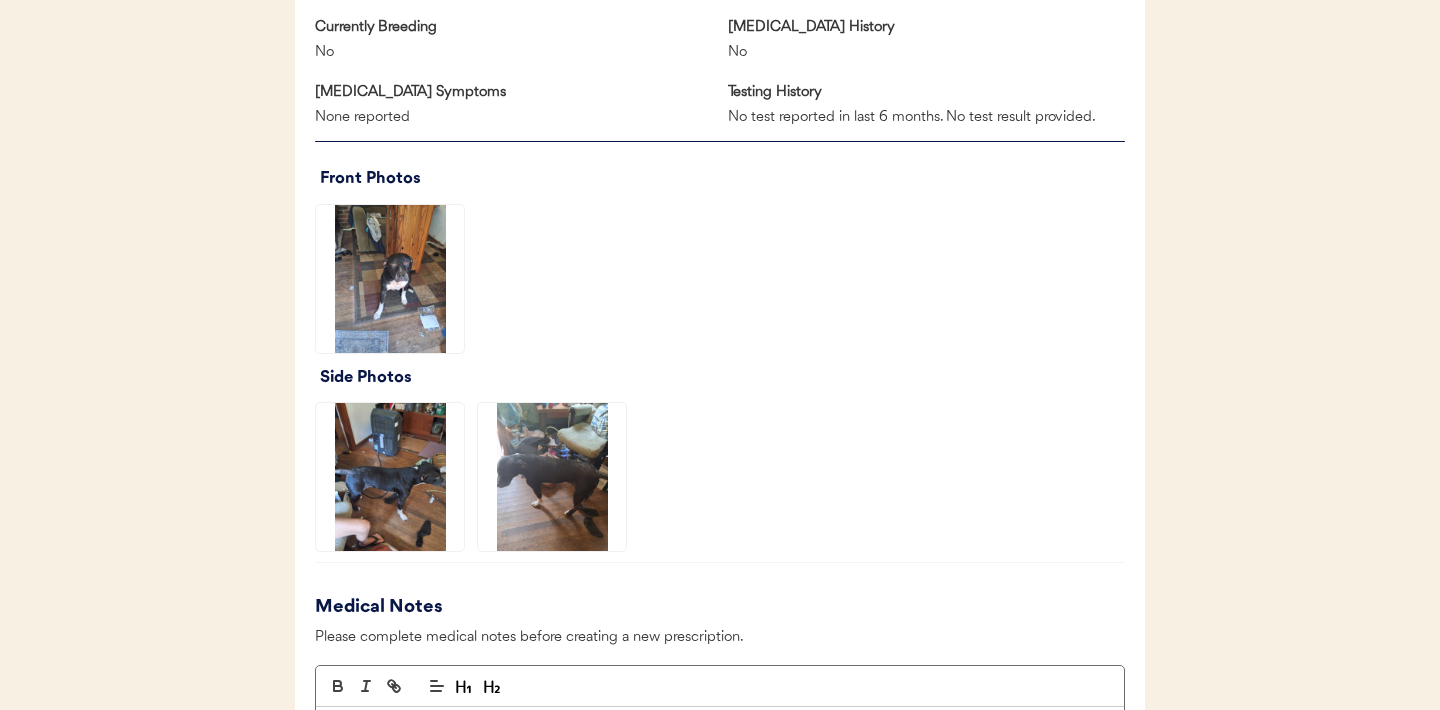 scroll, scrollTop: 1293, scrollLeft: 0, axis: vertical 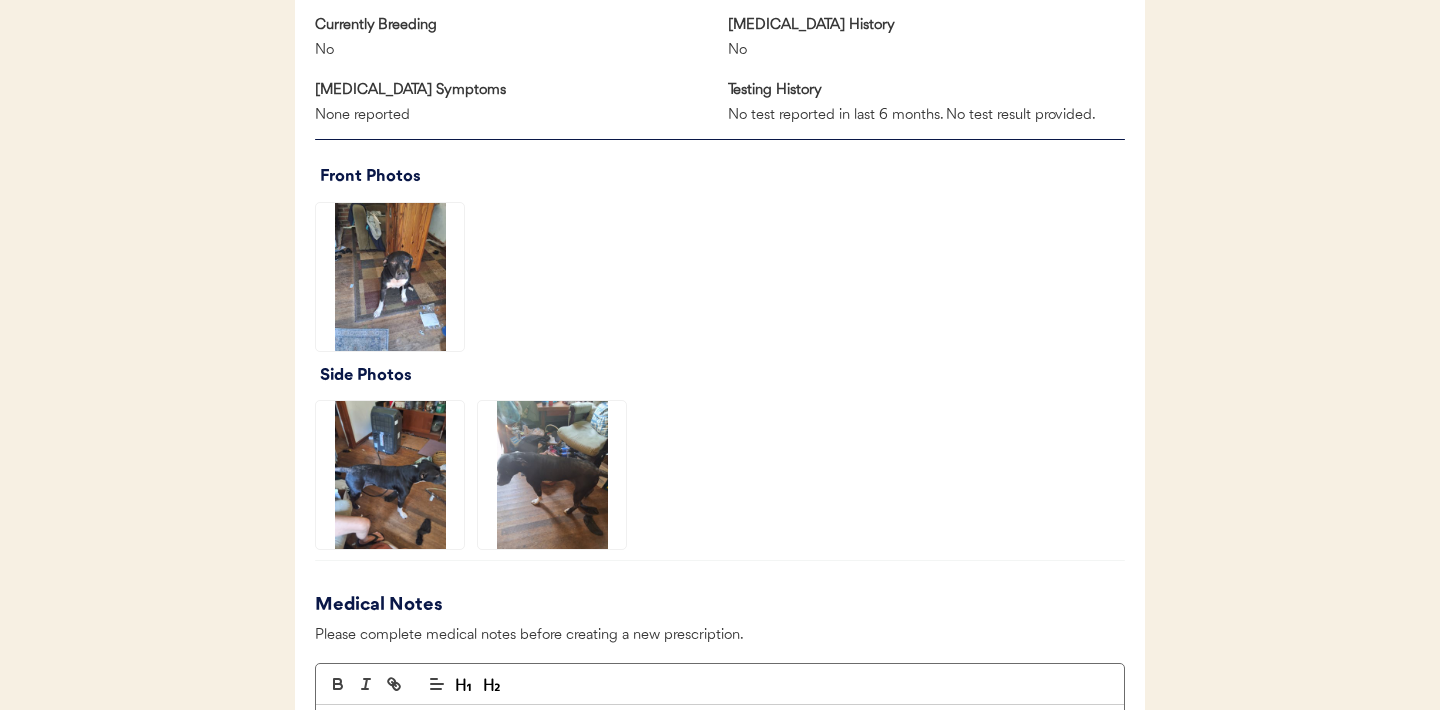 click 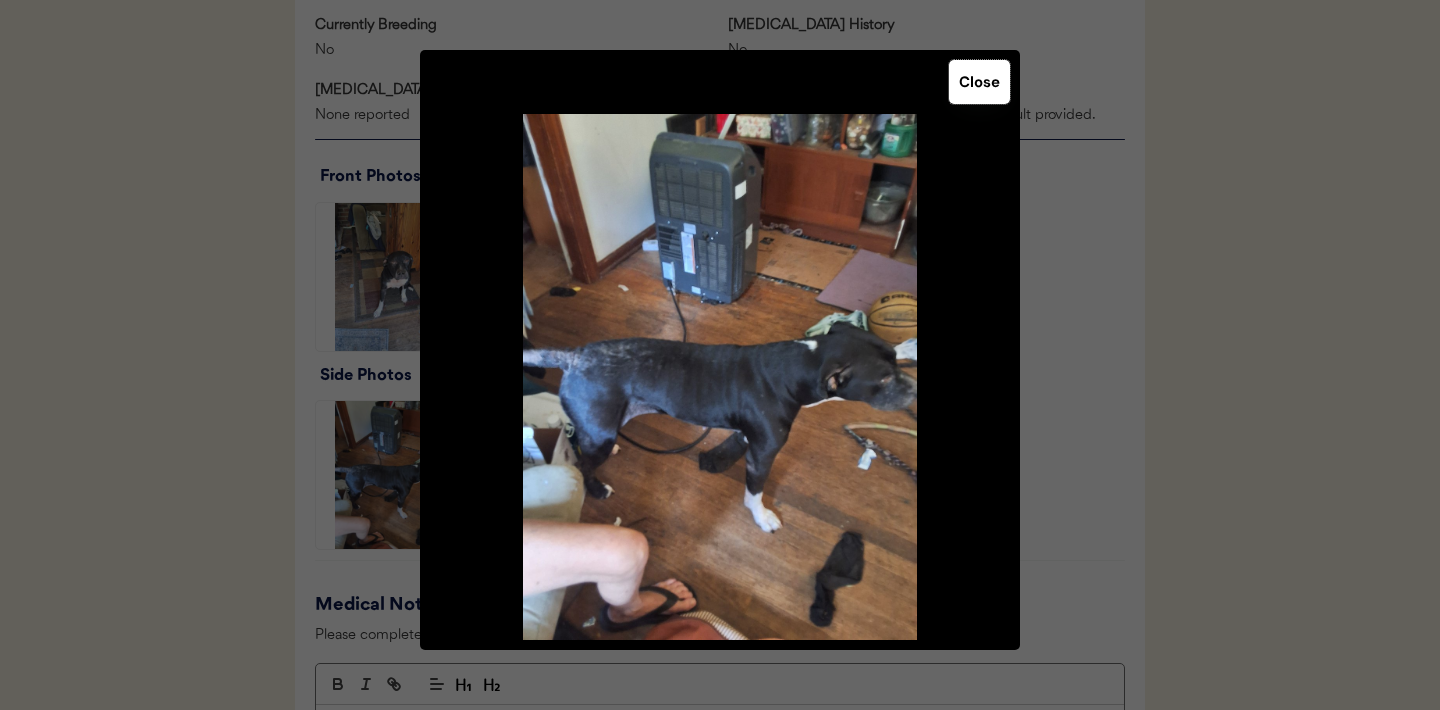 click on "Close" at bounding box center [979, 82] 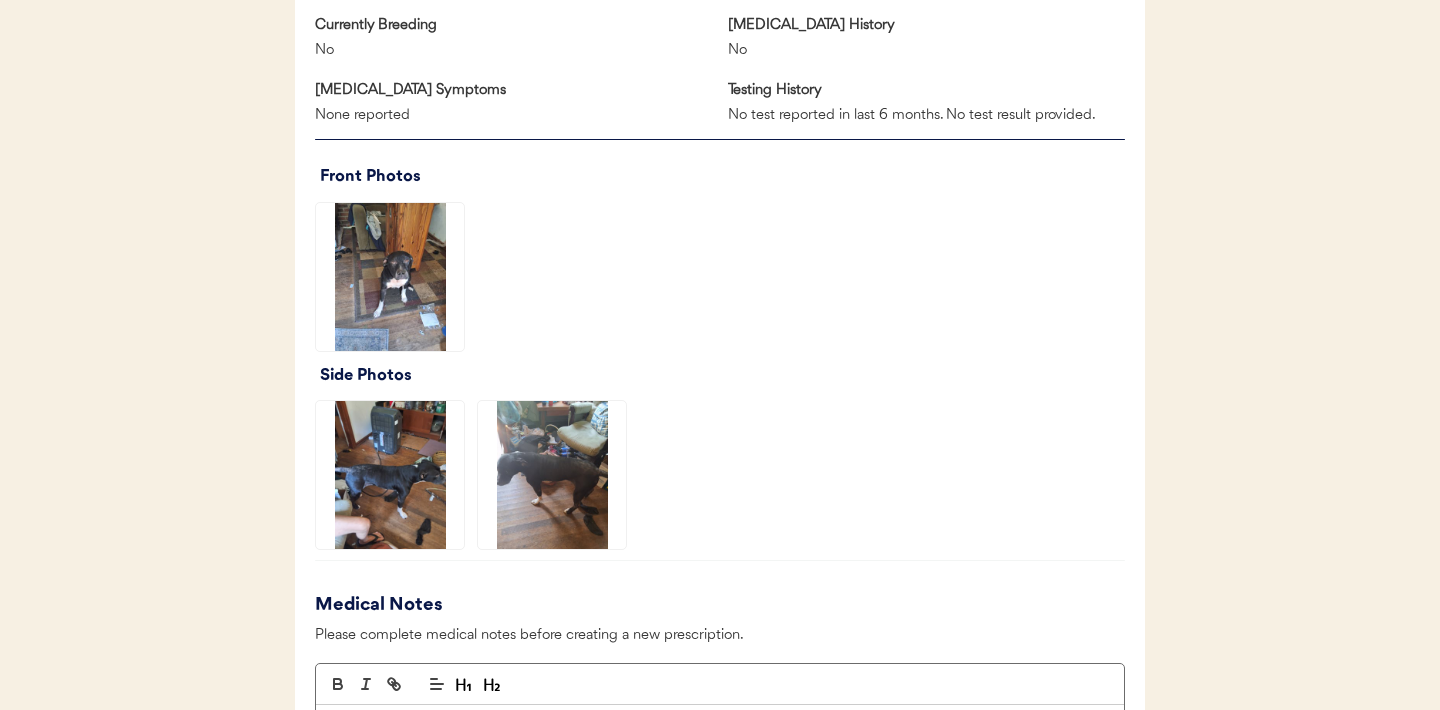 click 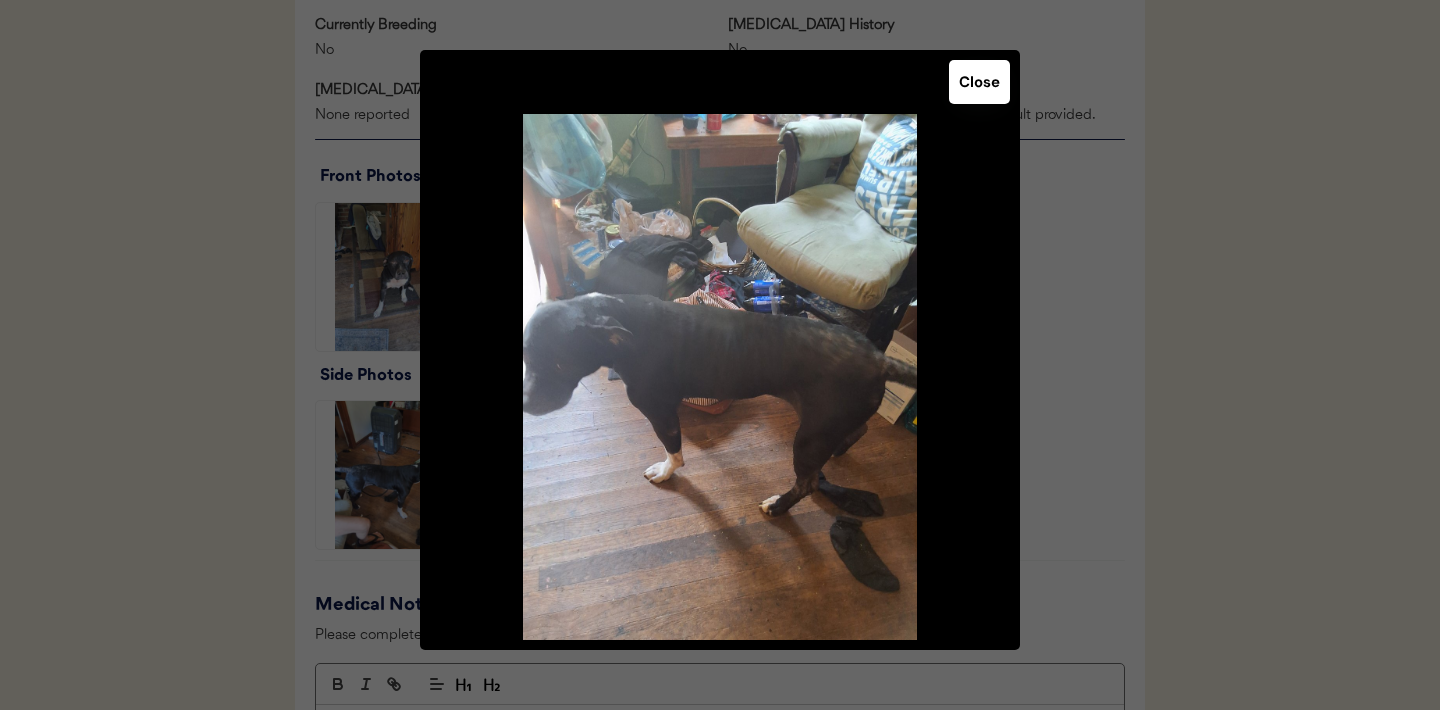 click on "Close" at bounding box center (979, 82) 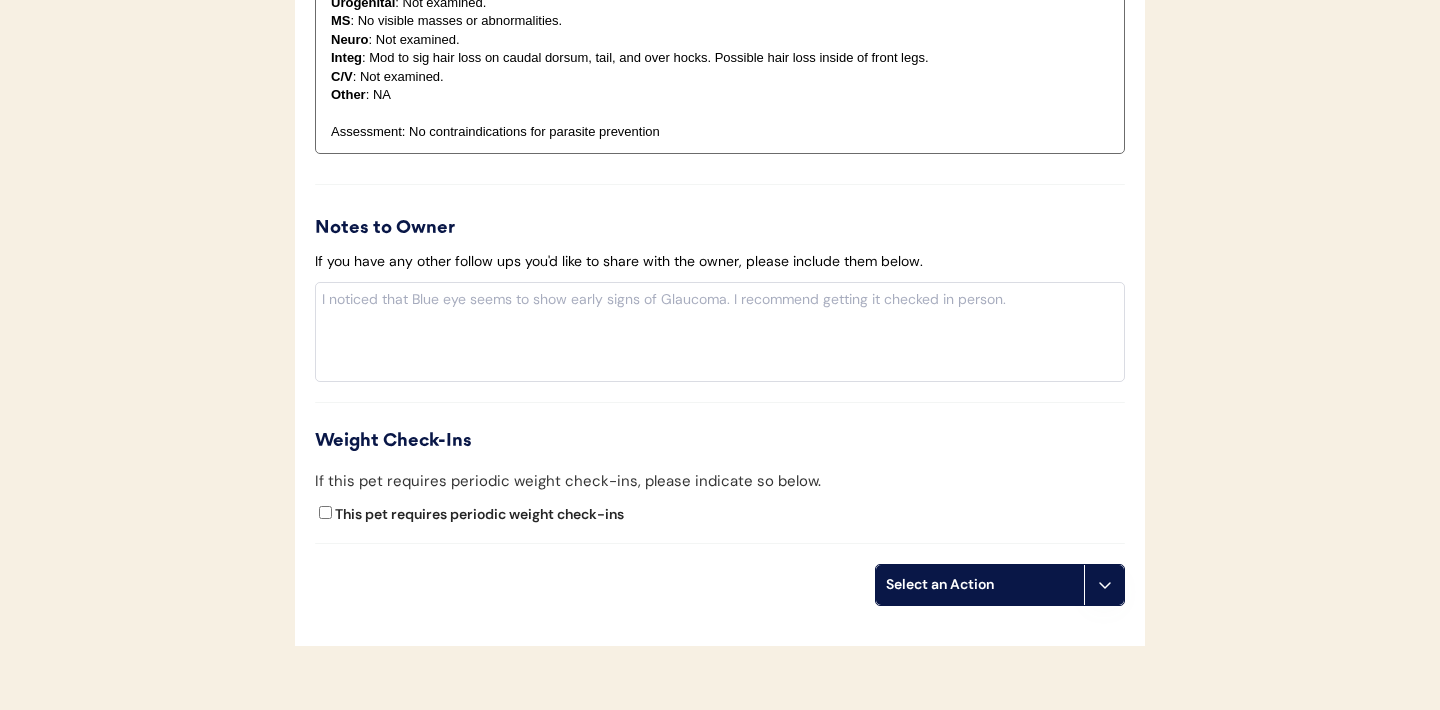 scroll, scrollTop: 2262, scrollLeft: 0, axis: vertical 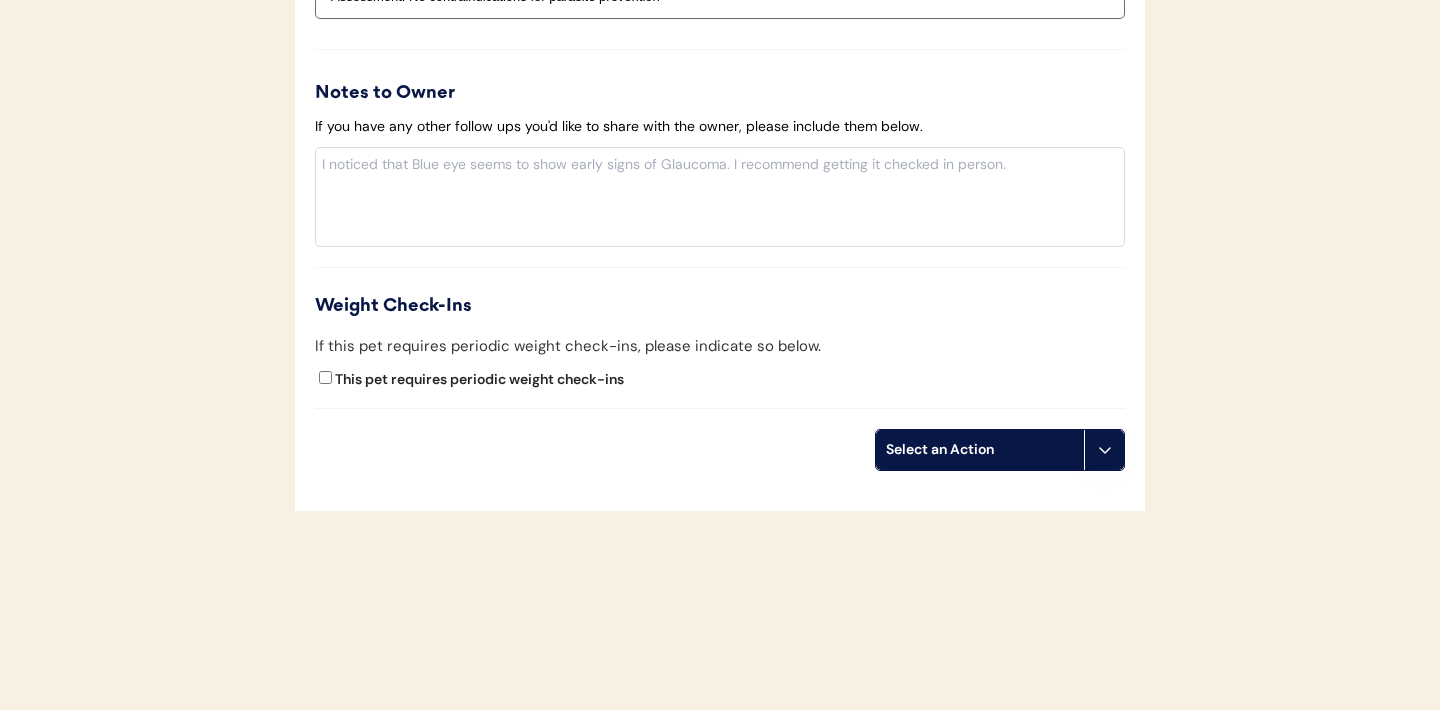 click 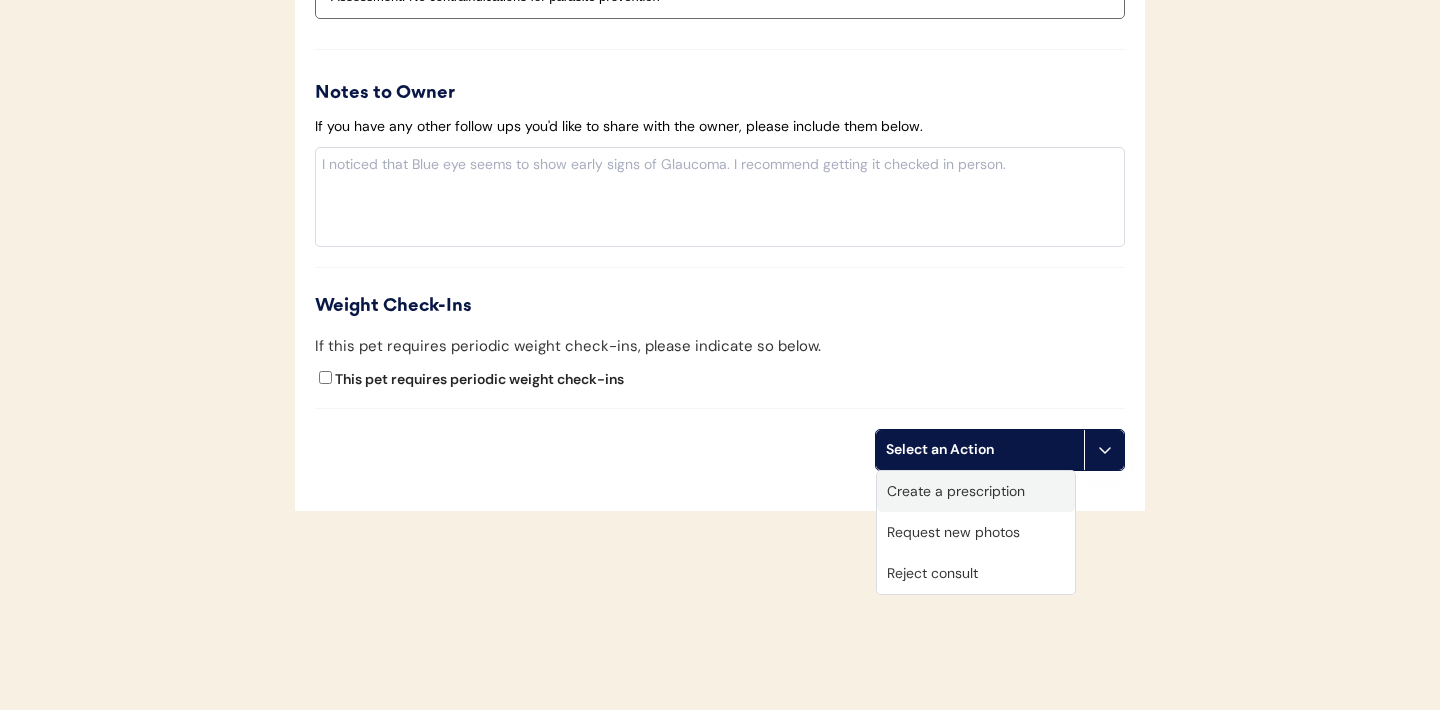 click on "Create a prescription" at bounding box center [976, 491] 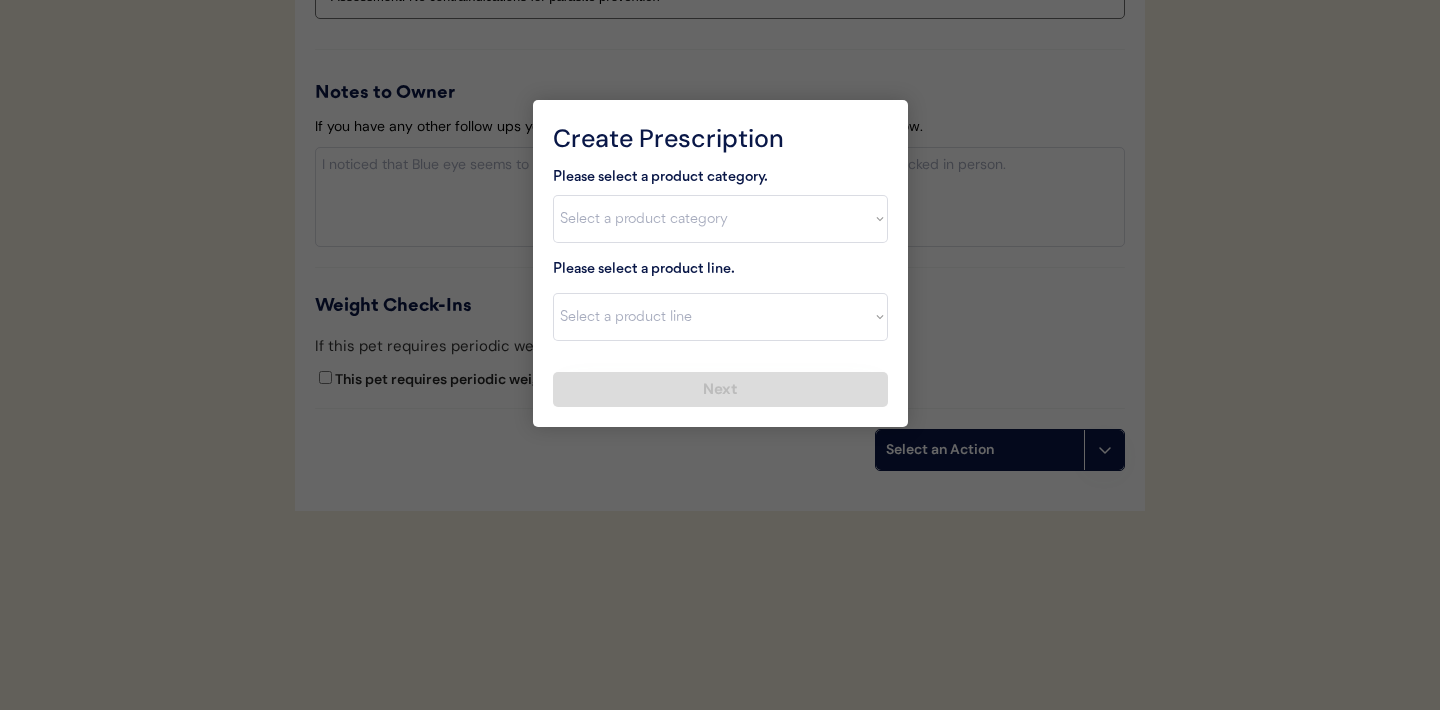 click on "Select a product category Allergies Antibiotics Anxiety Combo Parasite Prevention Flea & Tick Heartworm" at bounding box center (720, 219) 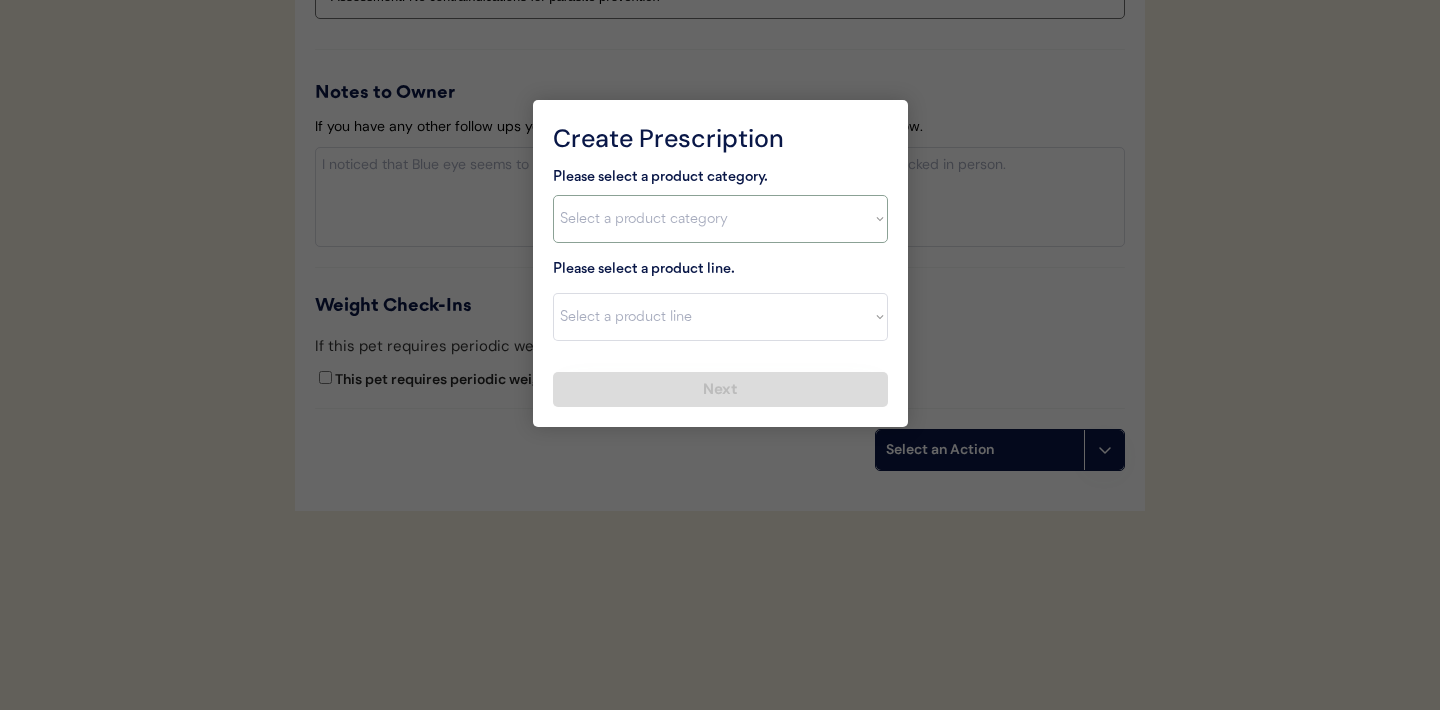 select on ""combo_parasite_prevention"" 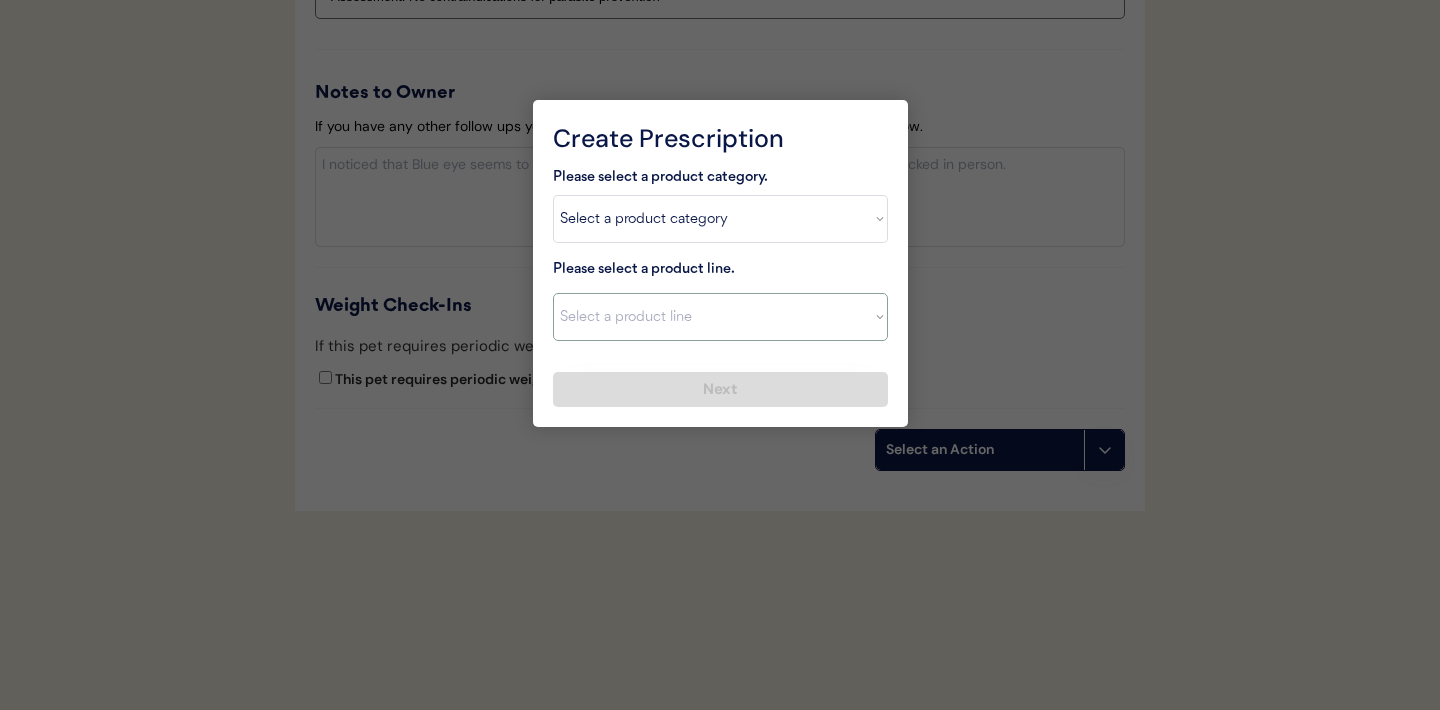 click on "Select a product line Advantage Multi for Dogs Credelio Quattro NexGard Plus NexGard Plus (3 Month) NexGard Plus (6 Month) Revolution for Dogs Simparica Trio Simparica Trio (12 Month) Simparica Trio (3 Month) Simparica Trio (6 Month) Trifexis" at bounding box center (720, 317) 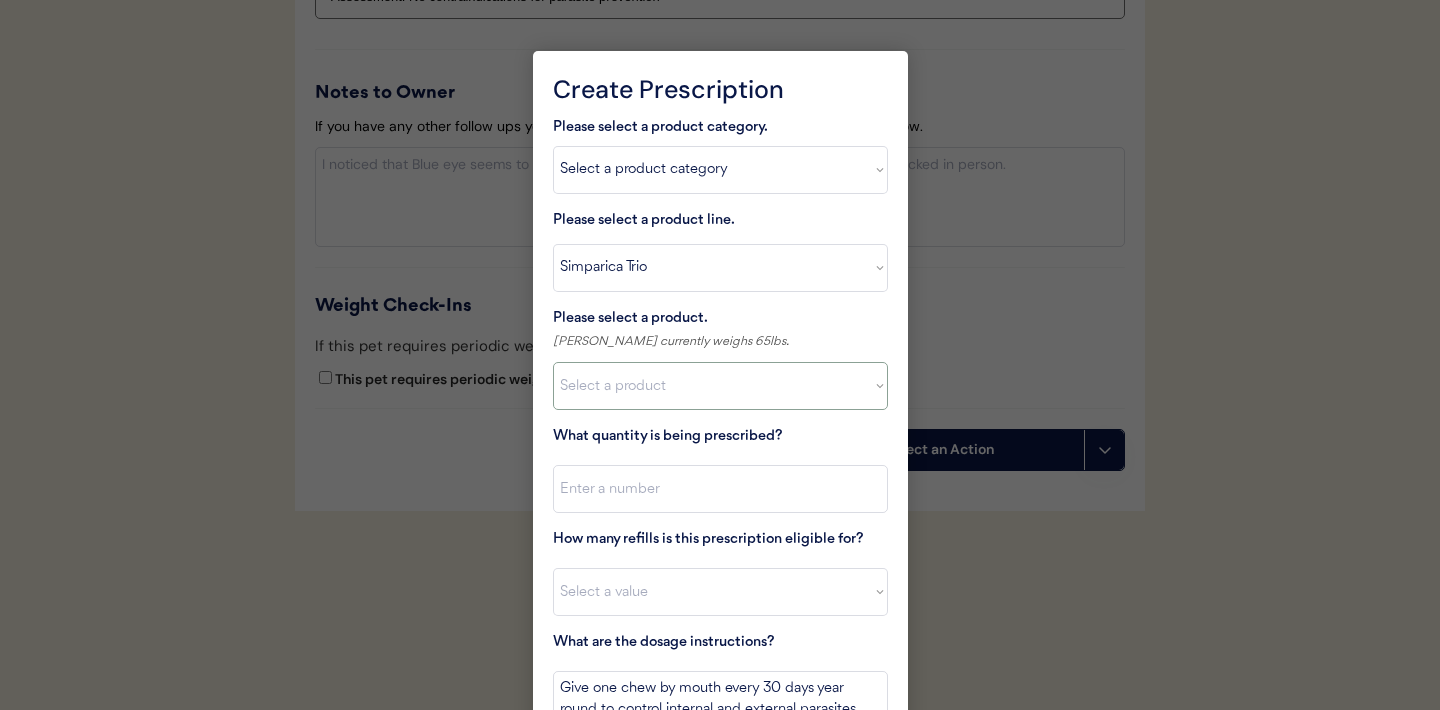 click on "Select a product Simparica Trio, 2.8 - 5.5lbs Simparica Trio, 5.6 - 11lbs Simparica Trio, 11.1 - 22lbs Simparica Trio, 22.1 - 44lbs Simparica Trio, 44.1 - 88lbs Simparica Trio, 88.1 - 132lbs" at bounding box center [720, 386] 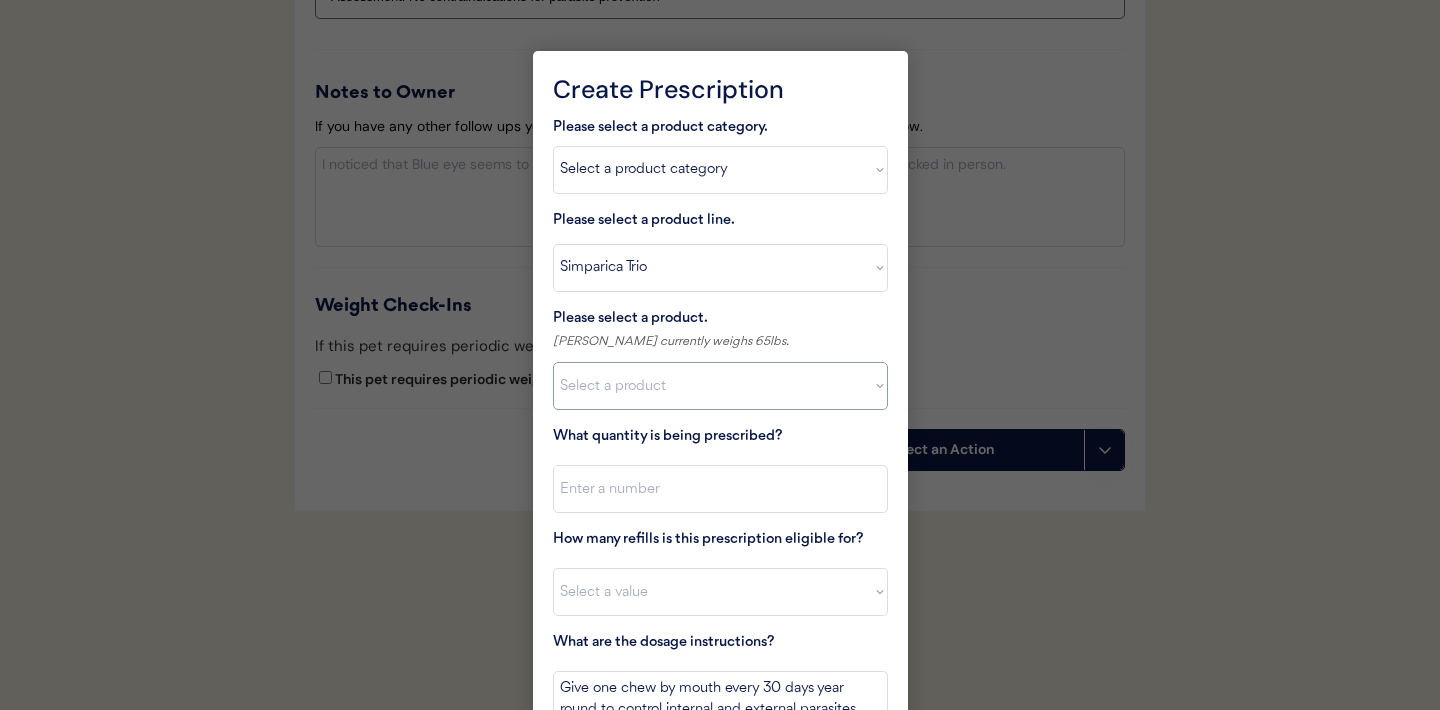 select on ""1348695171700984260__LOOKUP__1704773707524x987977572973748600"" 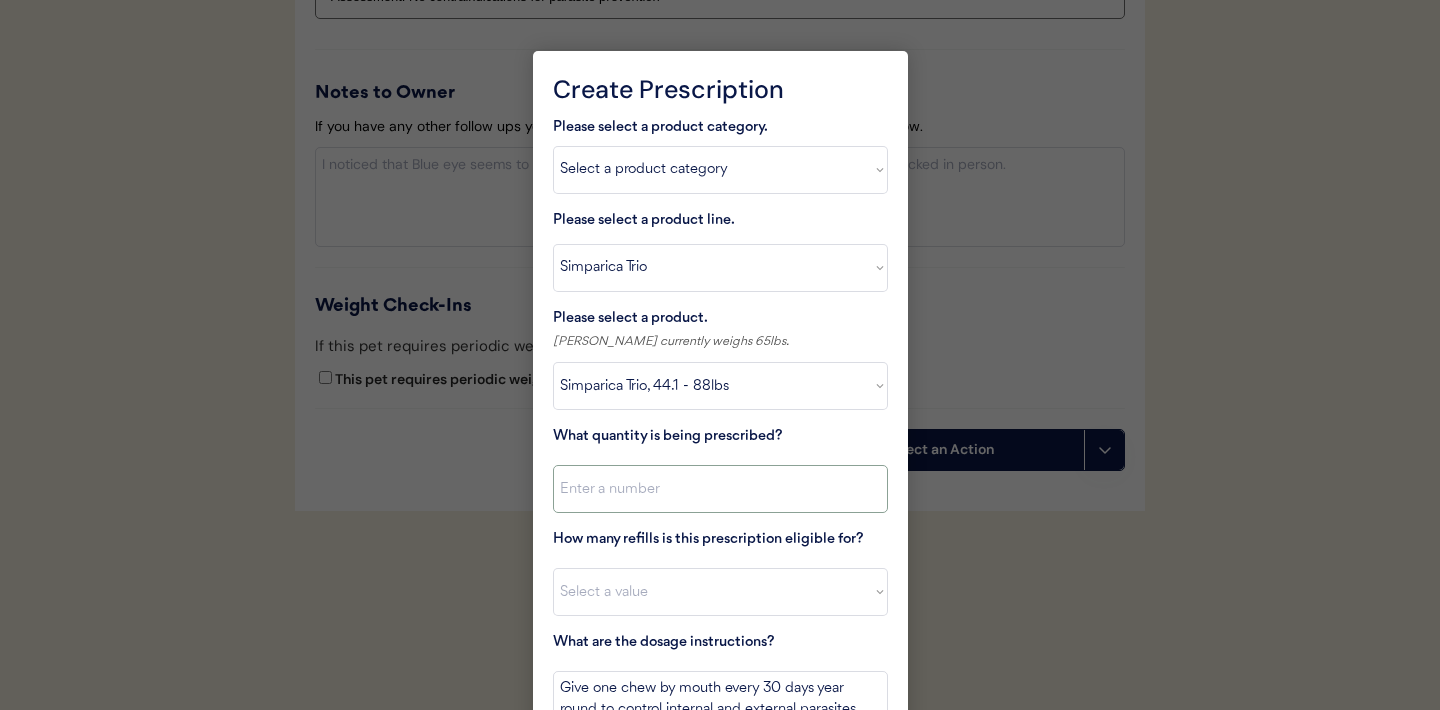 click at bounding box center (720, 489) 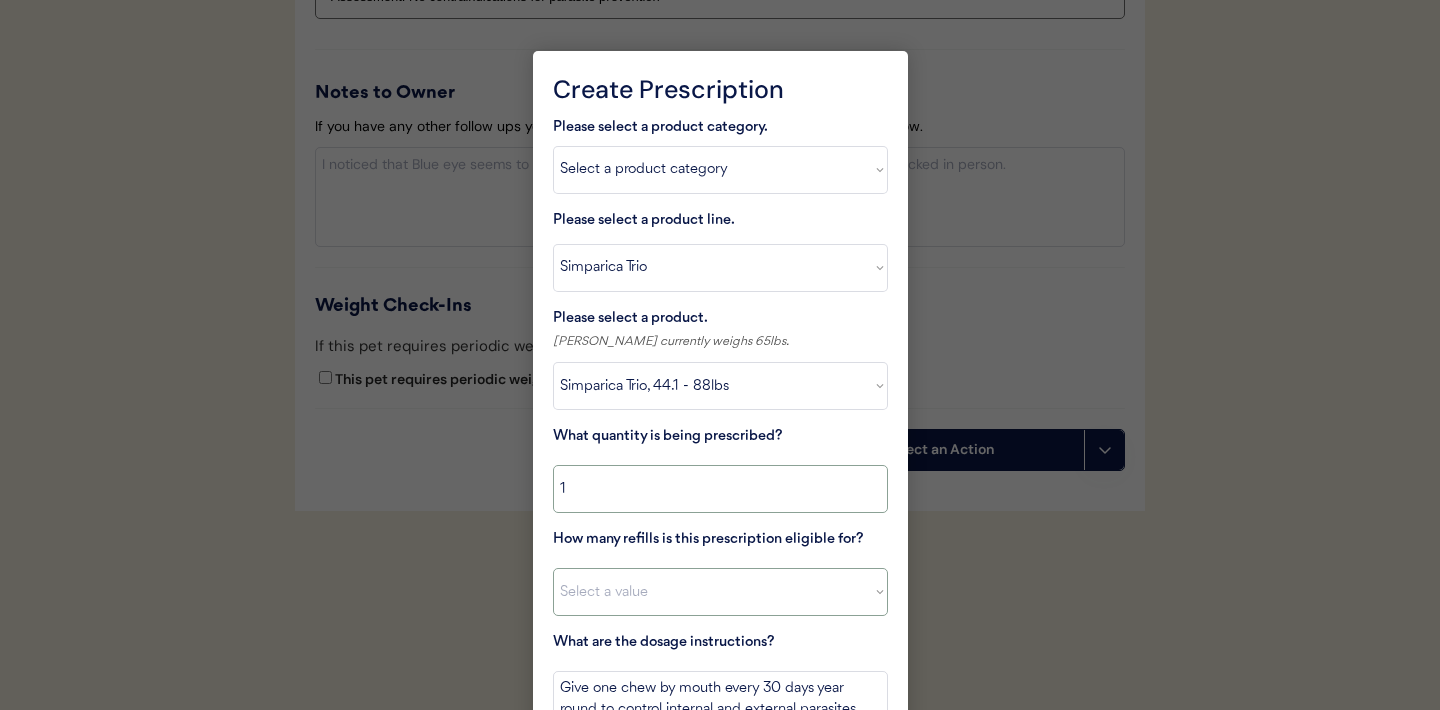 type on "1" 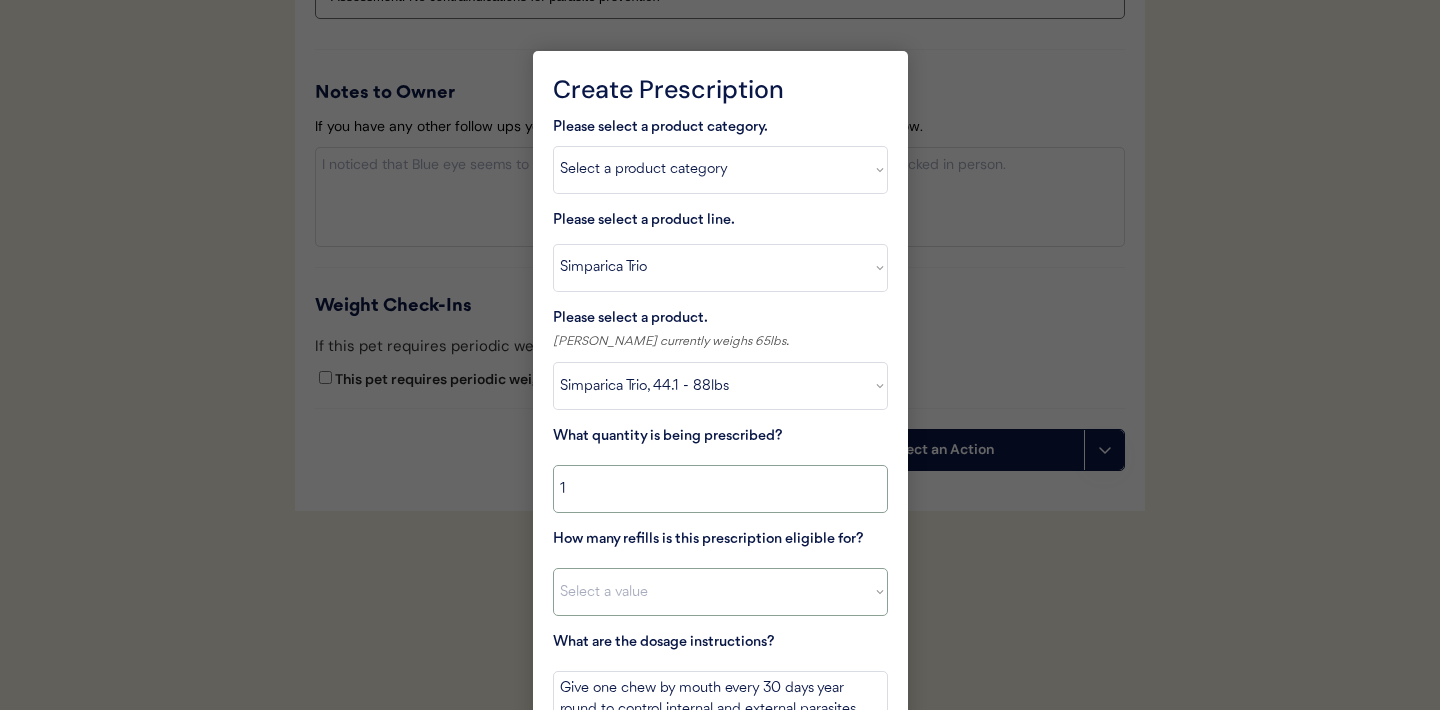 click on "Select a value 0 1 2 3 4 5 6 7 8 10 11" at bounding box center (720, 592) 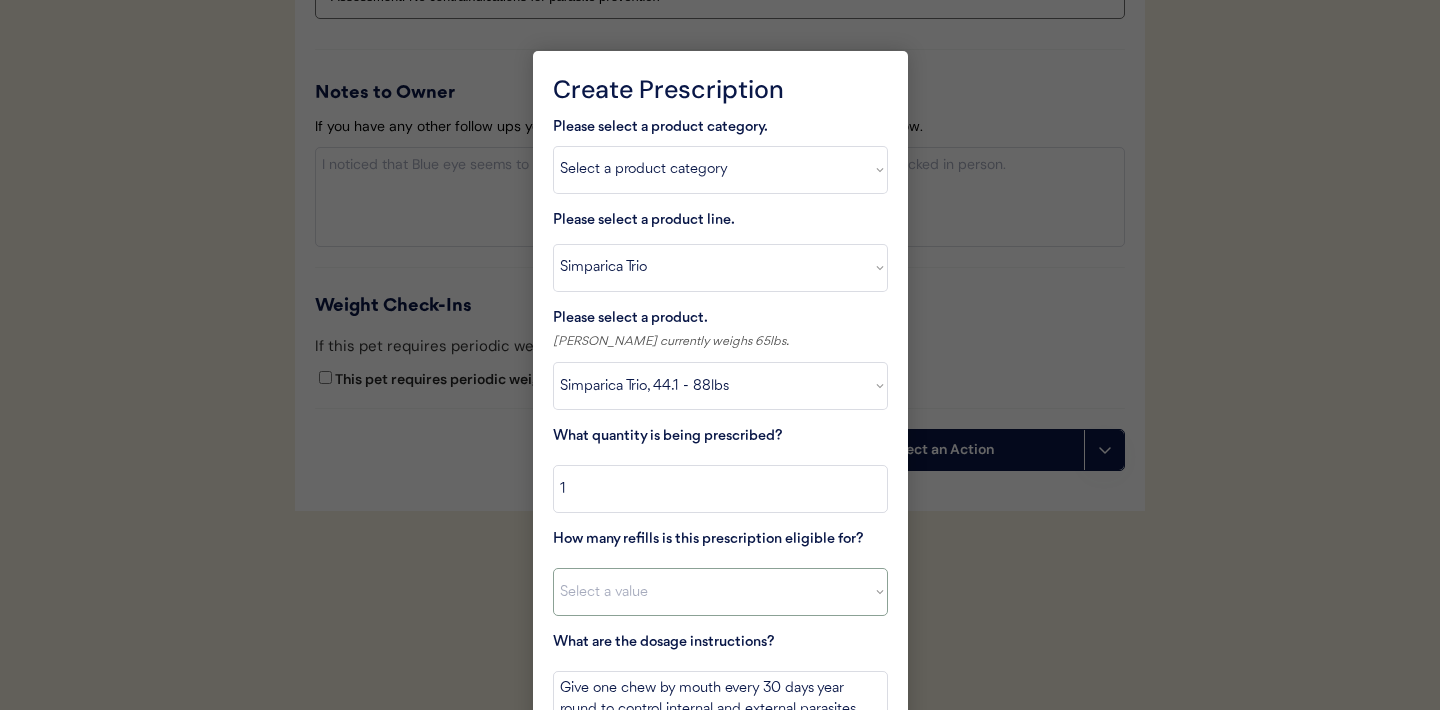select on "11" 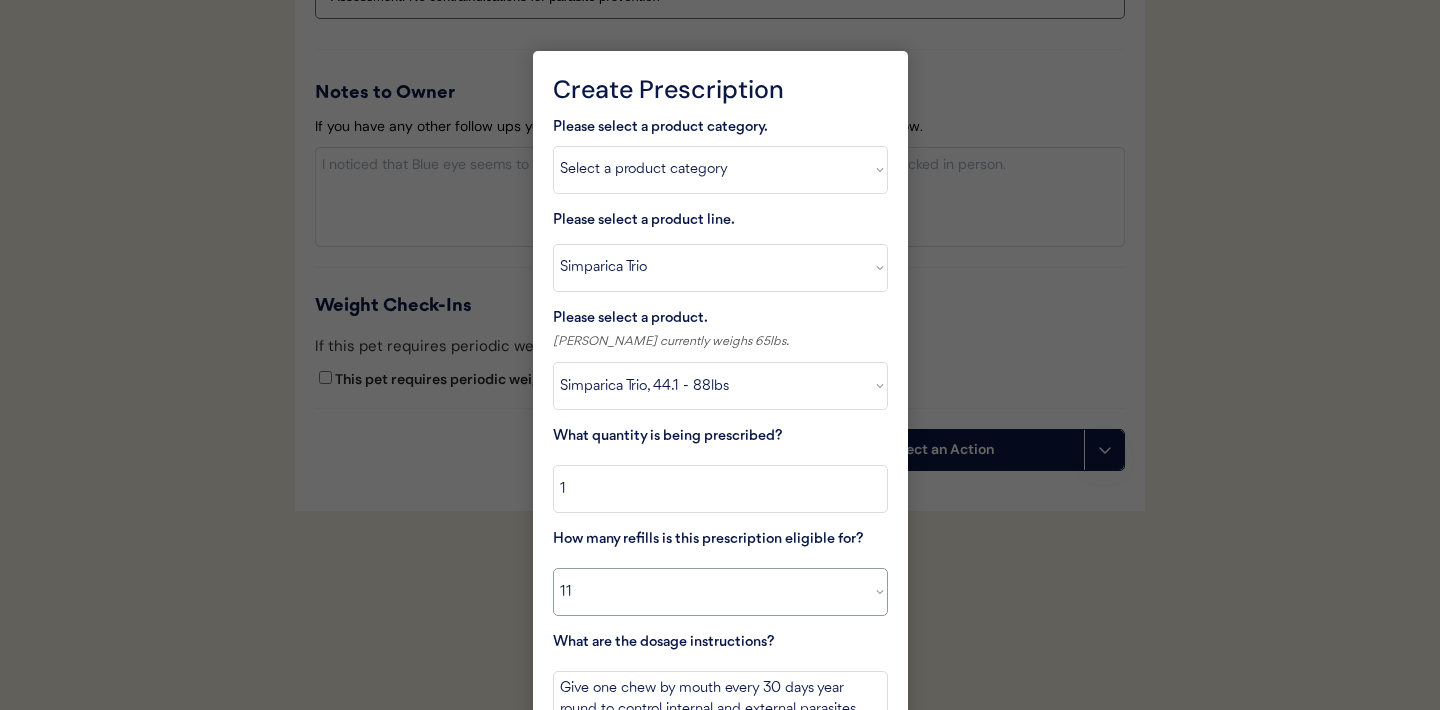 scroll, scrollTop: 2384, scrollLeft: 0, axis: vertical 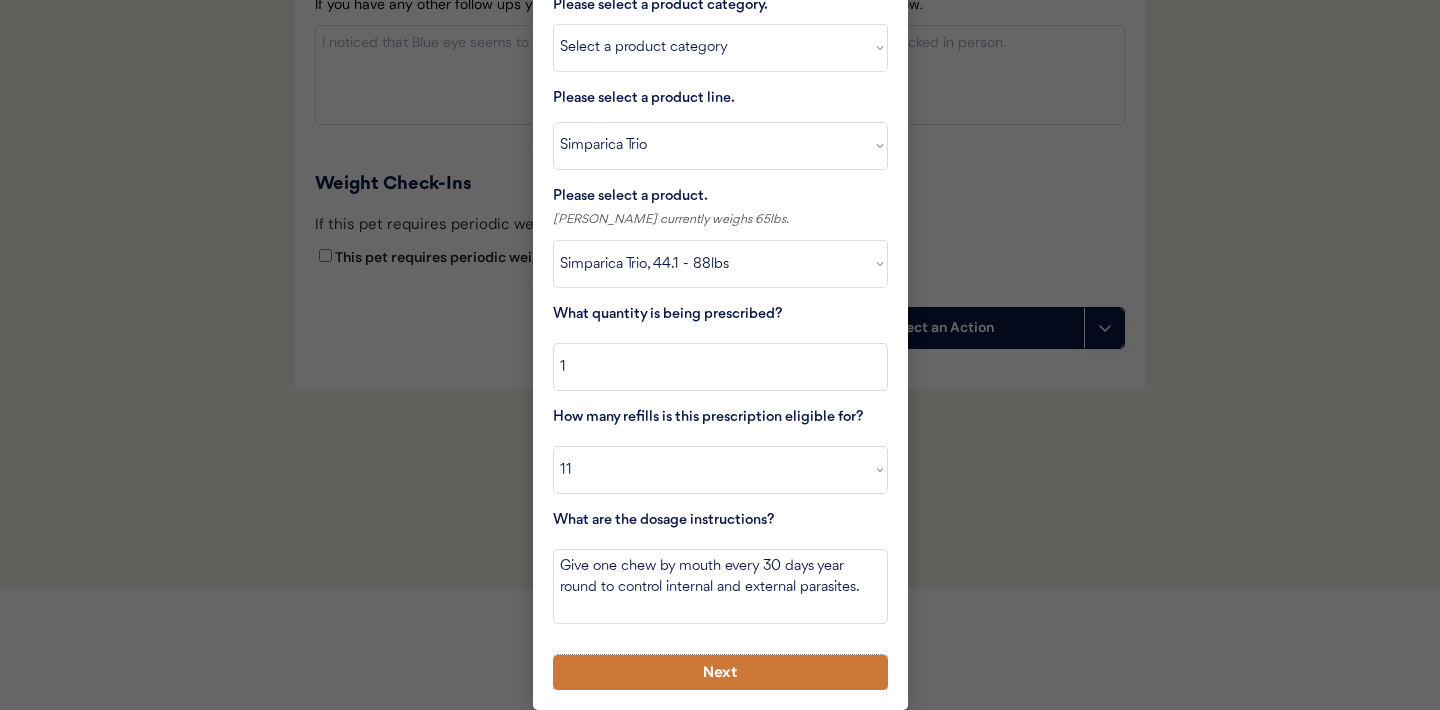 click on "Next" at bounding box center (720, 672) 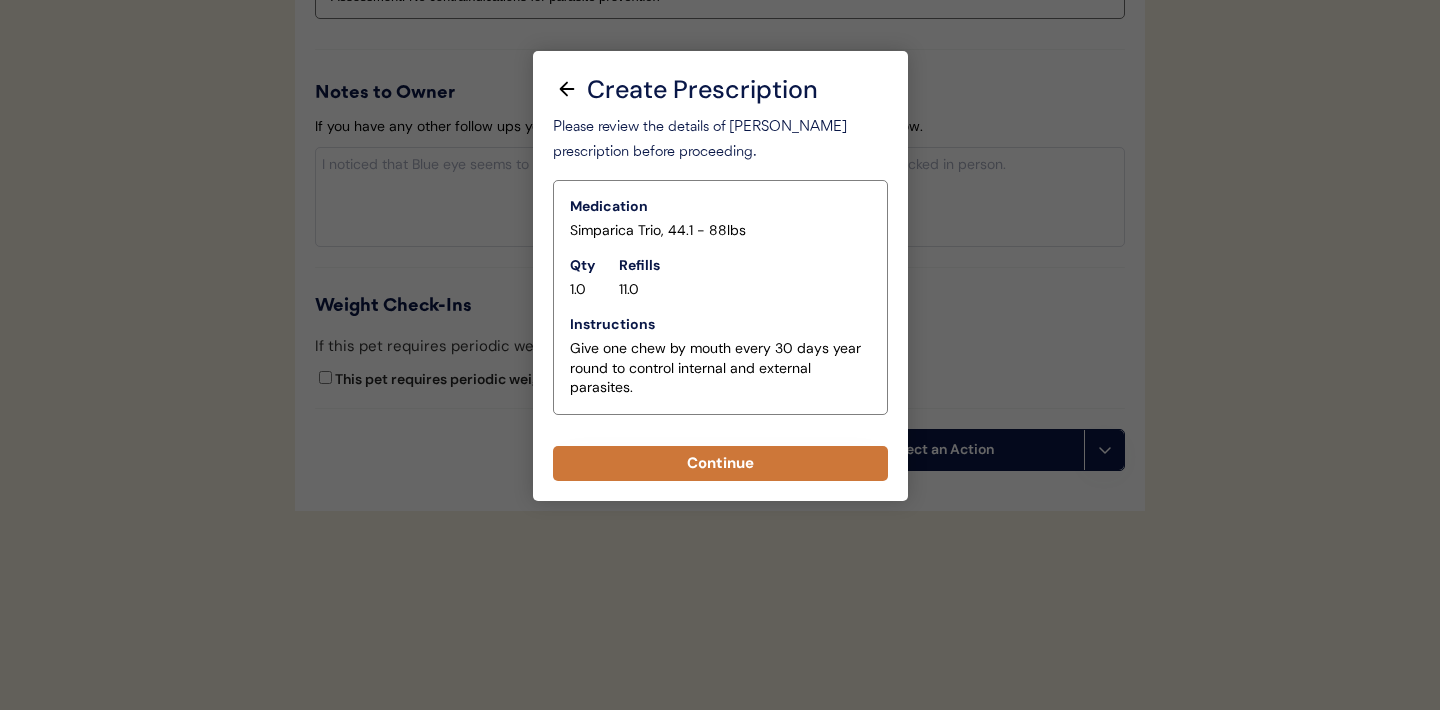 click on "Continue" at bounding box center (720, 463) 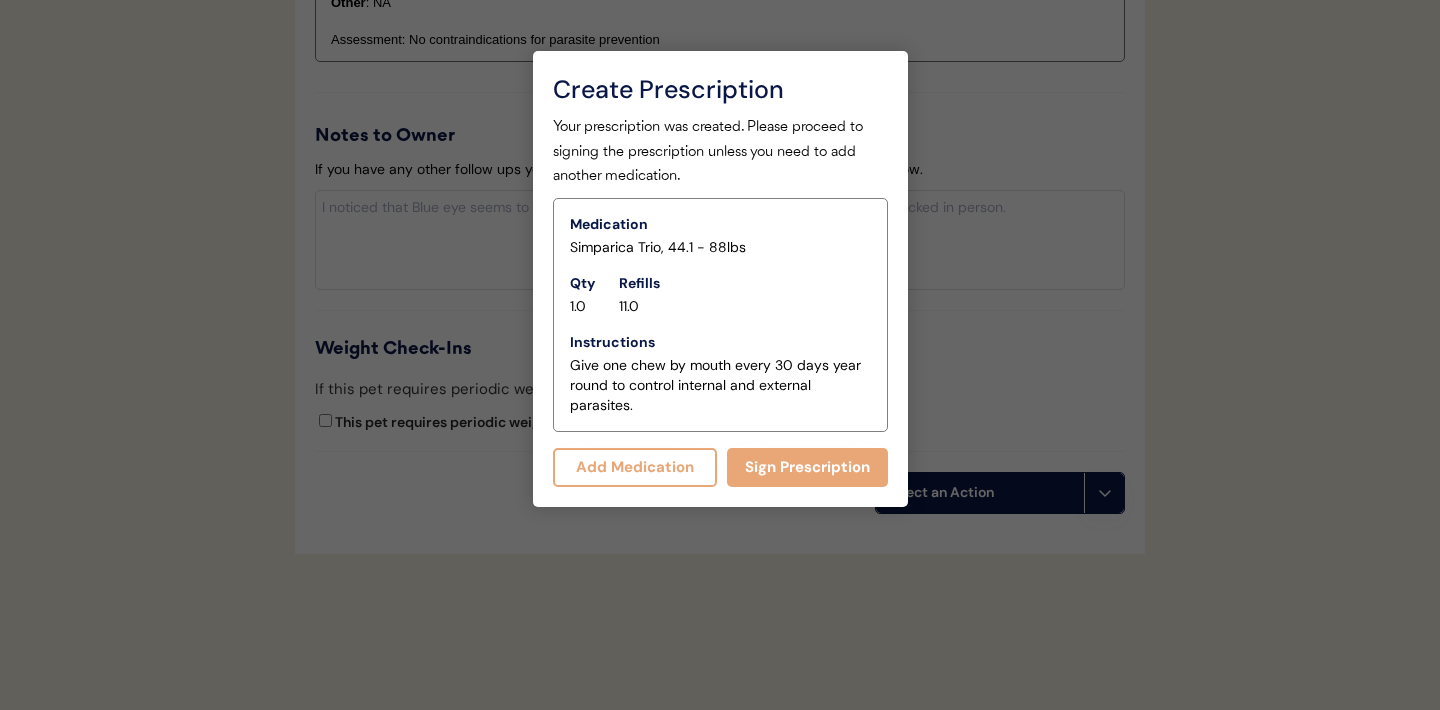 scroll, scrollTop: 2305, scrollLeft: 0, axis: vertical 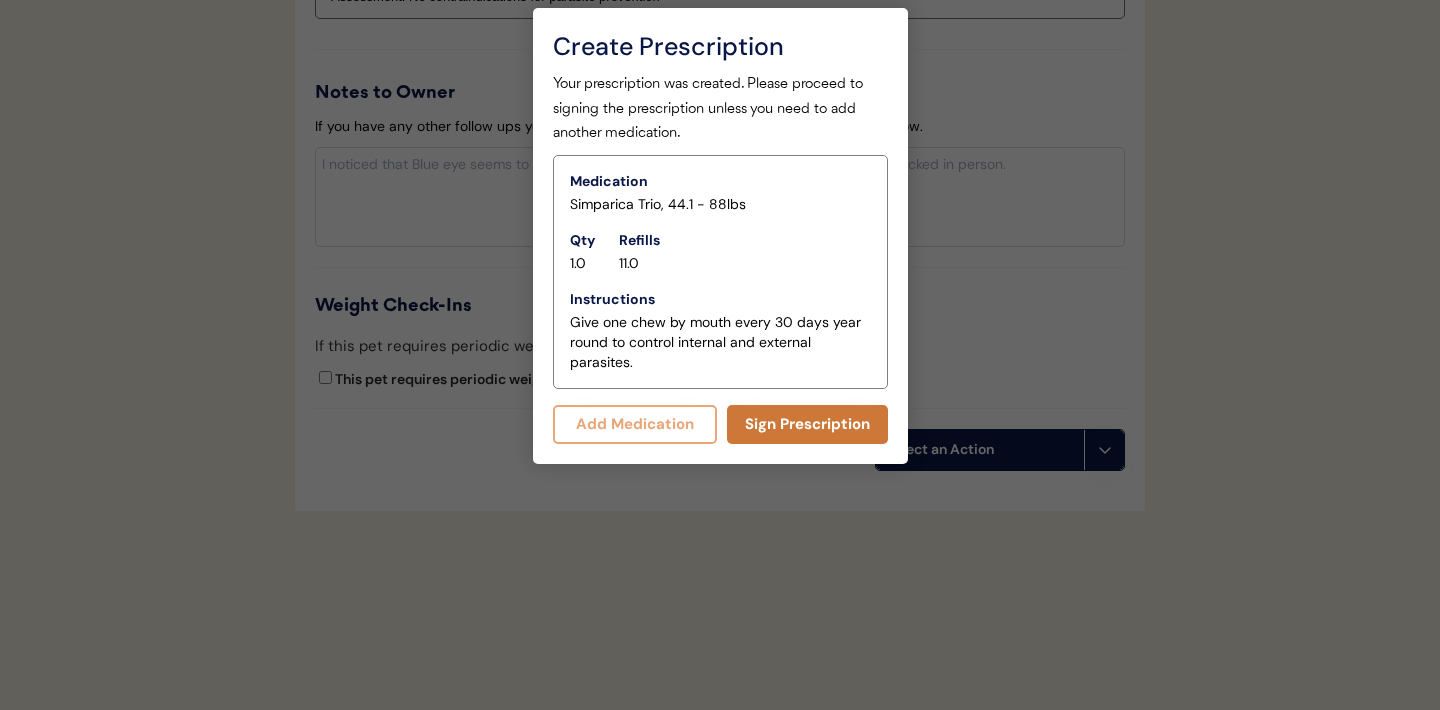 click on "Sign Prescription" at bounding box center (807, 424) 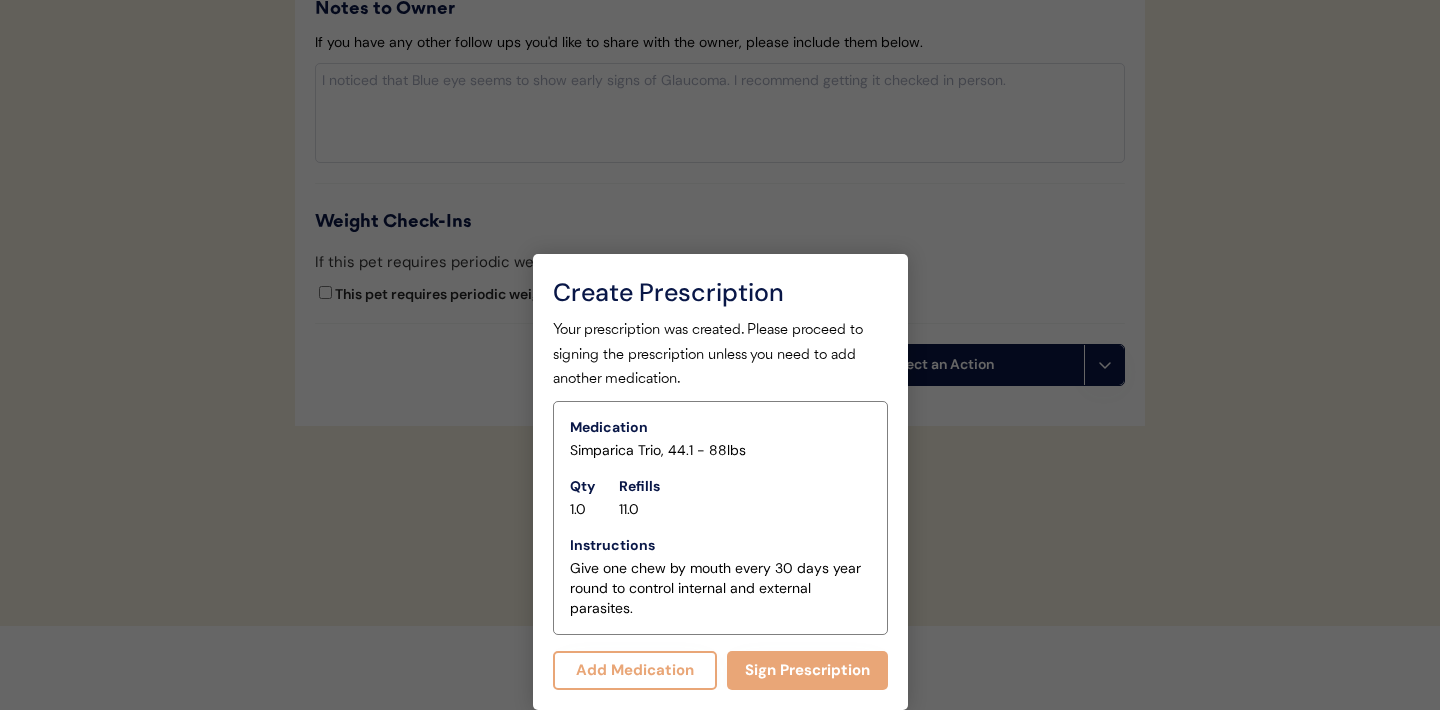 scroll, scrollTop: 2293, scrollLeft: 0, axis: vertical 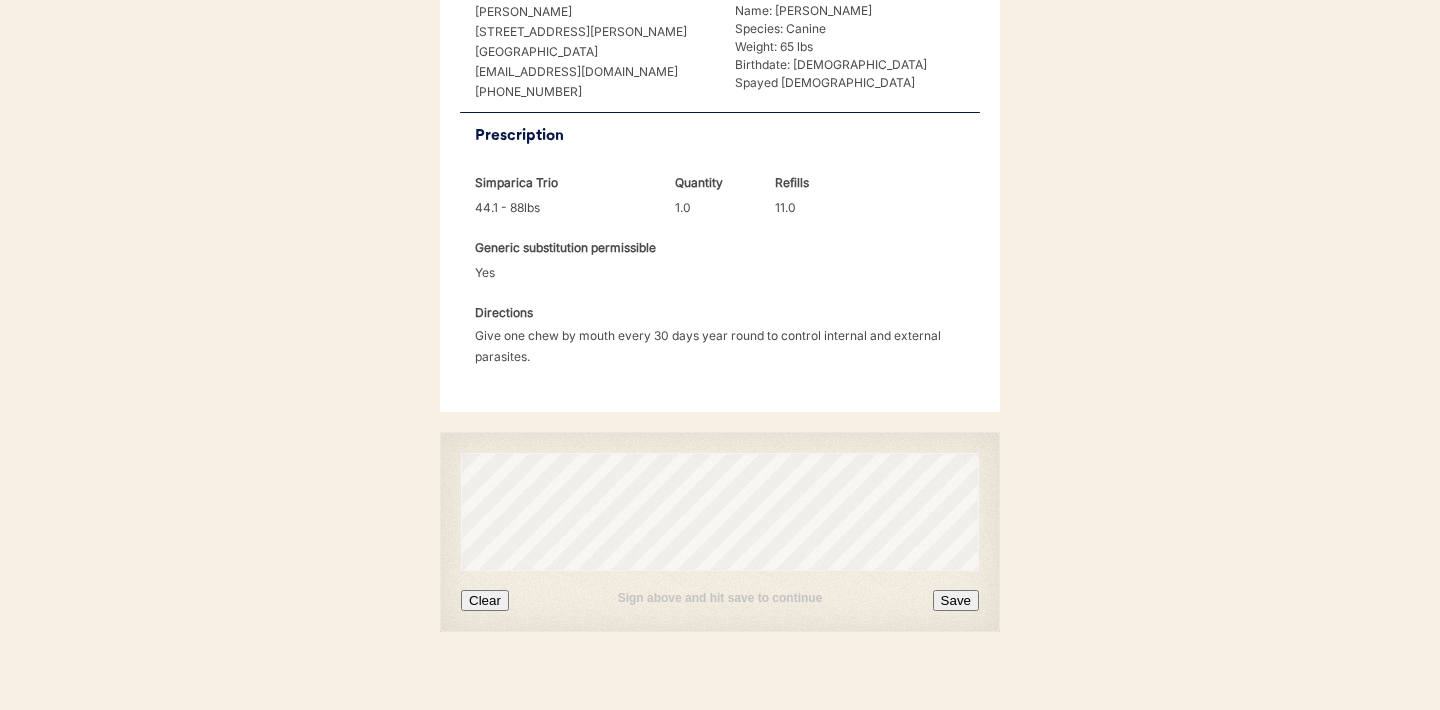 click on "Clear" at bounding box center [485, 600] 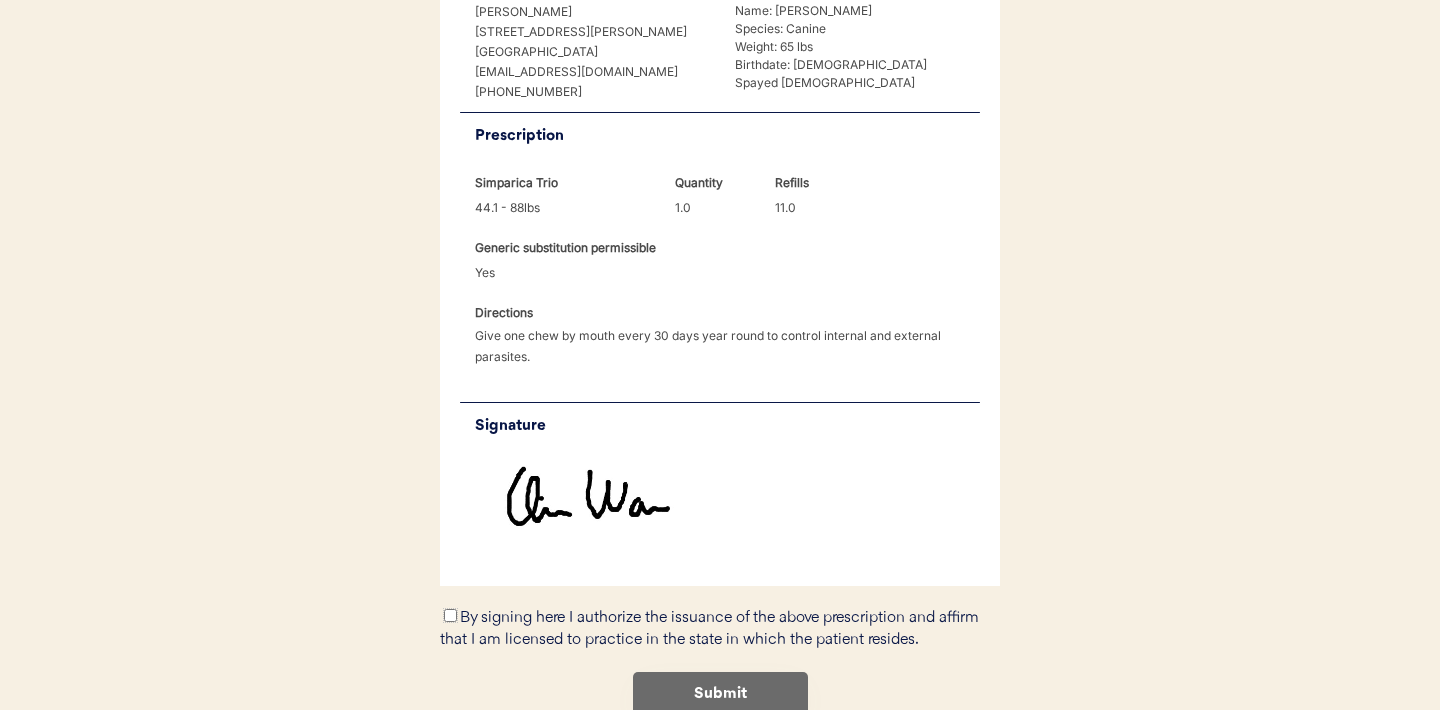 click on "By signing here I authorize the issuance of the above prescription and affirm that I am licensed to practice in the state in which the patient resides." at bounding box center (450, 615) 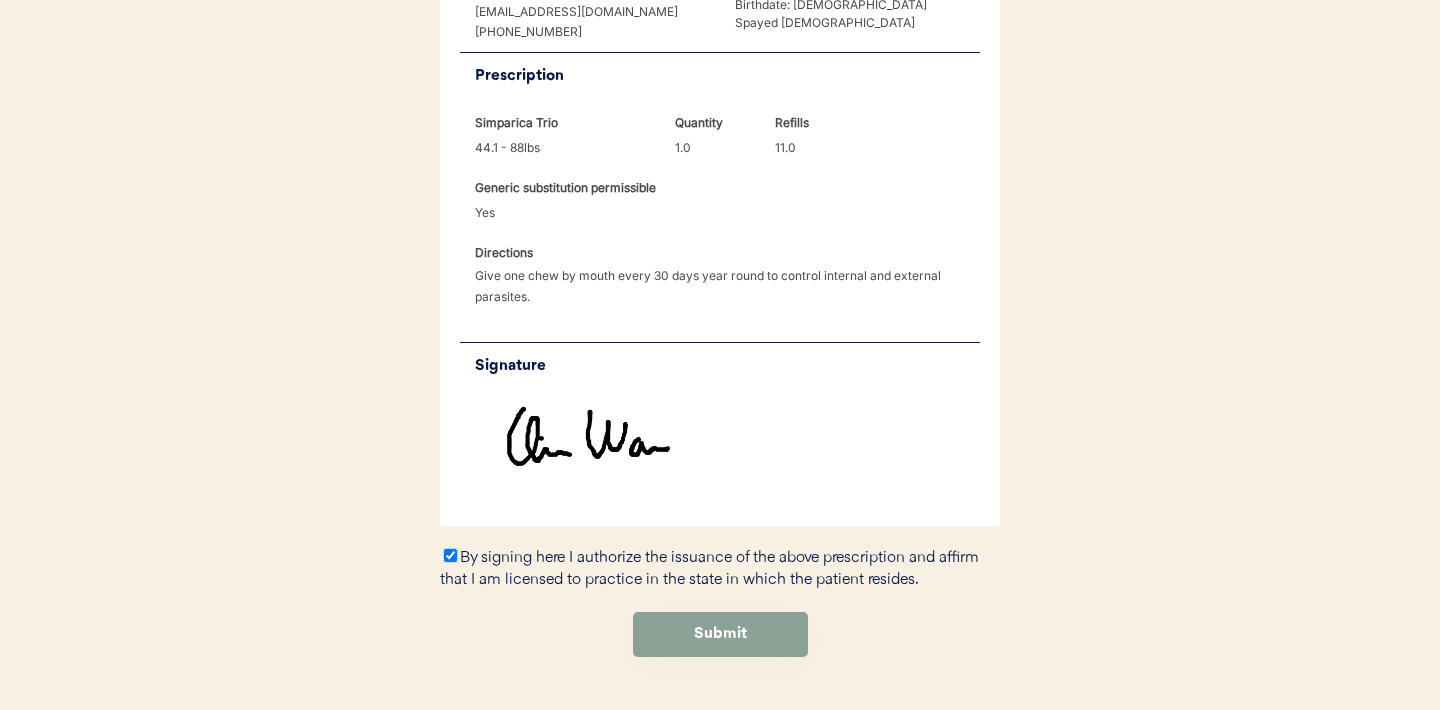 scroll, scrollTop: 599, scrollLeft: 0, axis: vertical 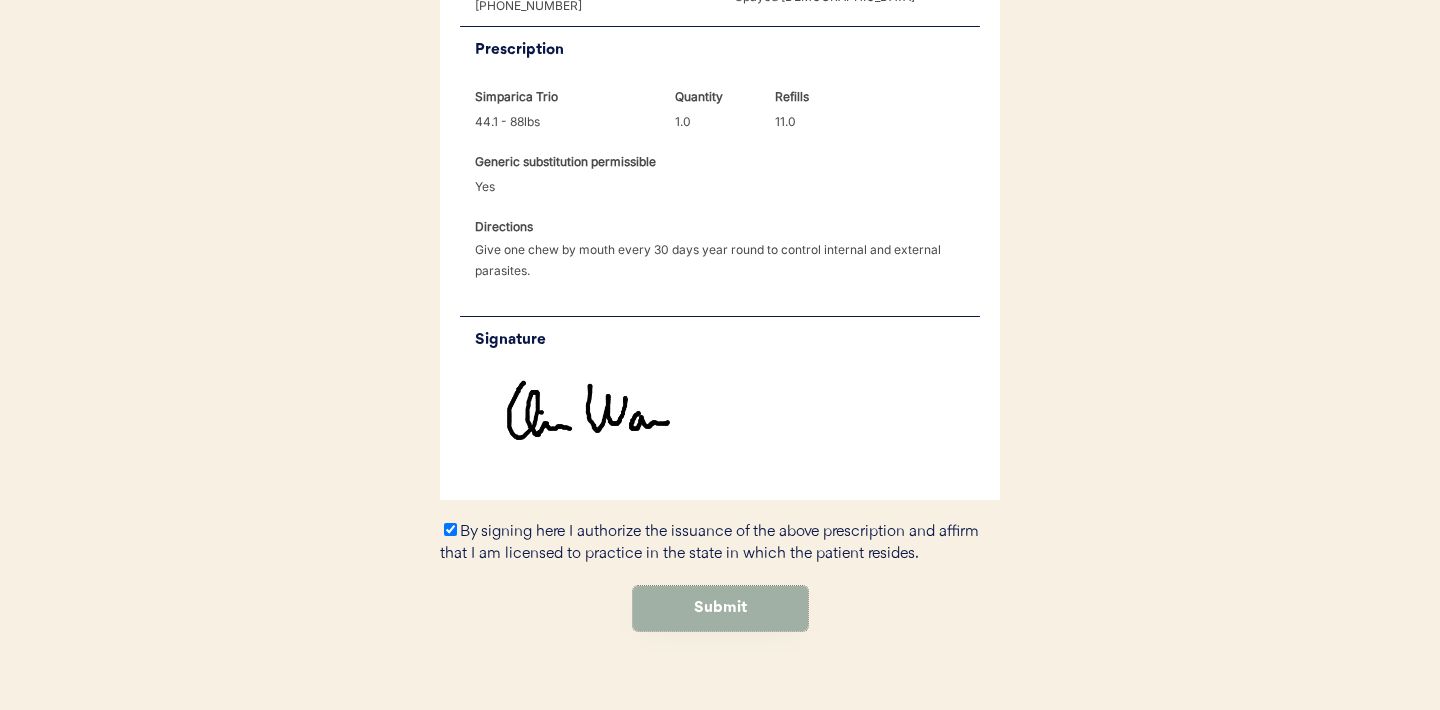 click on "Submit" at bounding box center [720, 608] 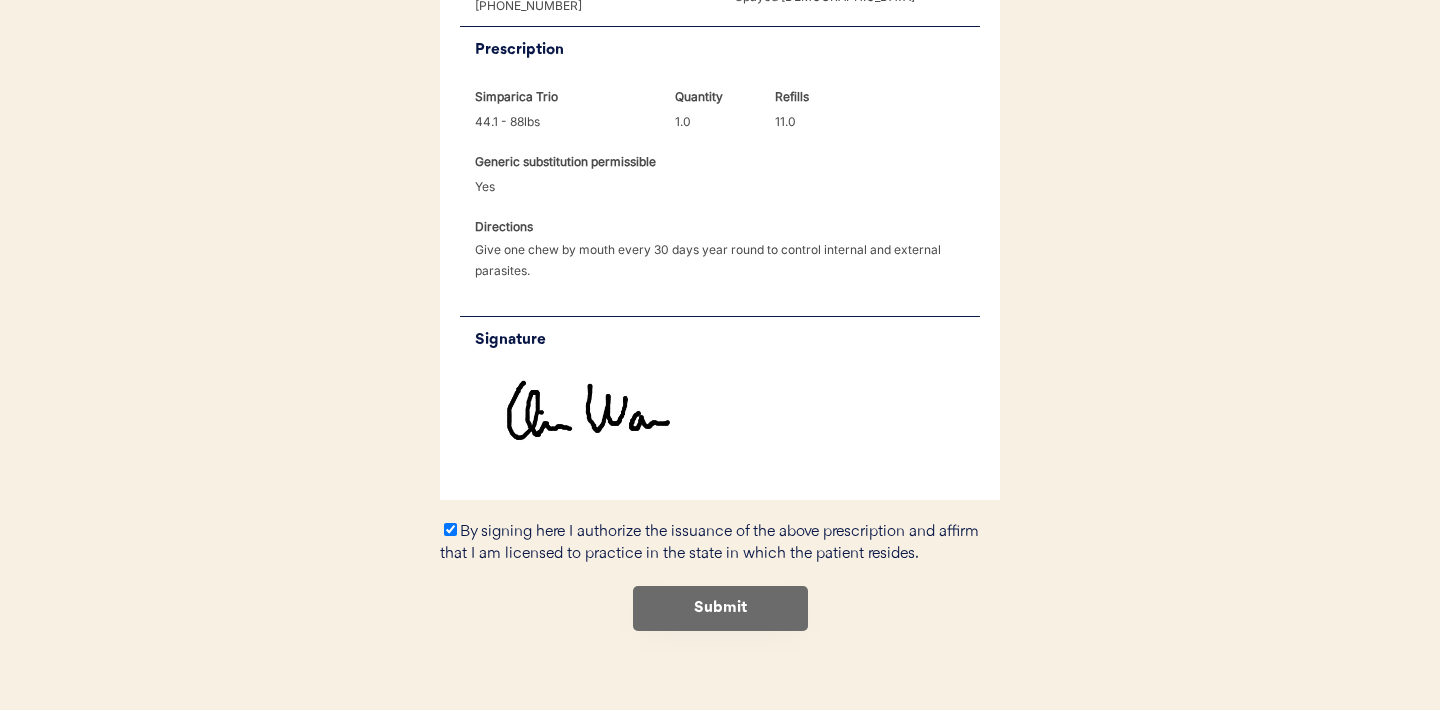 scroll, scrollTop: 0, scrollLeft: 0, axis: both 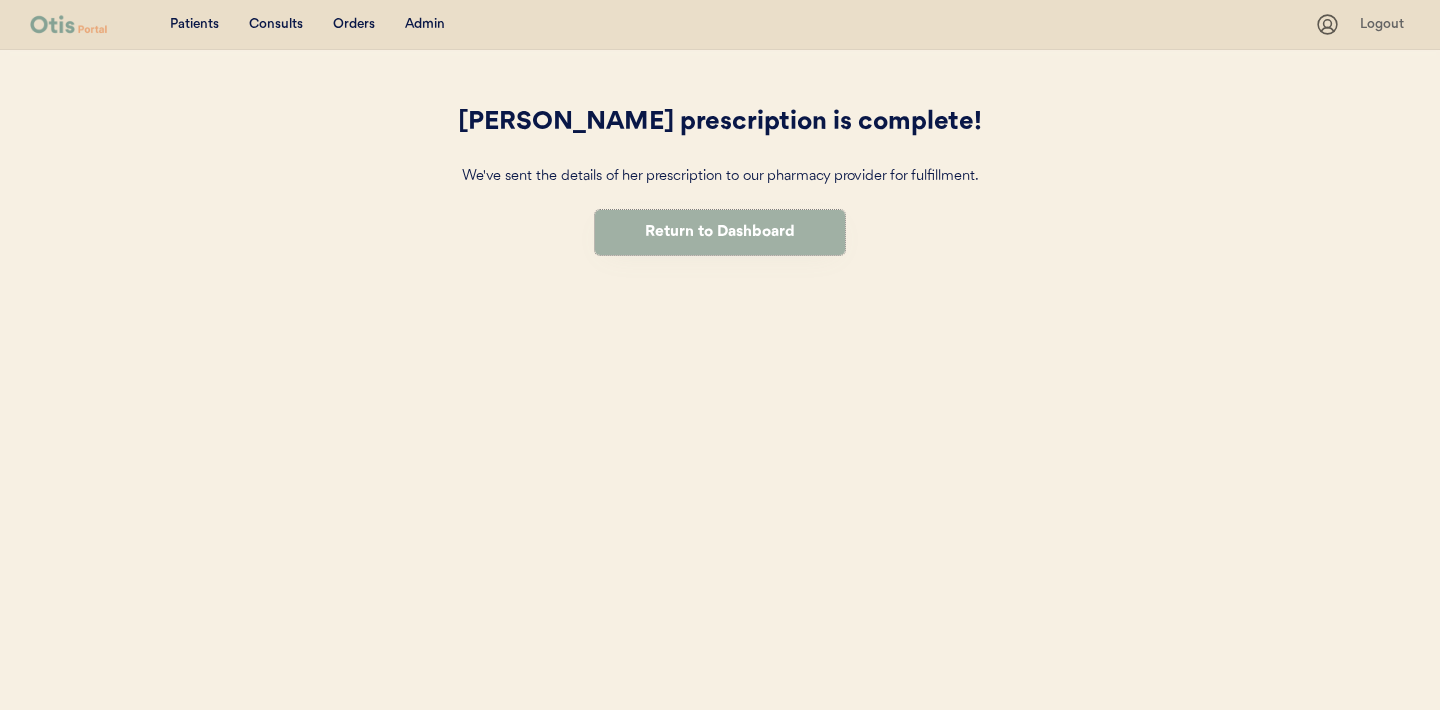 click on "Return to Dashboard" at bounding box center [720, 232] 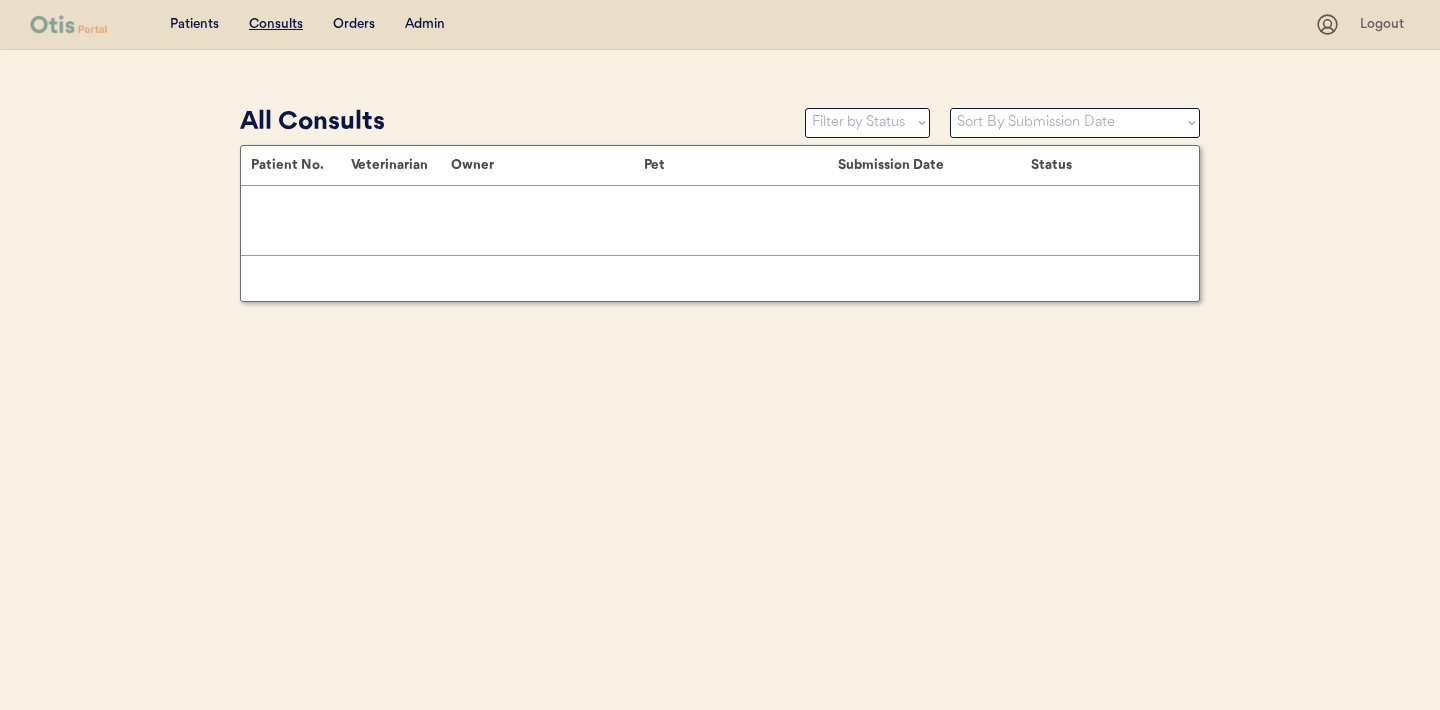 scroll, scrollTop: 0, scrollLeft: 0, axis: both 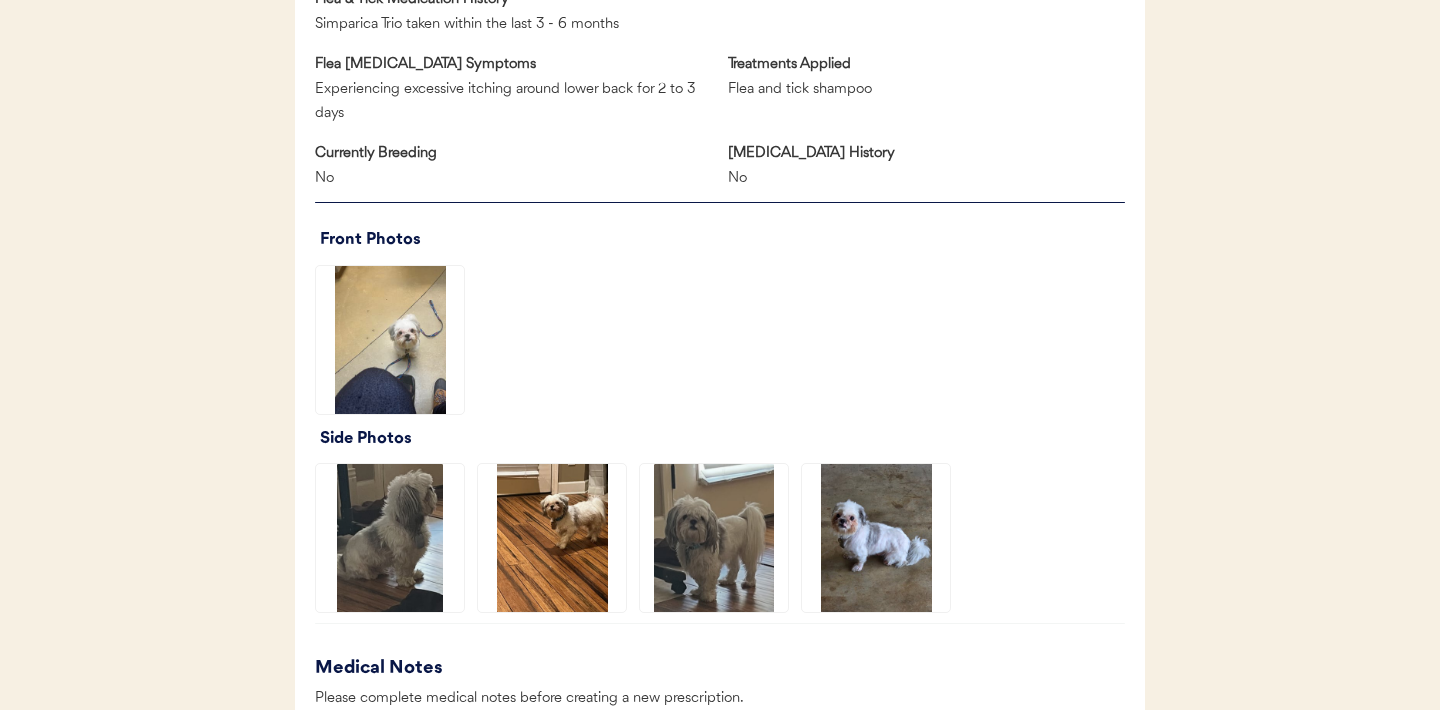click 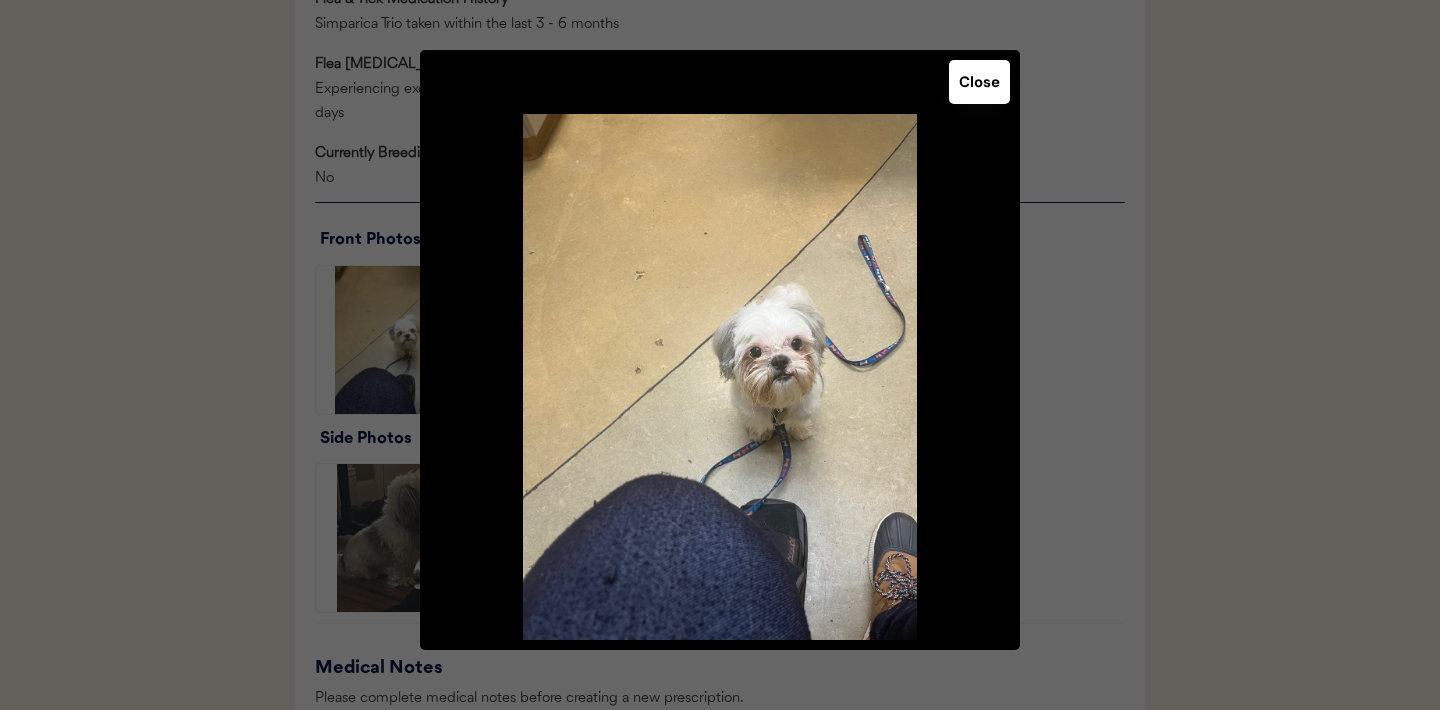 click on "Close" at bounding box center [979, 82] 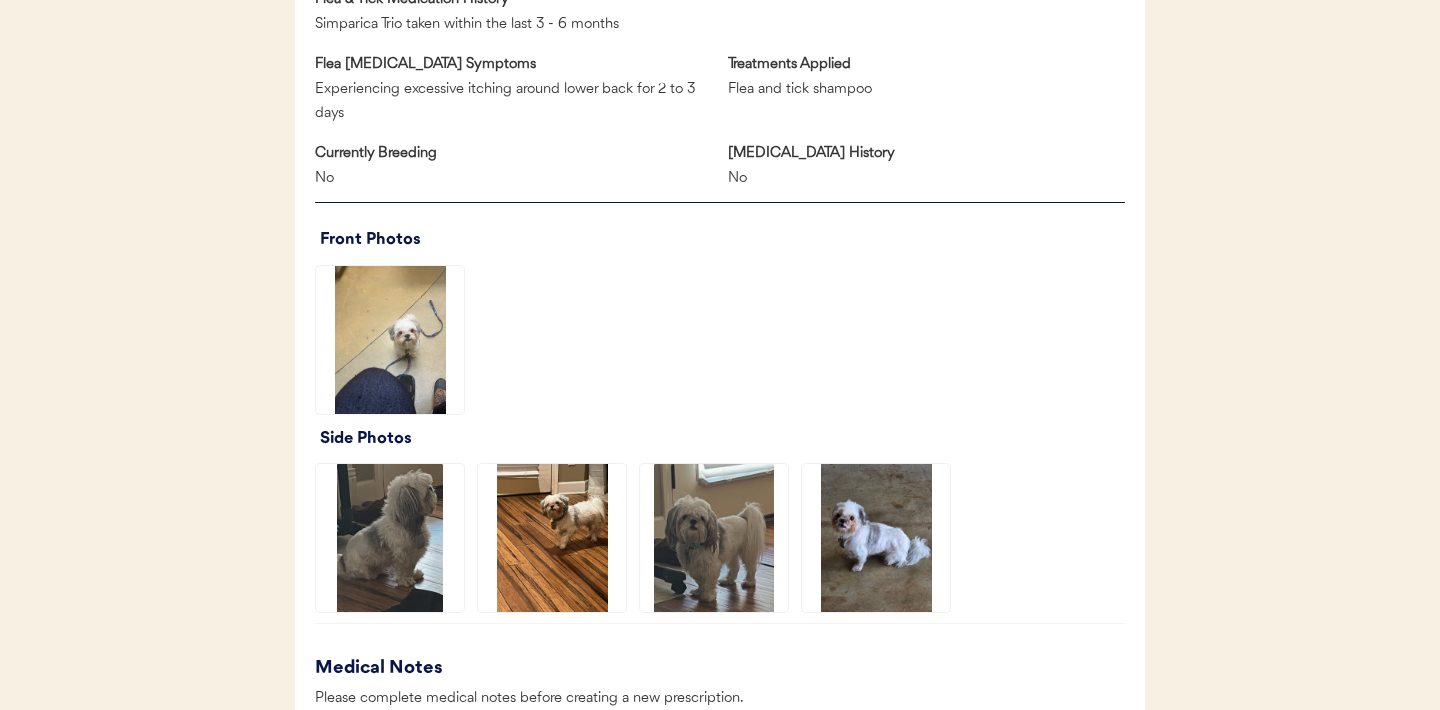 click 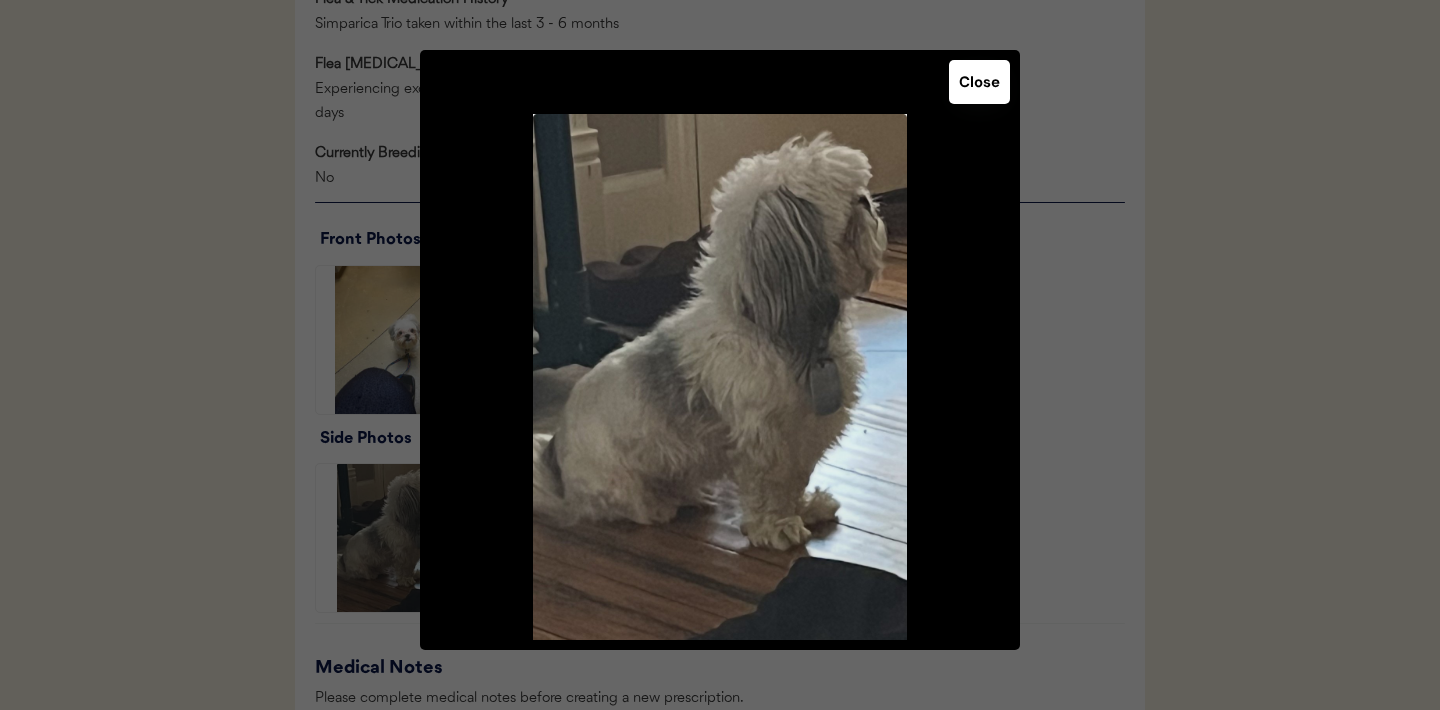click on "Close" at bounding box center [979, 82] 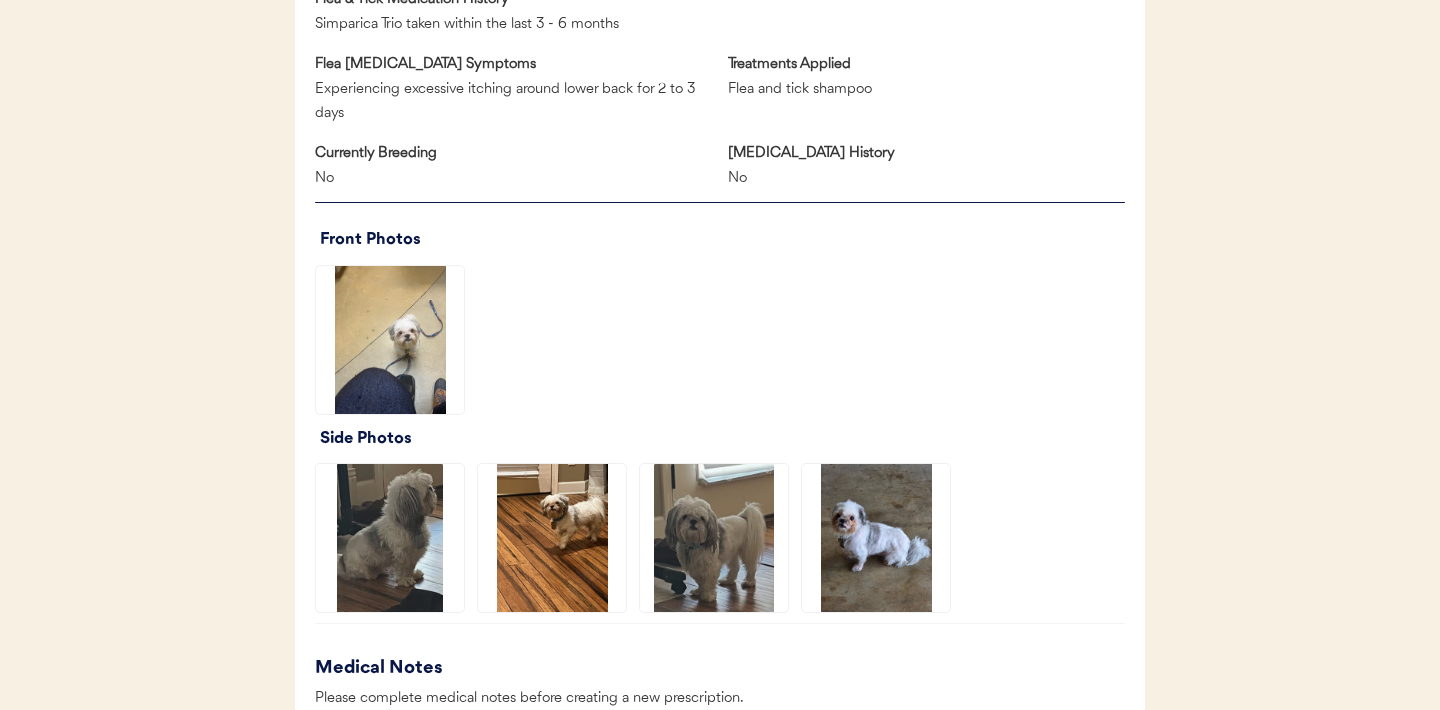 click 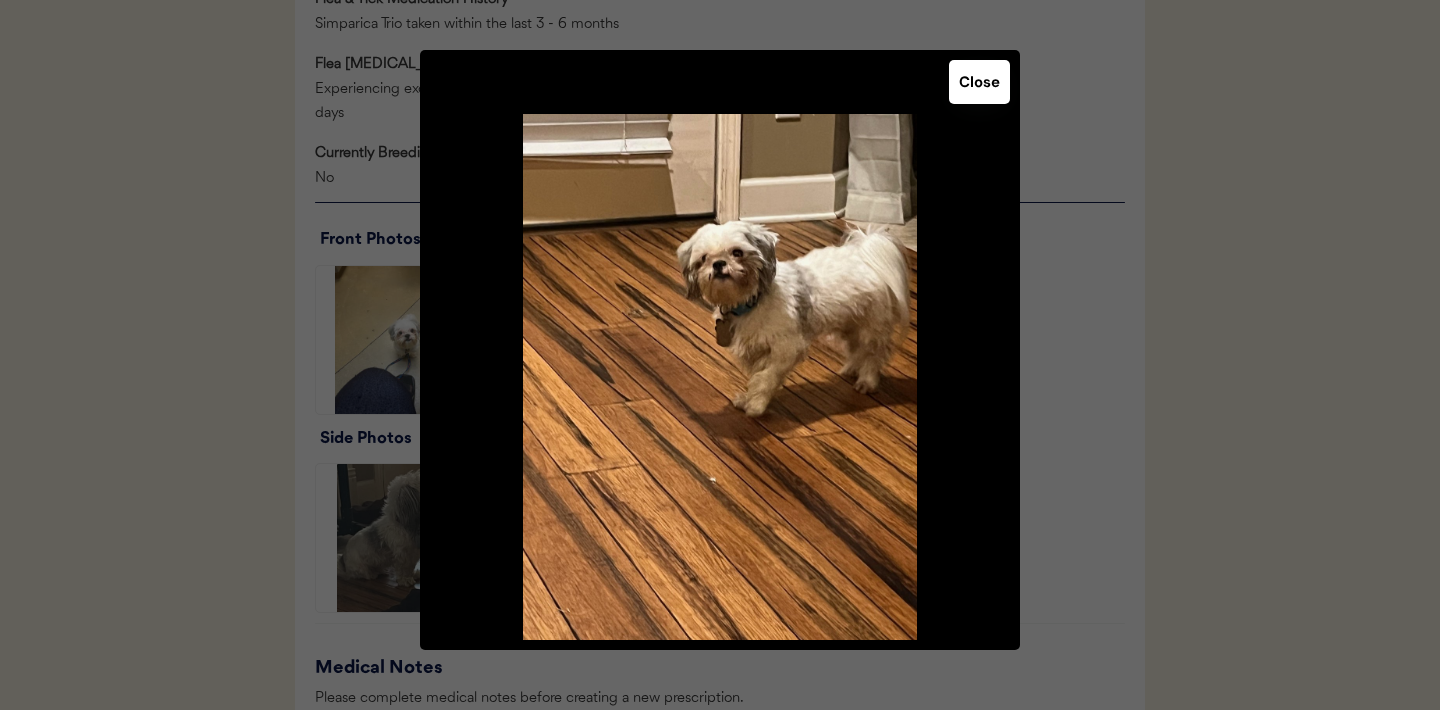 click on "Close" at bounding box center (979, 82) 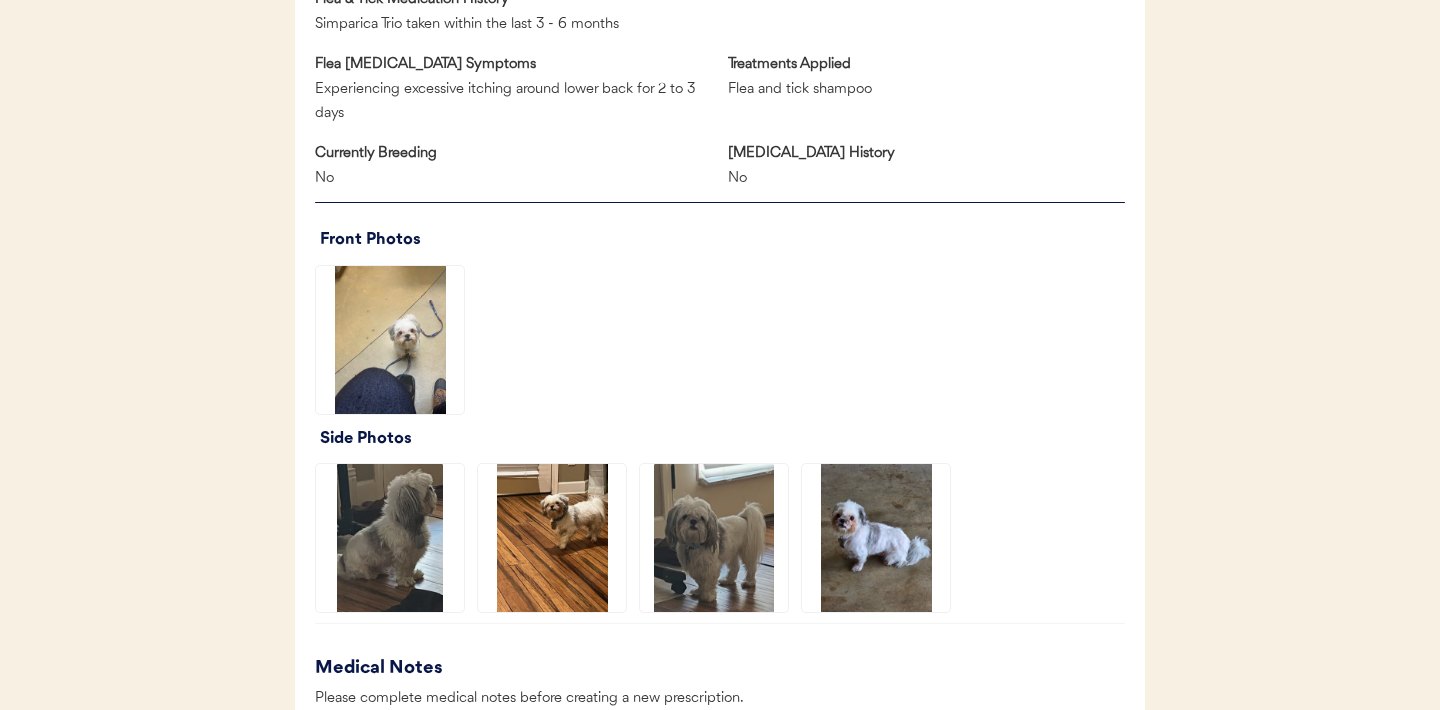 click 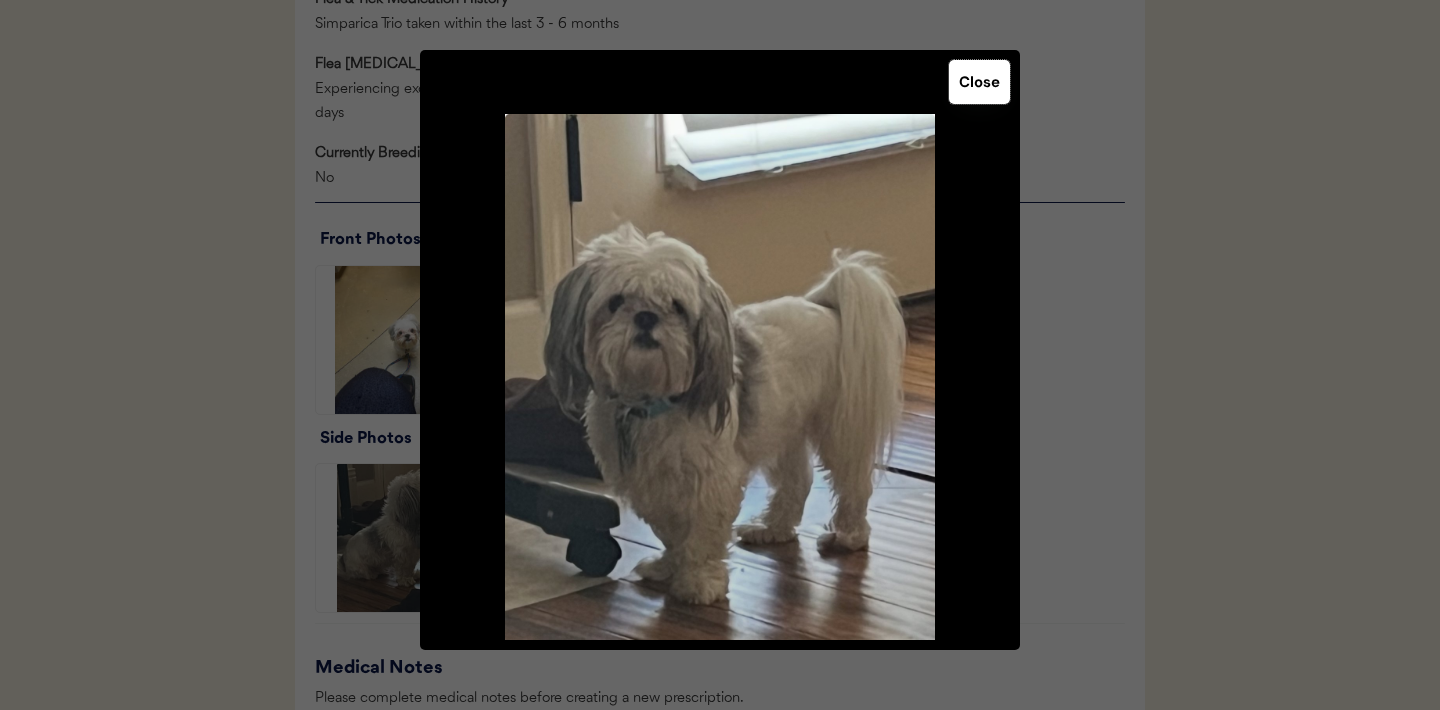 click on "Close" at bounding box center [979, 82] 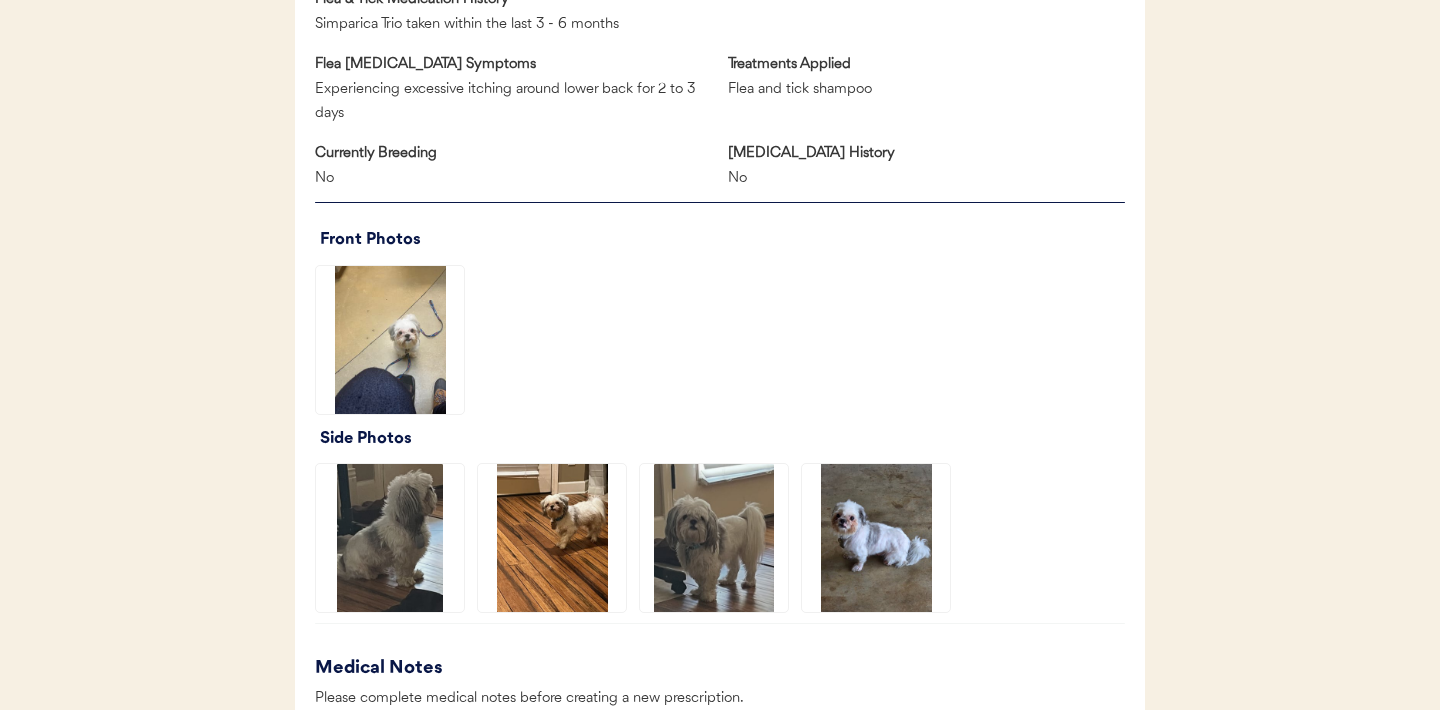 click 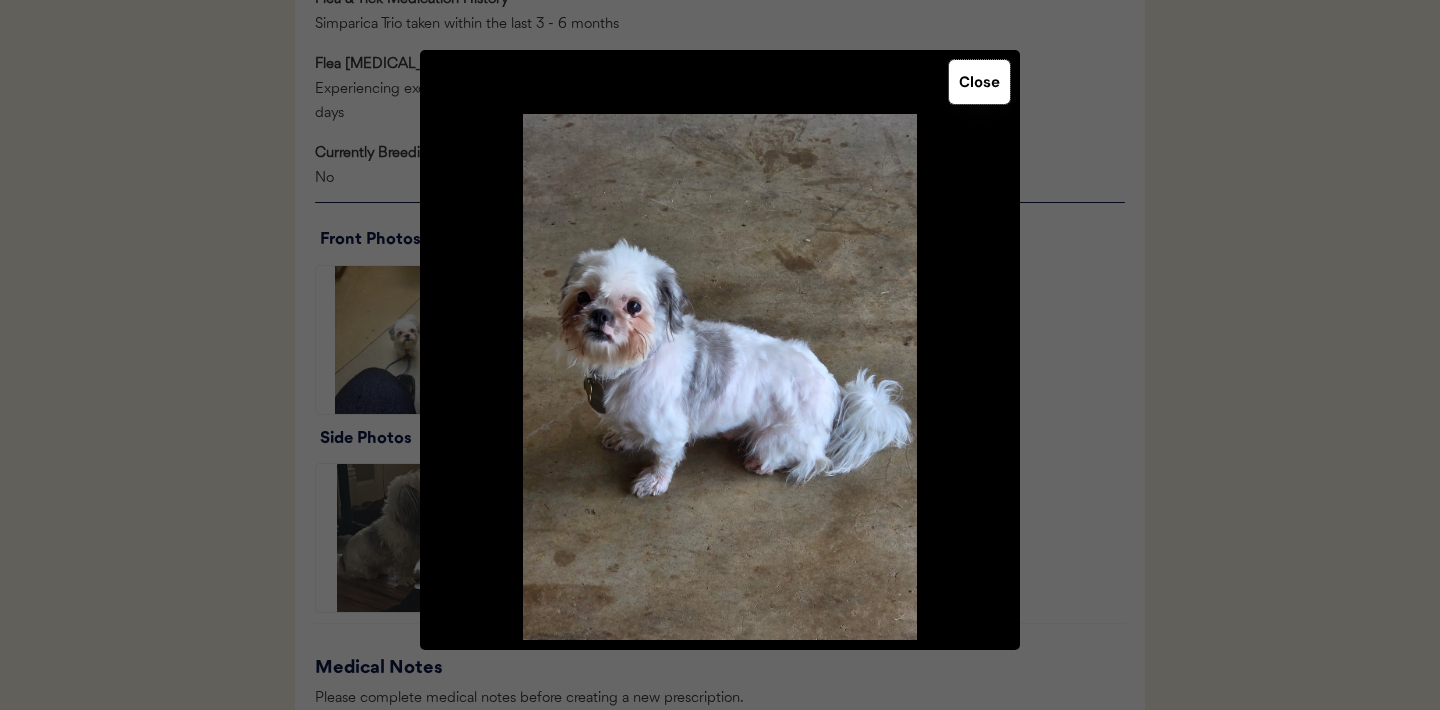 click on "Close" at bounding box center (979, 82) 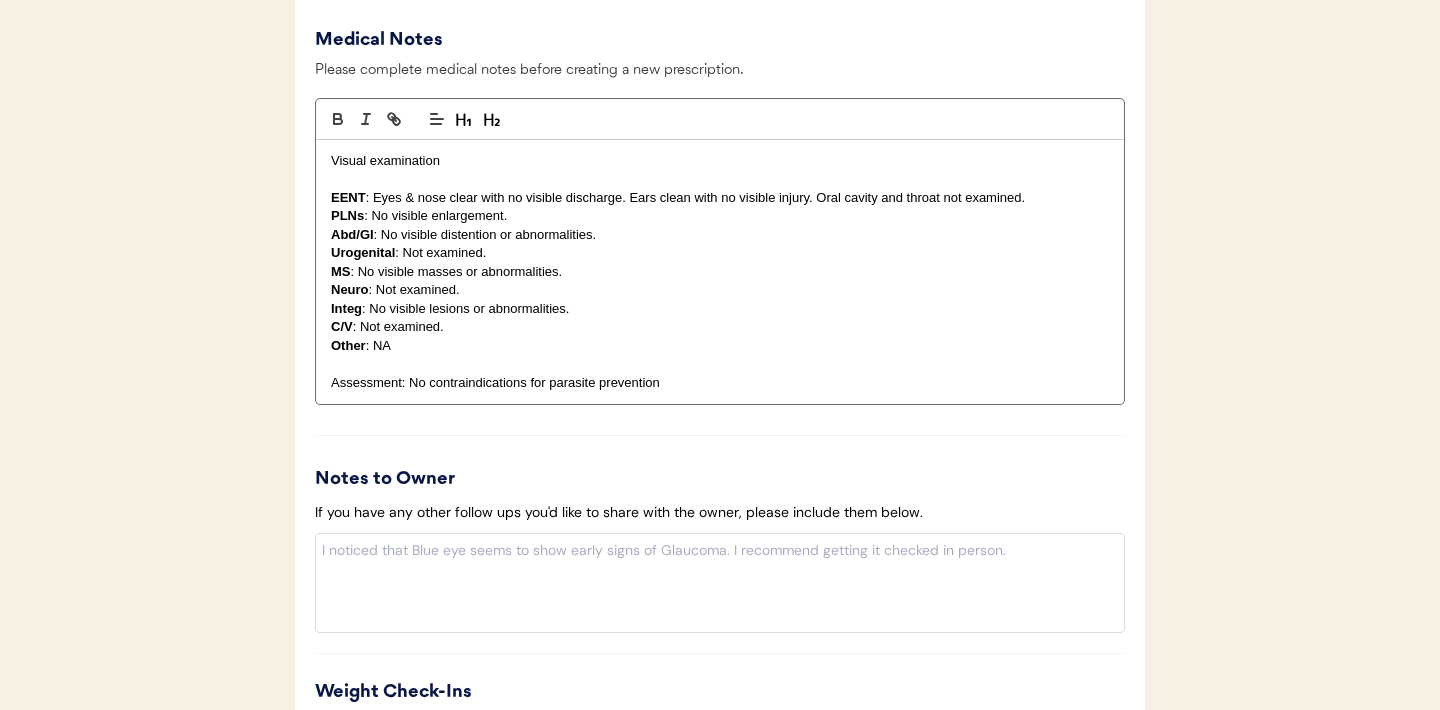 scroll, scrollTop: 1749, scrollLeft: 0, axis: vertical 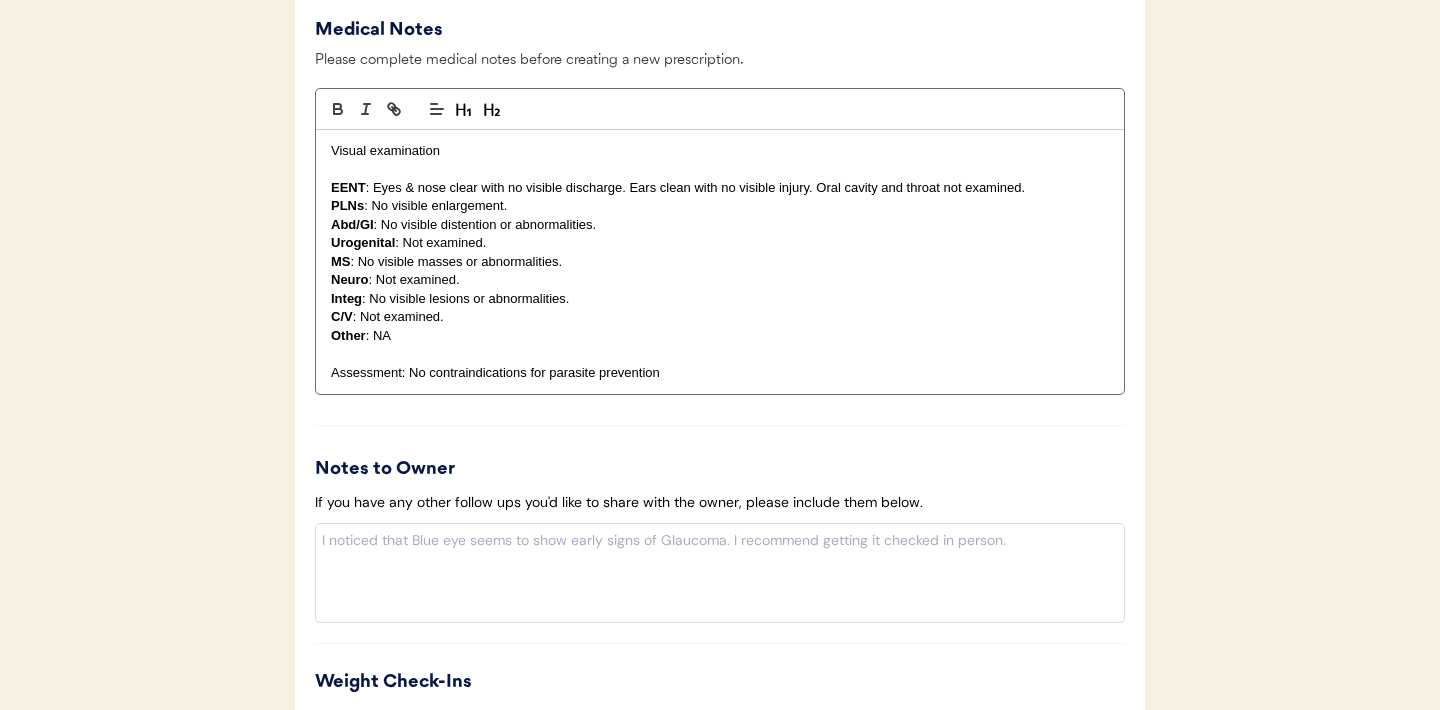 click on "Integ : No visible lesions or abnormalities." at bounding box center [720, 299] 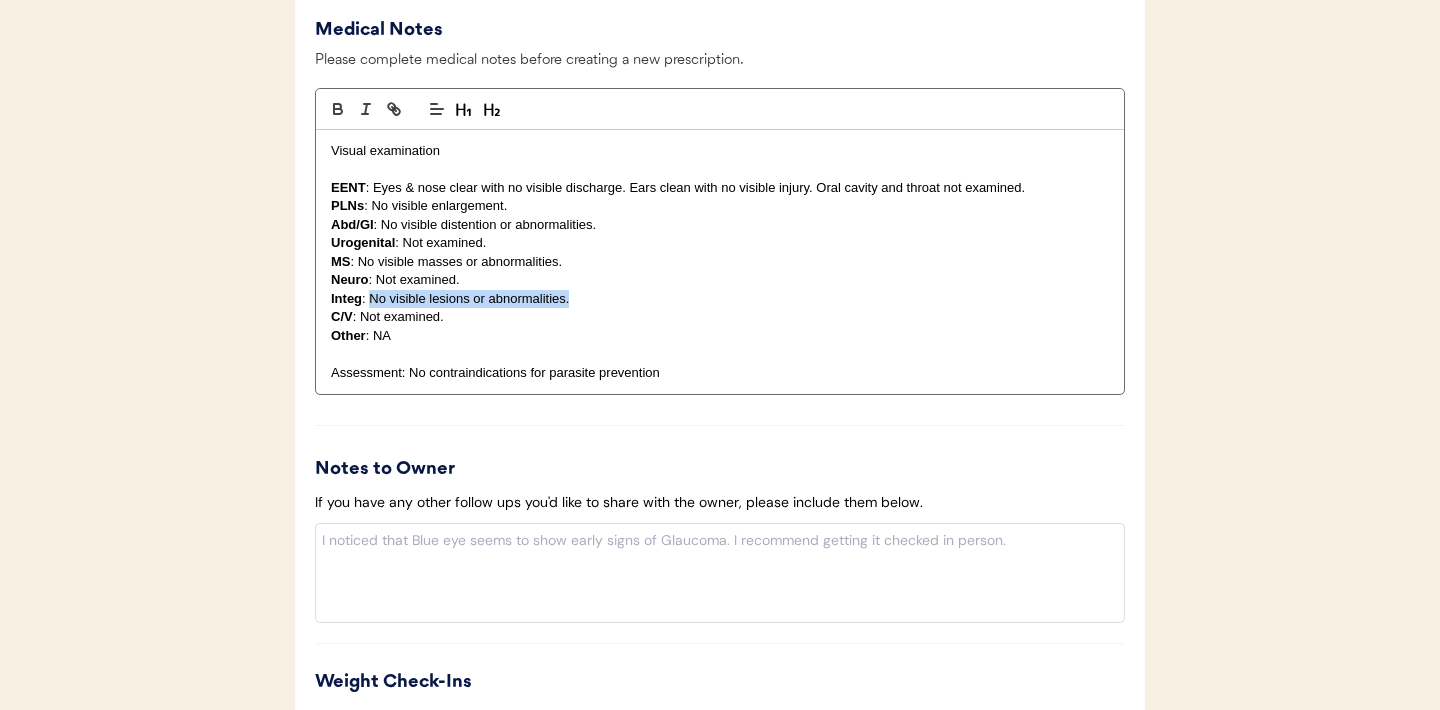 drag, startPoint x: 575, startPoint y: 303, endPoint x: 372, endPoint y: 303, distance: 203 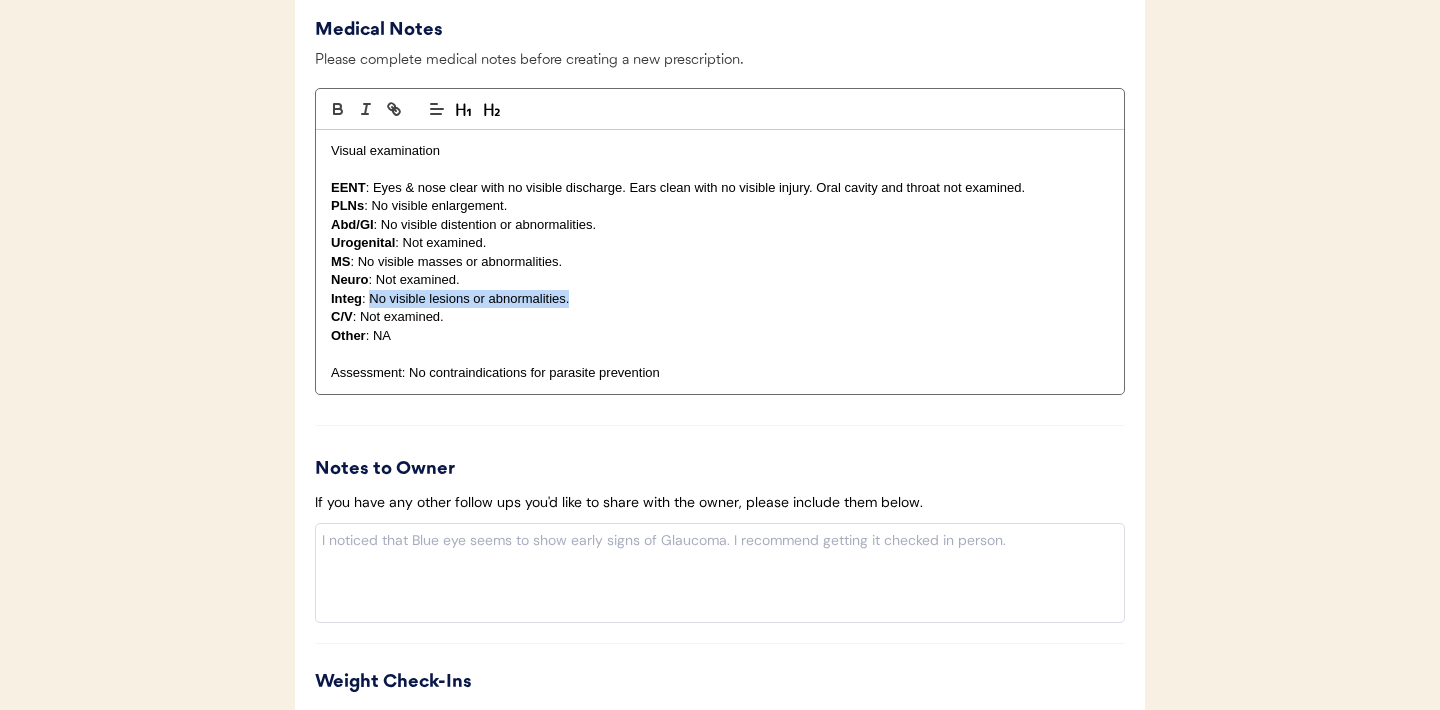 type 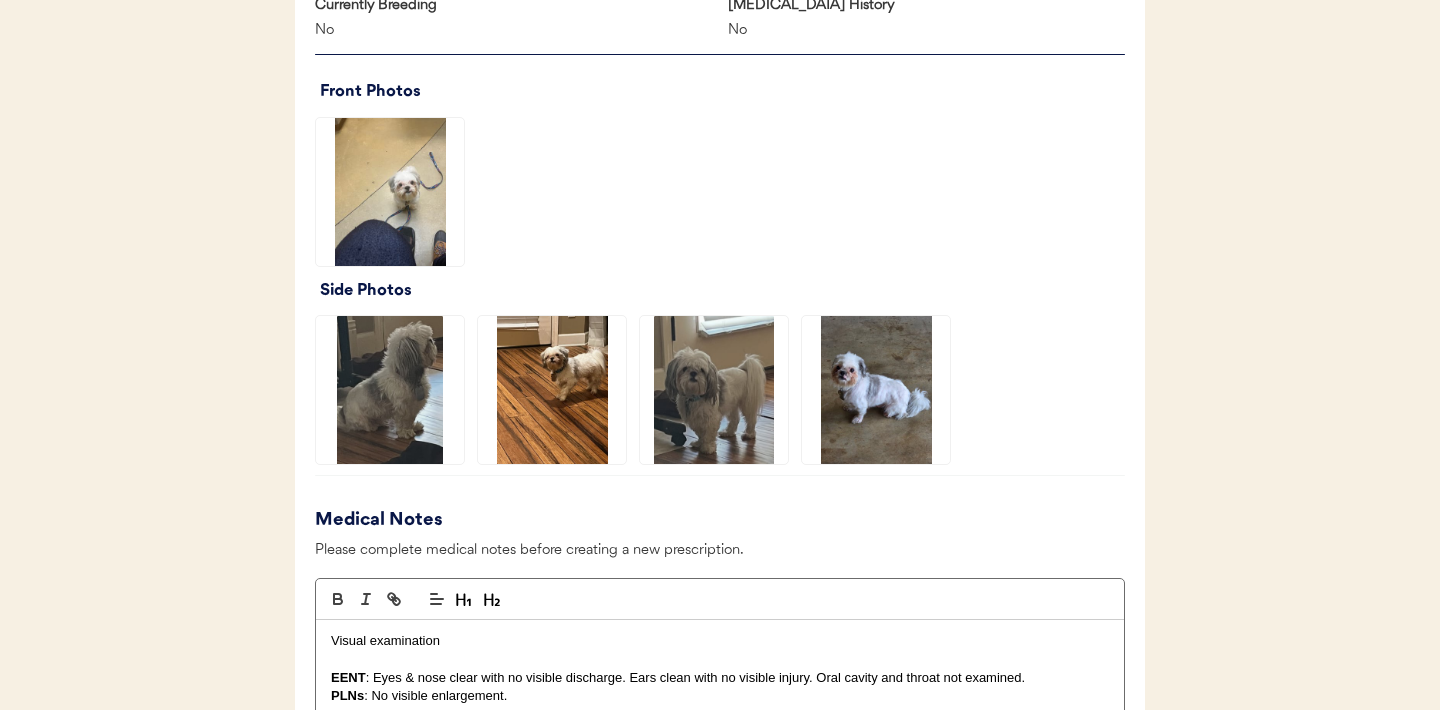 scroll, scrollTop: 1384, scrollLeft: 0, axis: vertical 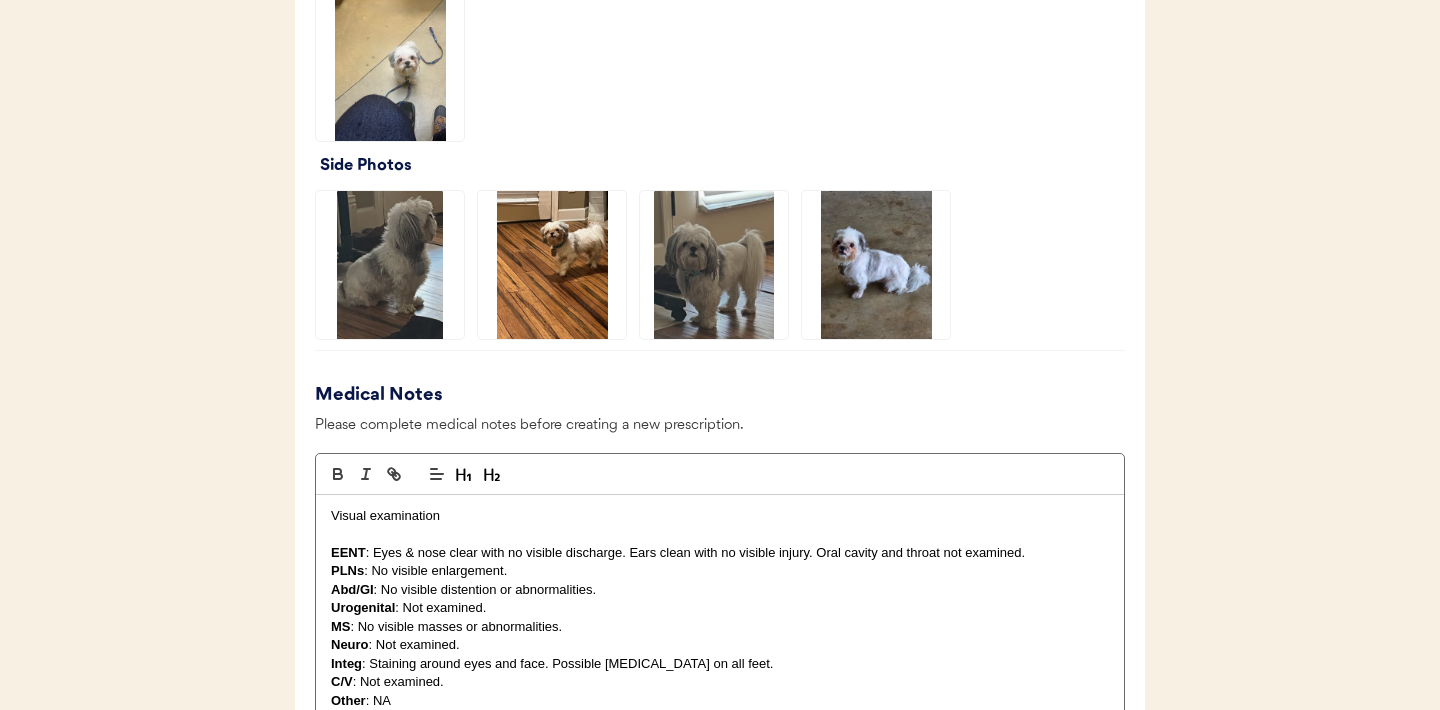 click 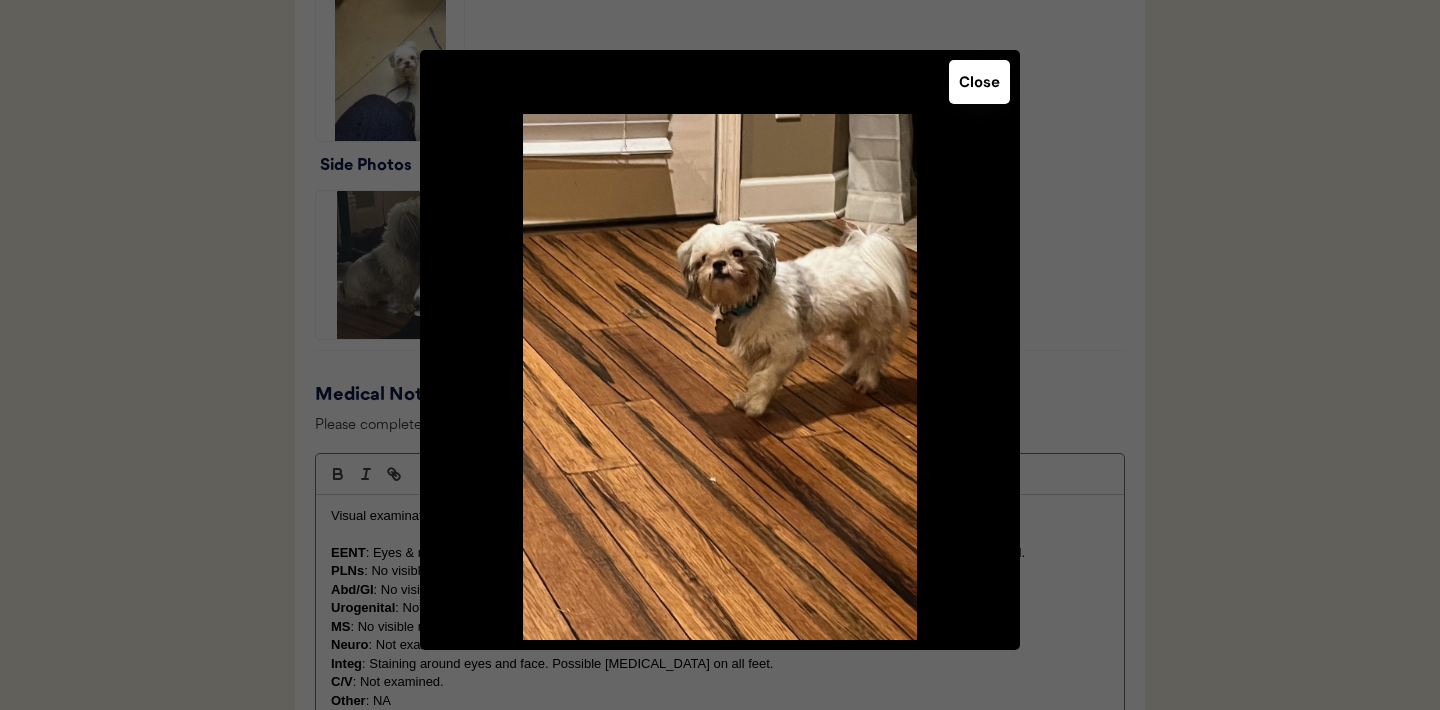 click on "Close" at bounding box center [979, 82] 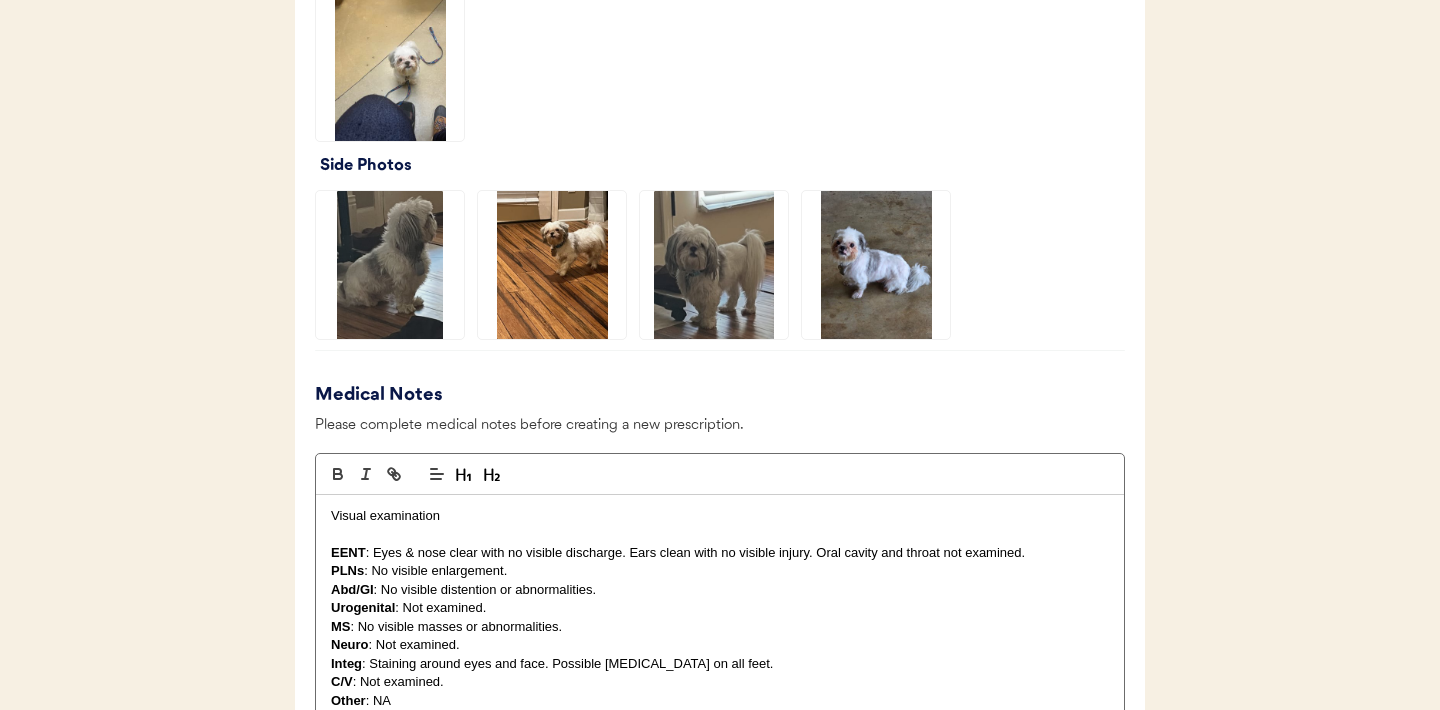 click 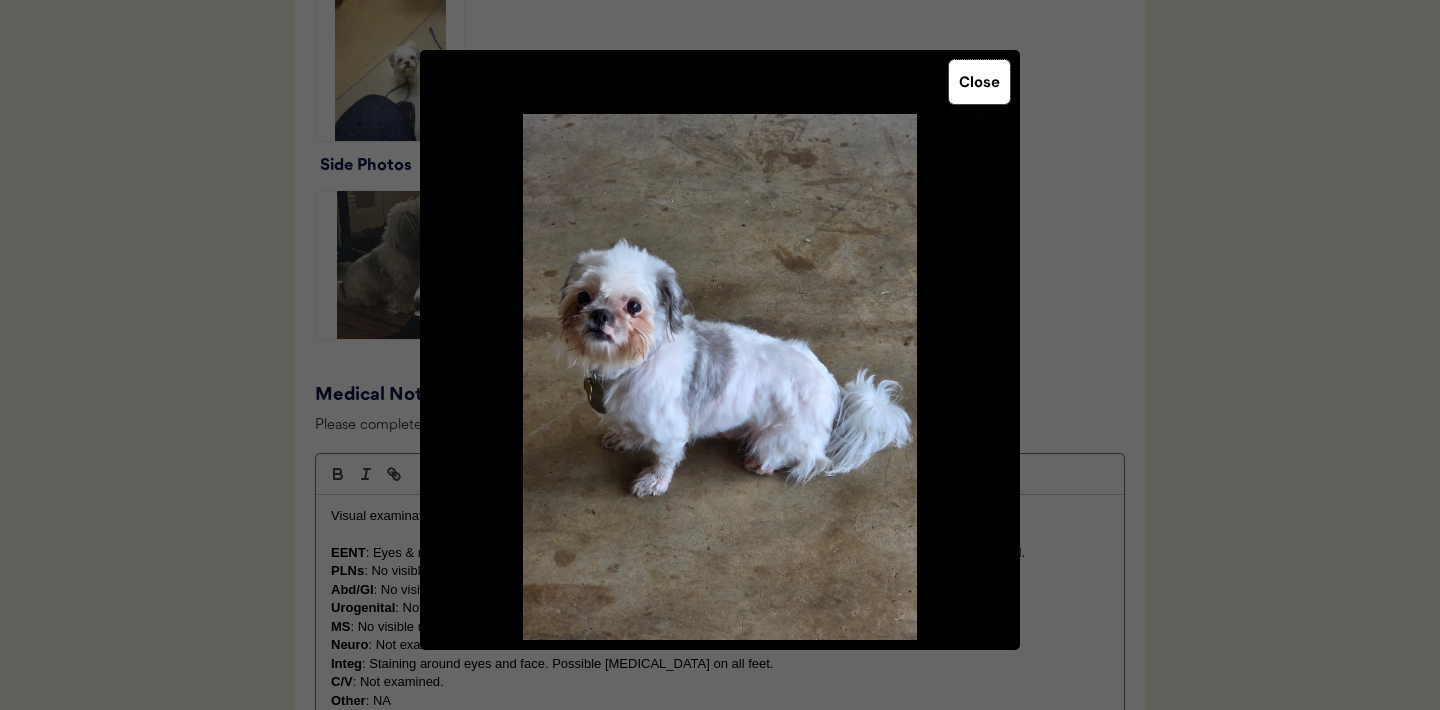 click on "Close" at bounding box center [979, 82] 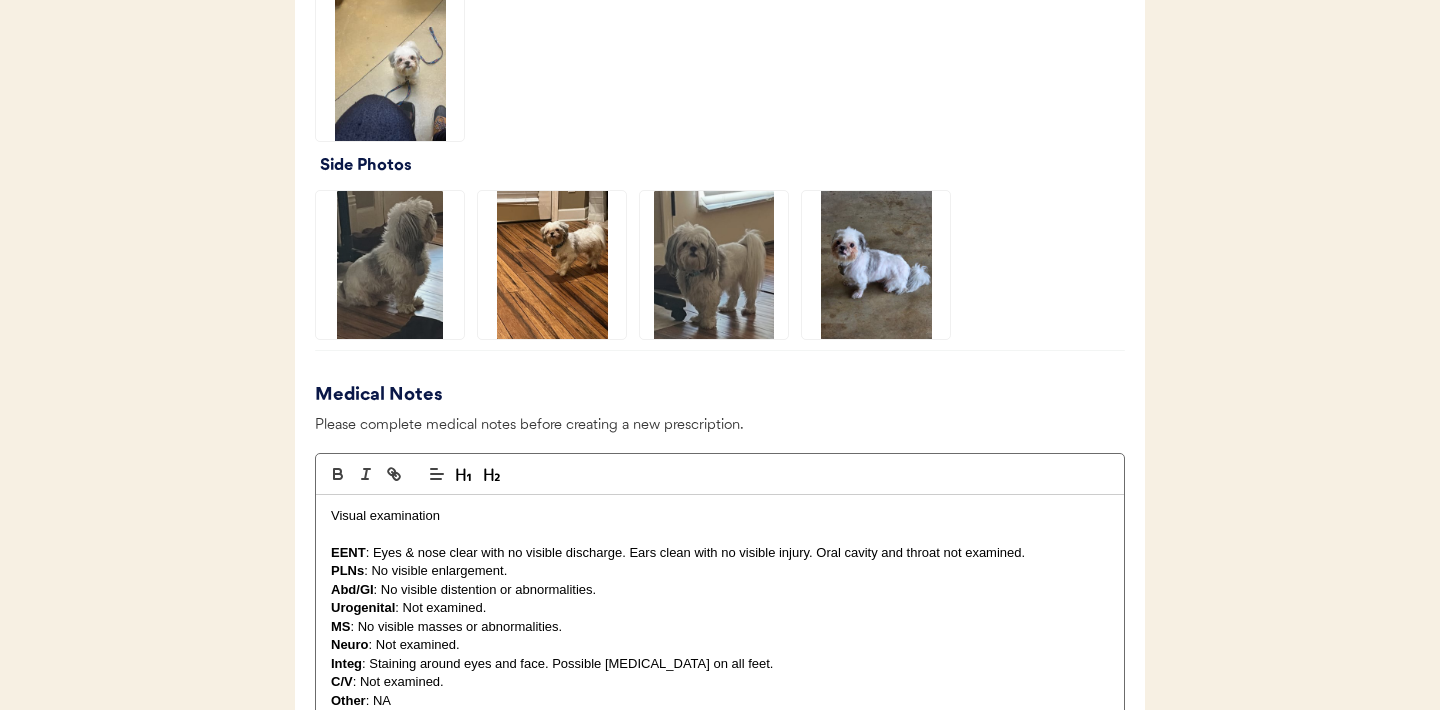 click 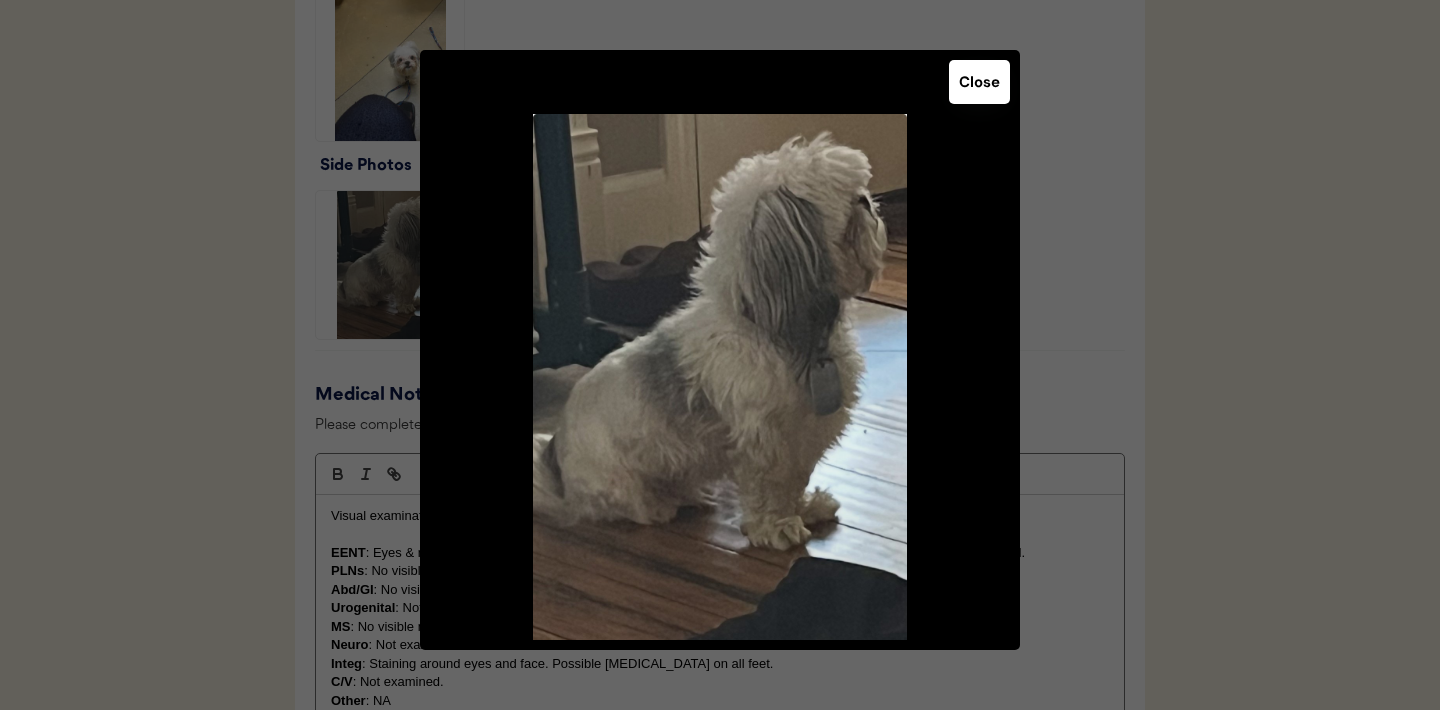 click on "Close" at bounding box center (720, 350) 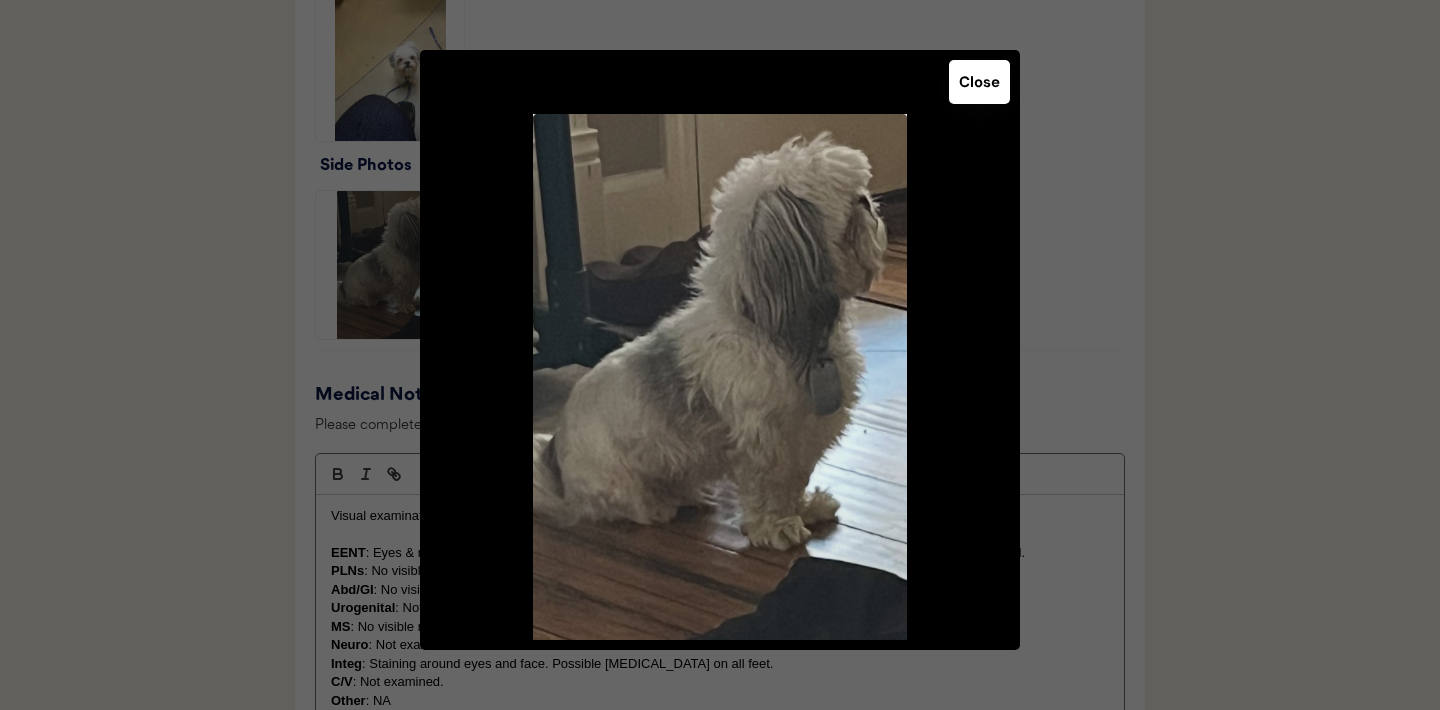 click on "Close" at bounding box center [979, 82] 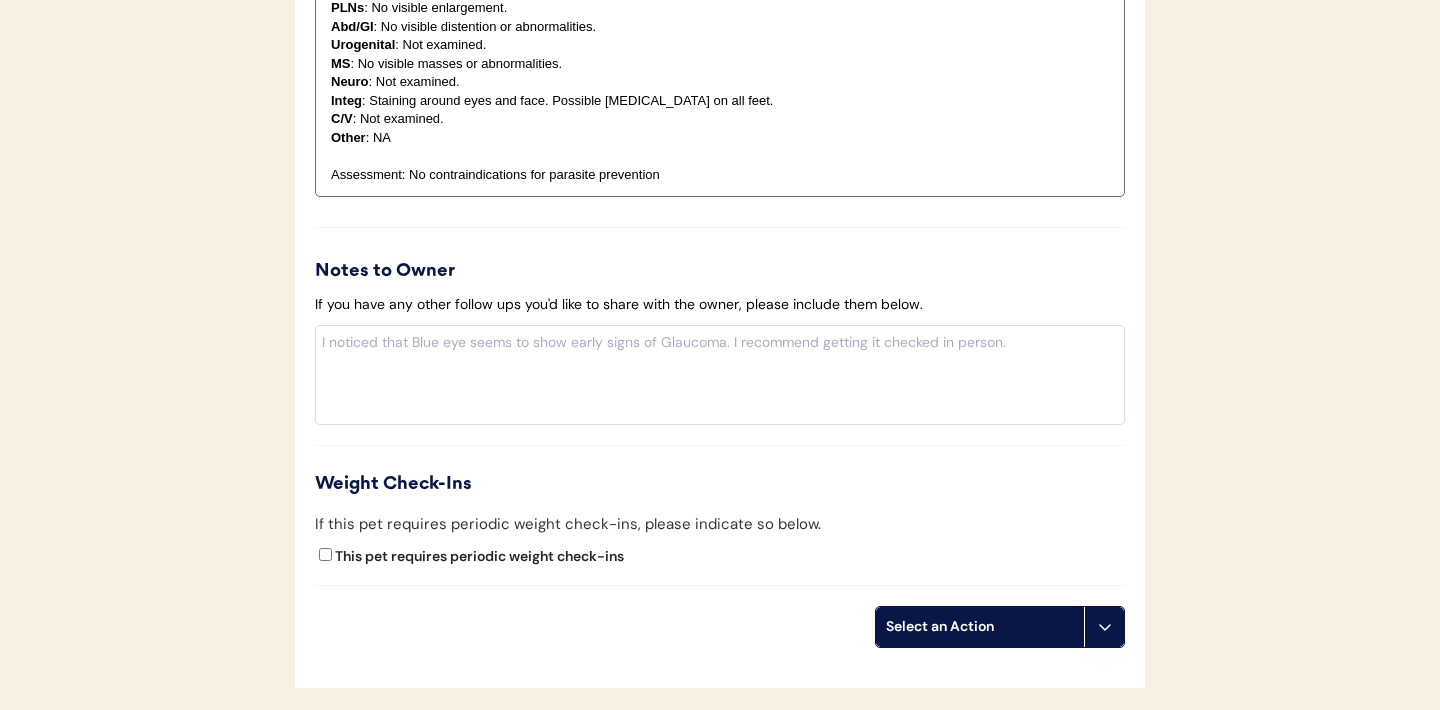 scroll, scrollTop: 1611, scrollLeft: 0, axis: vertical 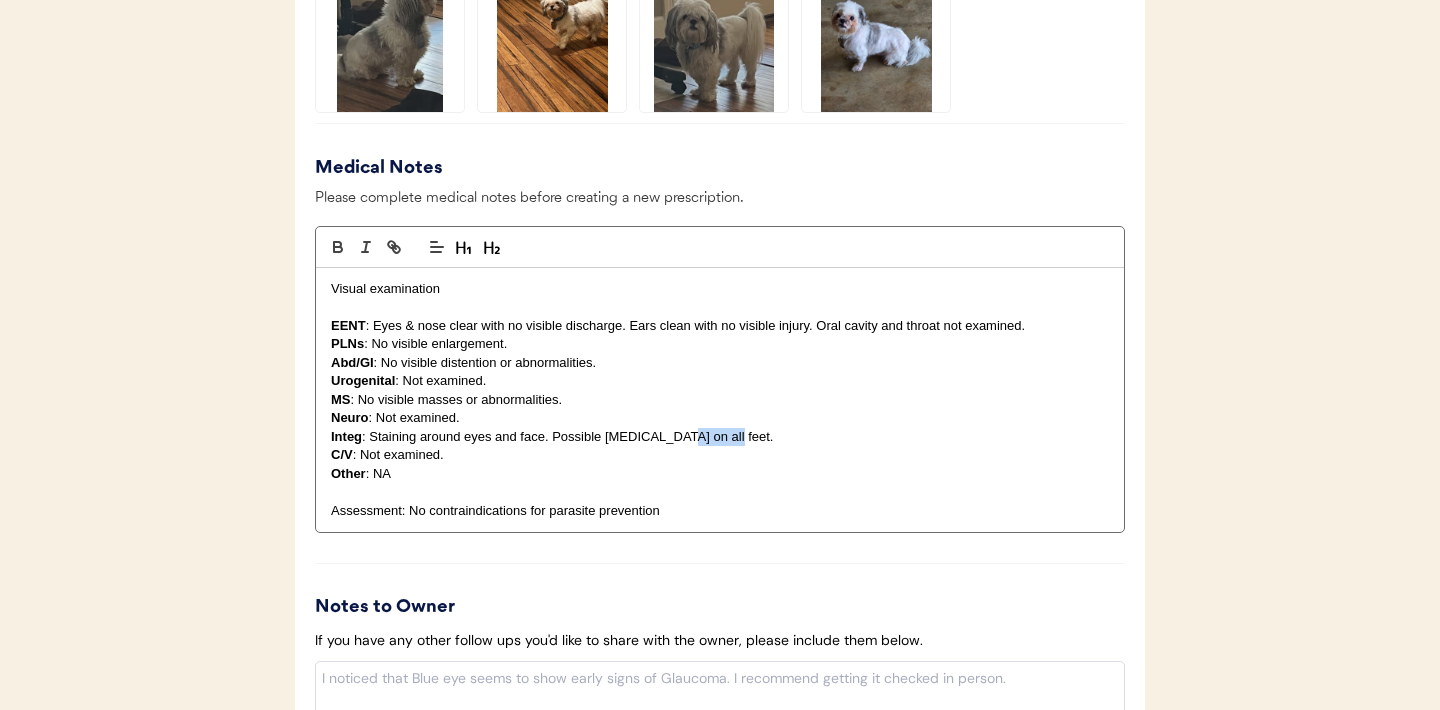 drag, startPoint x: 723, startPoint y: 441, endPoint x: 683, endPoint y: 442, distance: 40.012497 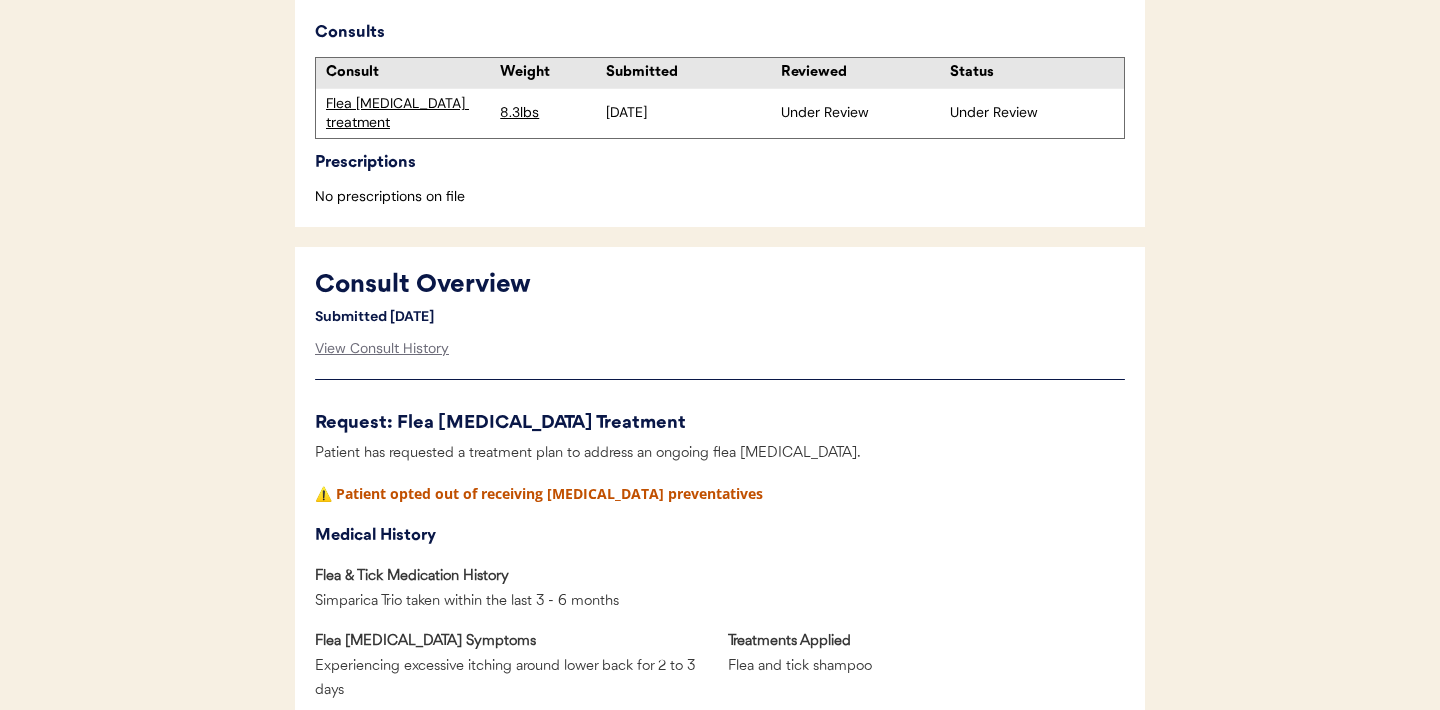 scroll, scrollTop: 520, scrollLeft: 0, axis: vertical 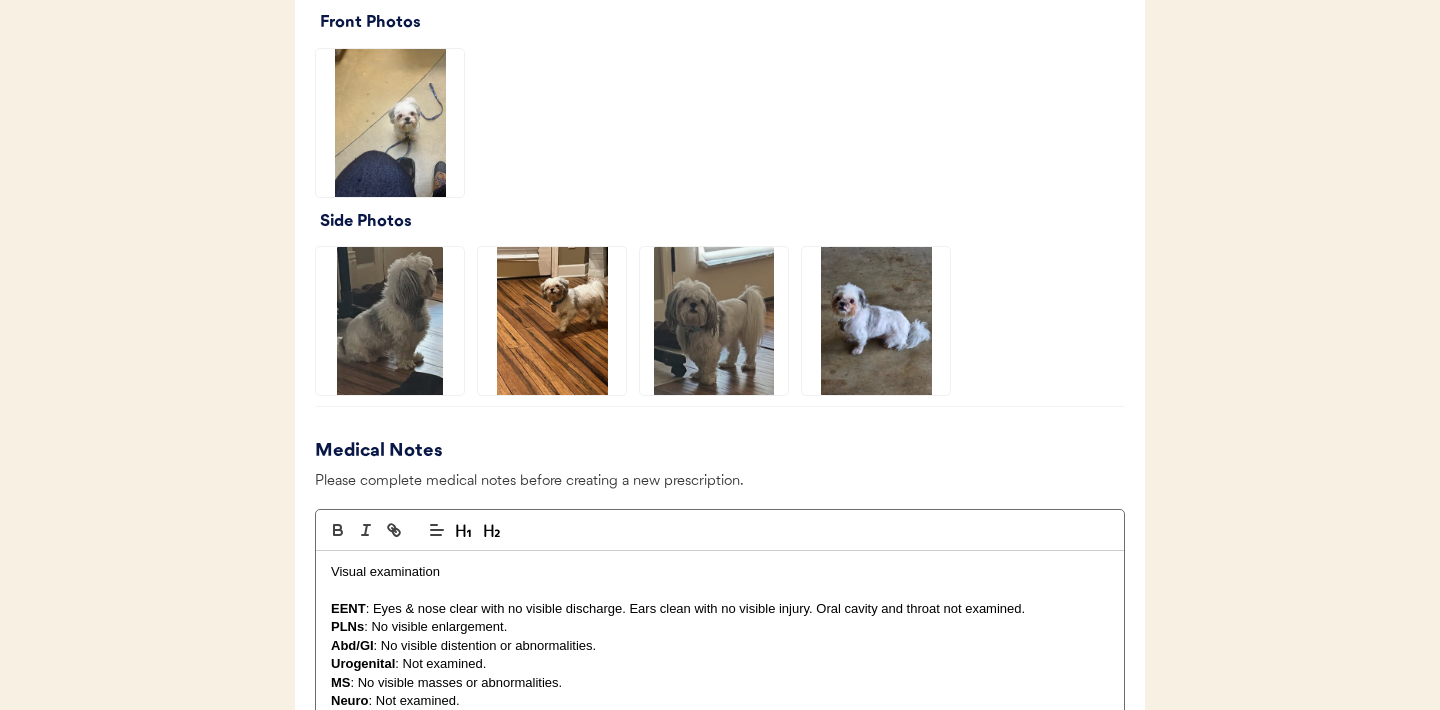 click 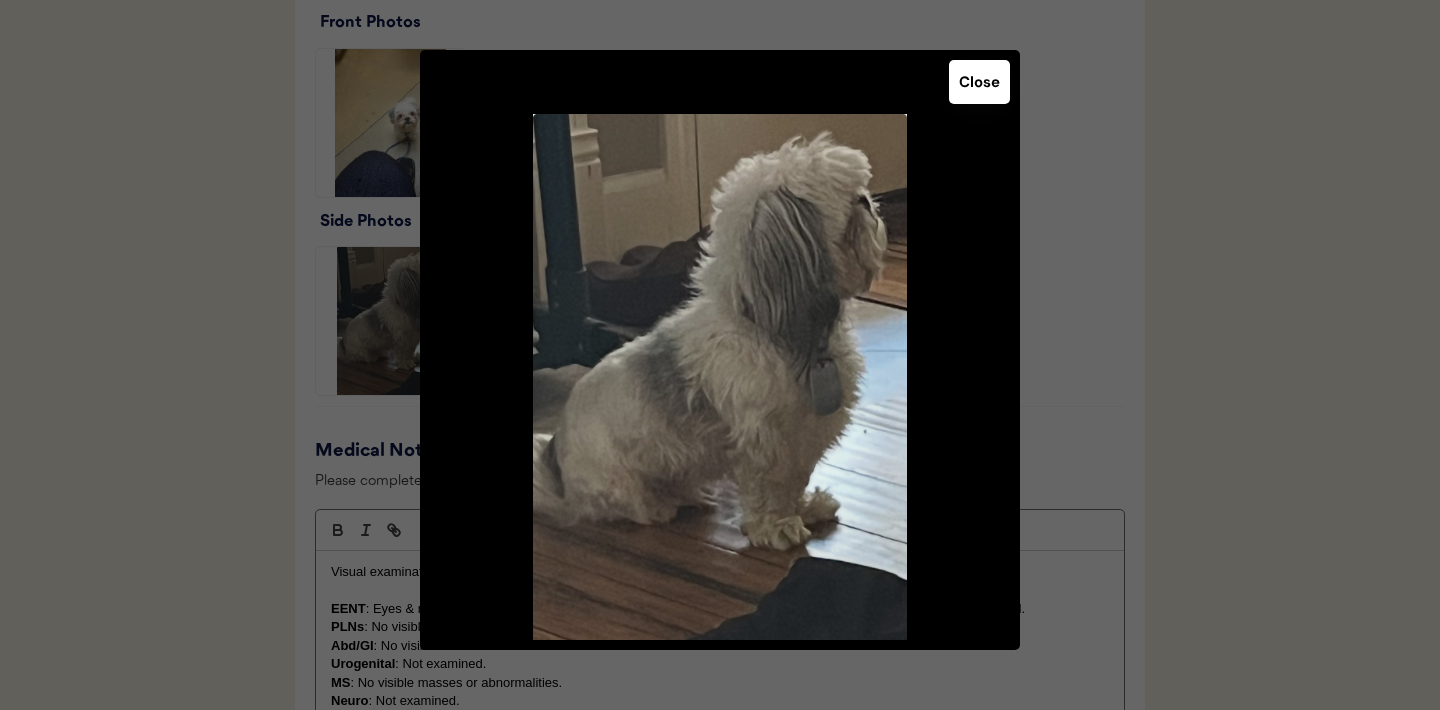 click on "Close" at bounding box center (979, 82) 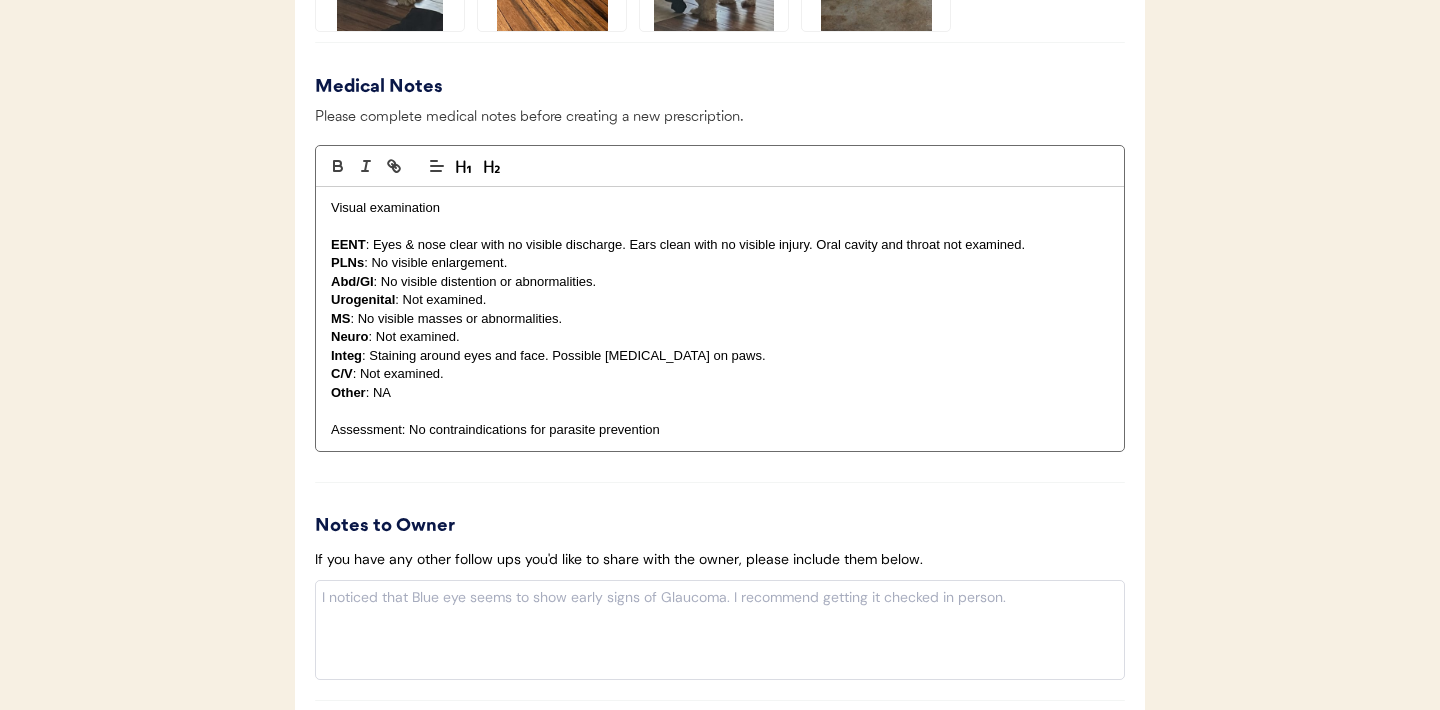scroll, scrollTop: 2125, scrollLeft: 0, axis: vertical 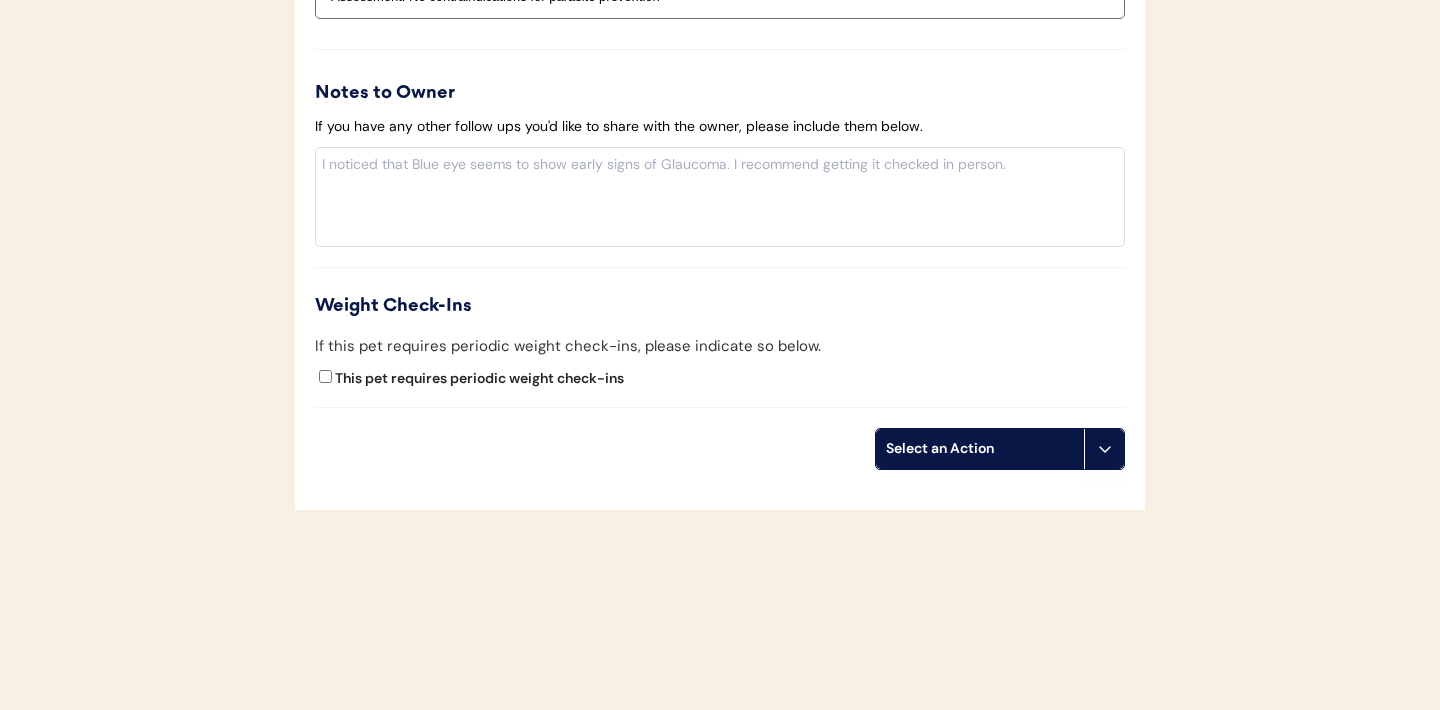 click 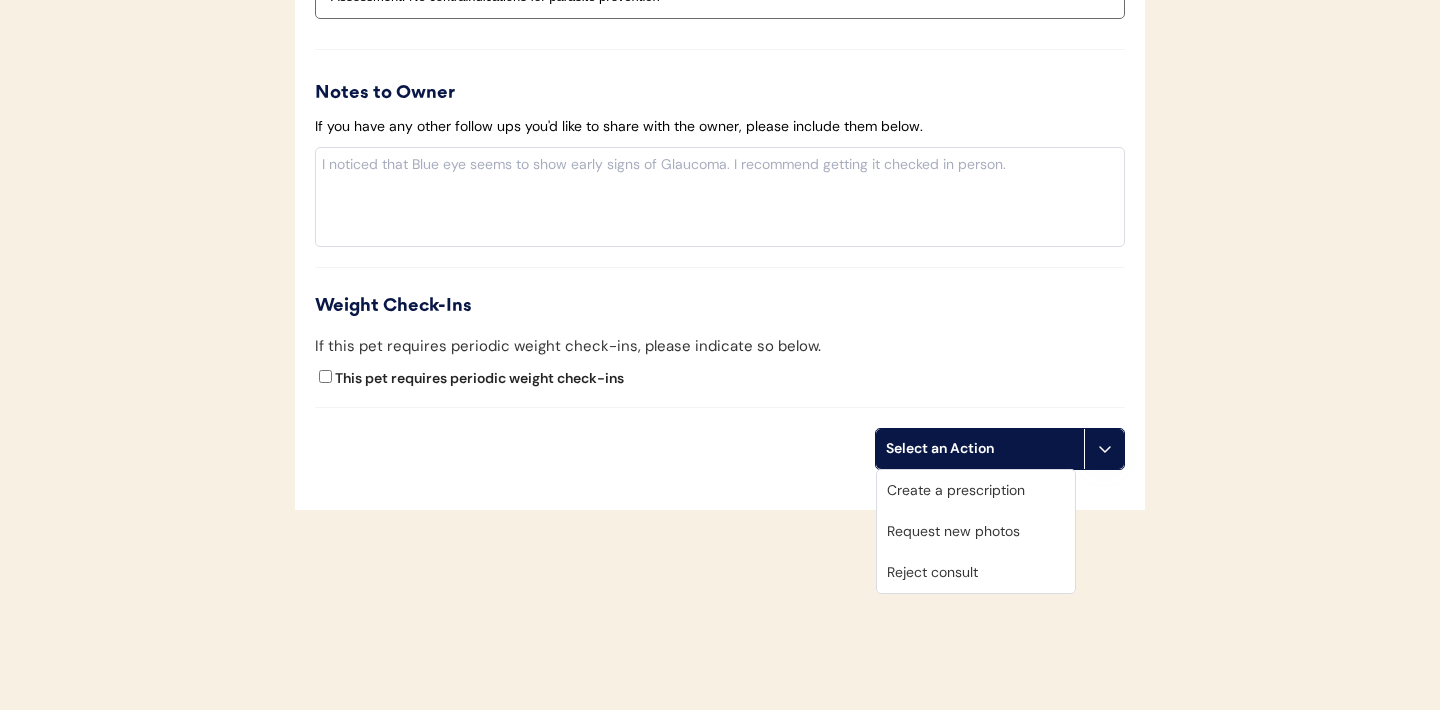 click on "Create a prescription" at bounding box center [976, 490] 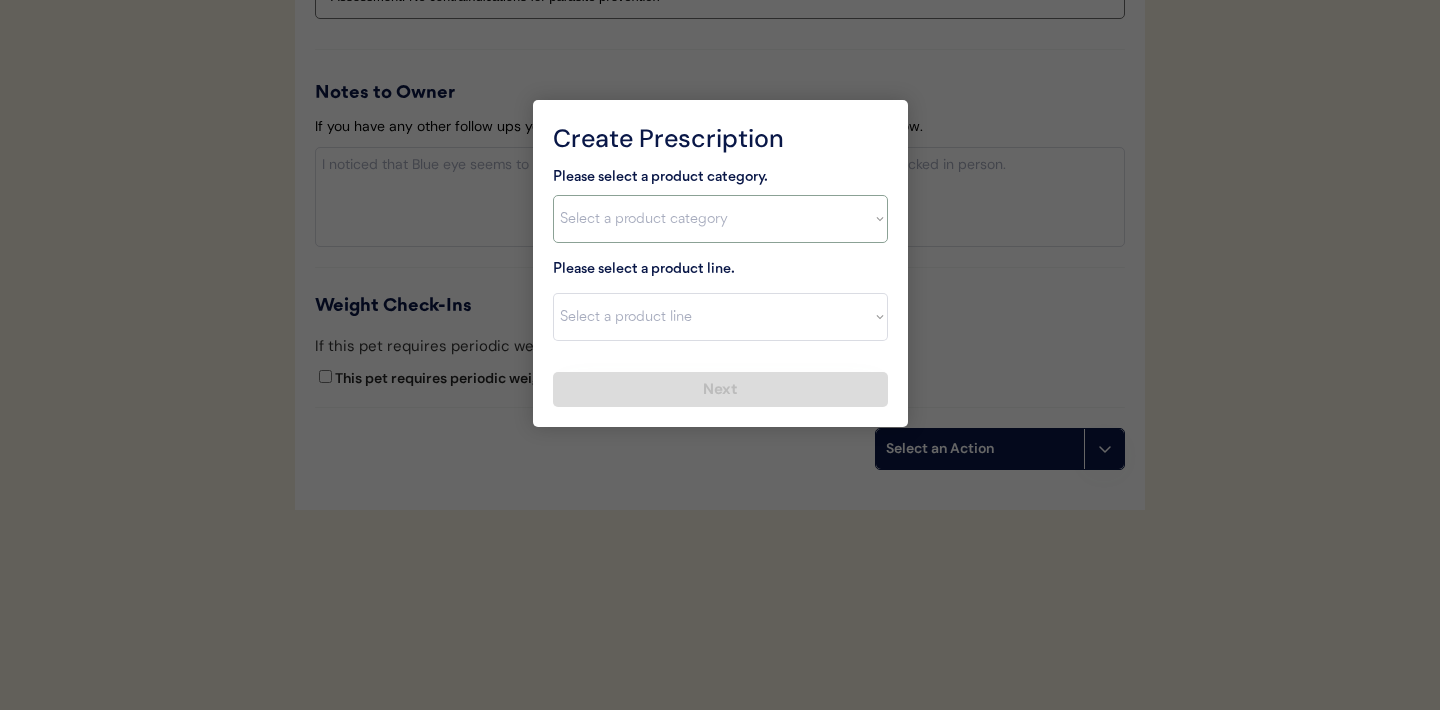 click on "Select a product category Allergies Antibiotics Anxiety Combo Parasite Prevention Flea & Tick Heartworm" at bounding box center [720, 219] 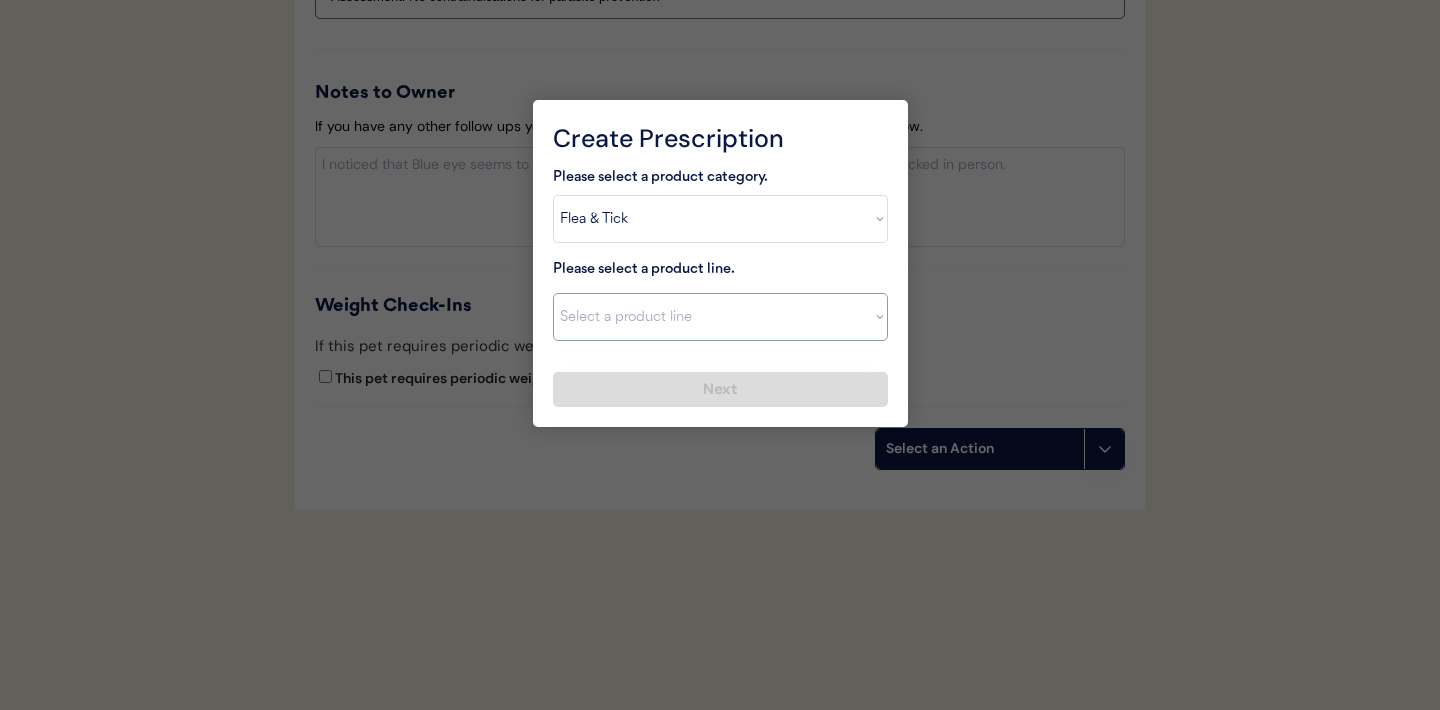 click on "Select a product line" at bounding box center (720, 317) 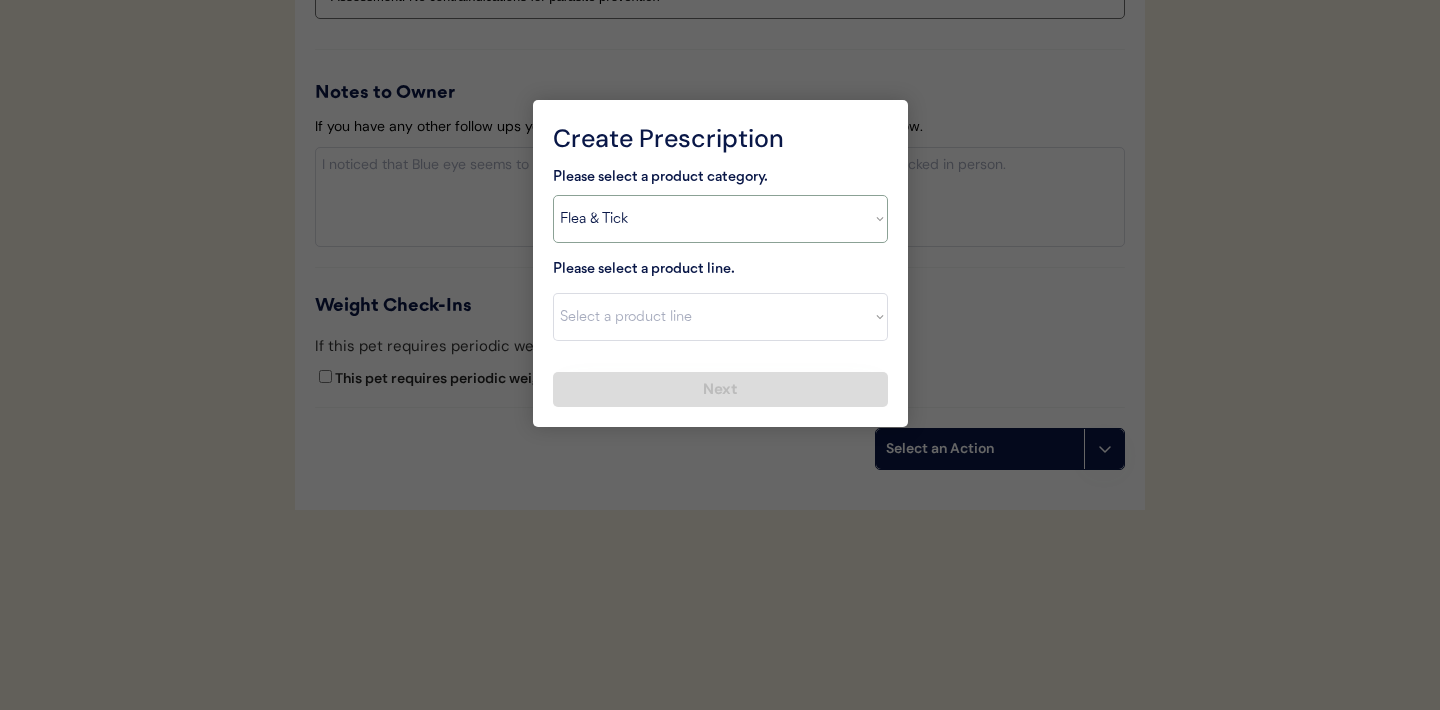 click on "Select a product line Advantix II Bravecto 1 Month Bravecto 1 Month (3 Month) Bravecto 3 Month Credelio for Dogs Credelio for Dogs (3 Month) NexGard Simparica Simparica (3 Month)" at bounding box center (720, 317) 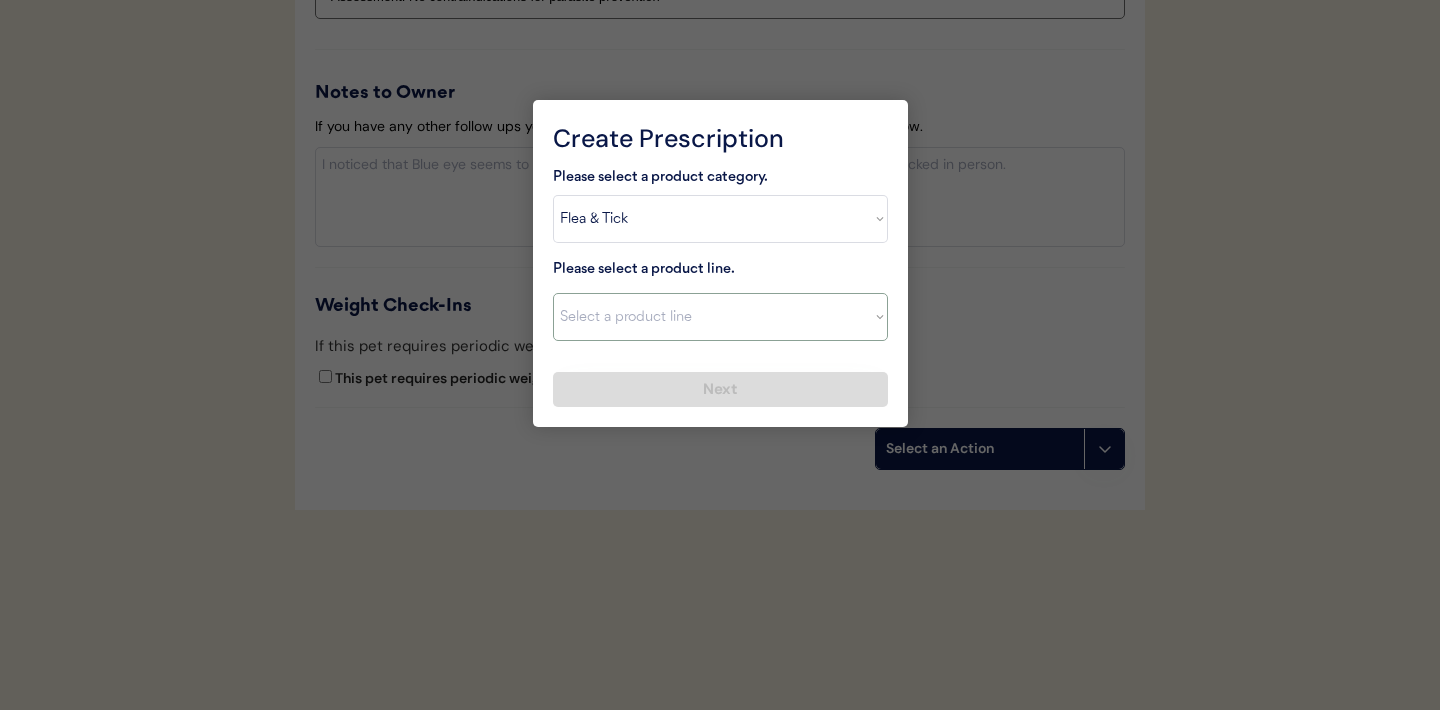 select on ""NexGard"" 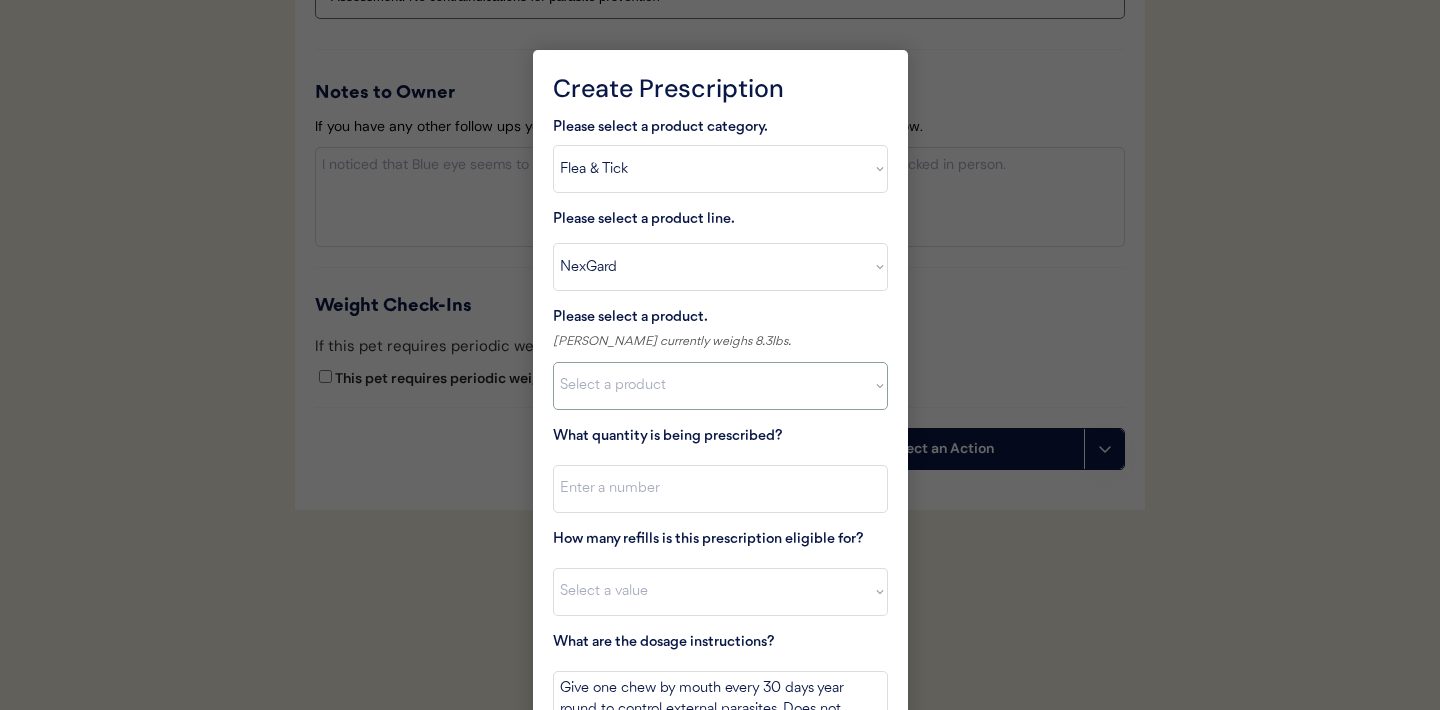 click on "Select a product NexGard, 4 - 10lbs NexGard, 10.1 - 24lbs NexGard, 24.1 - 60lbs NexGard, 60.1 - 121lbs" at bounding box center (720, 386) 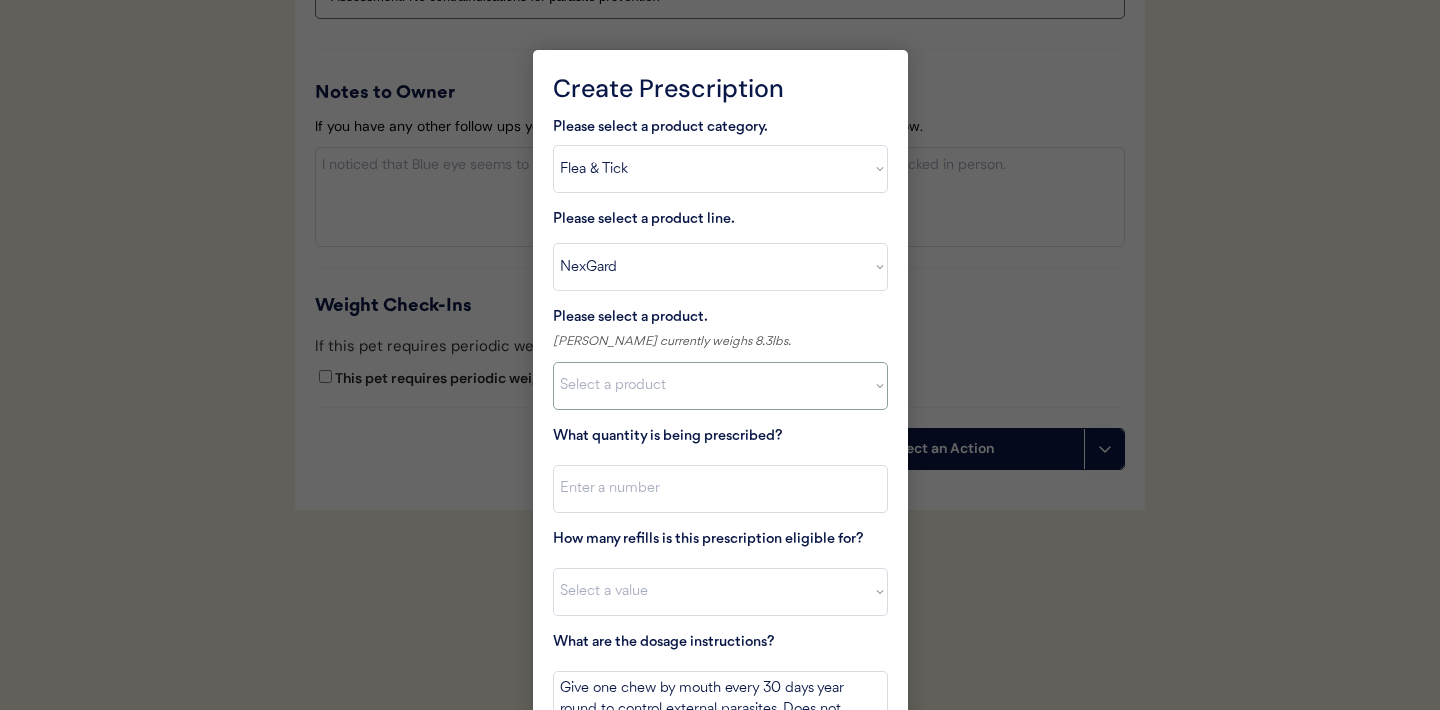 select on ""1348695171700984260__LOOKUP__1670802095636x465336873924802050"" 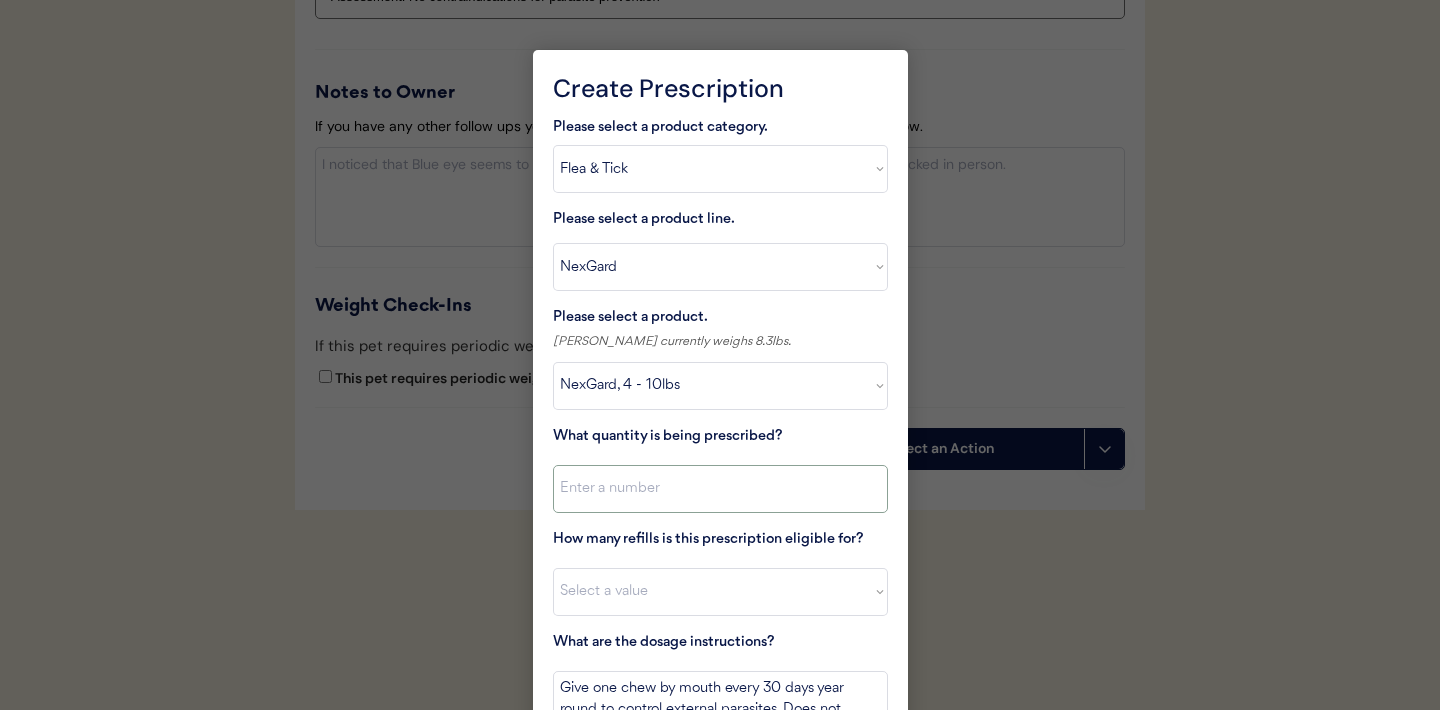 click at bounding box center [720, 489] 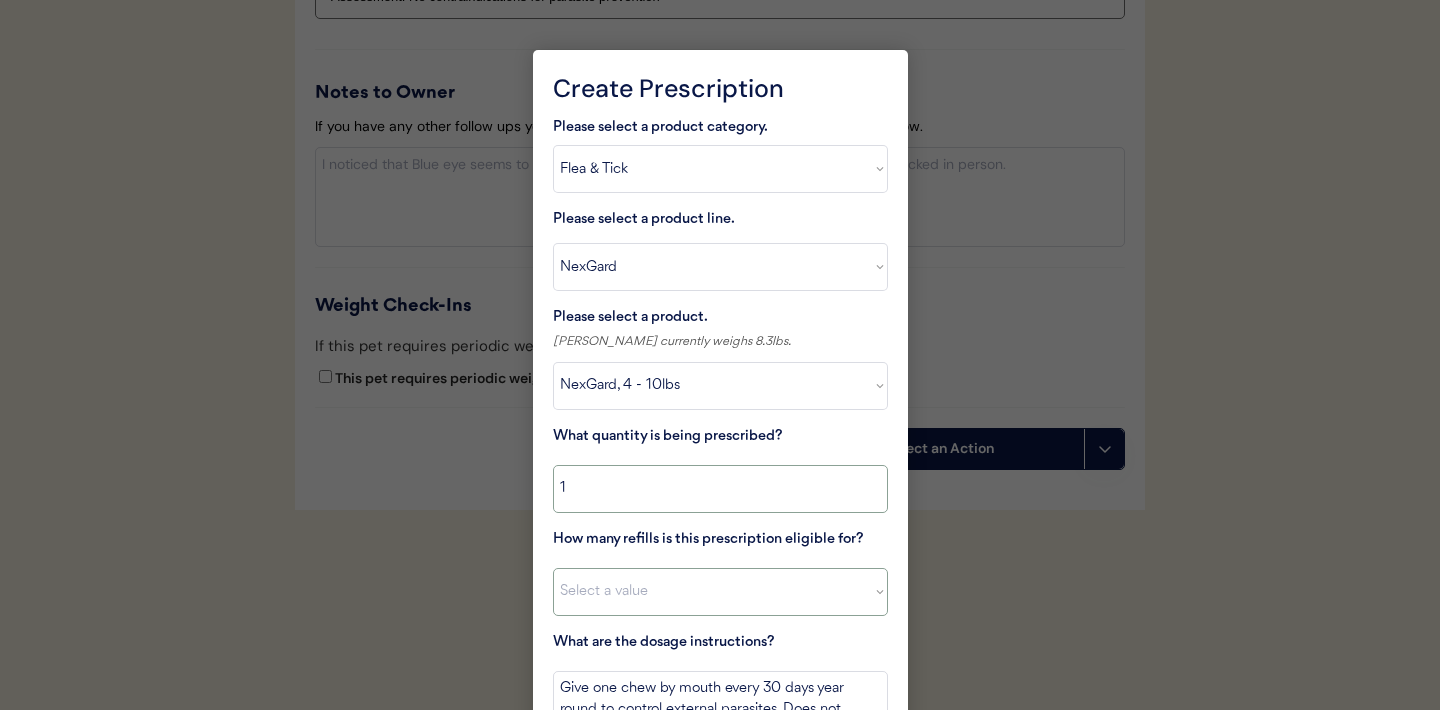 type on "1" 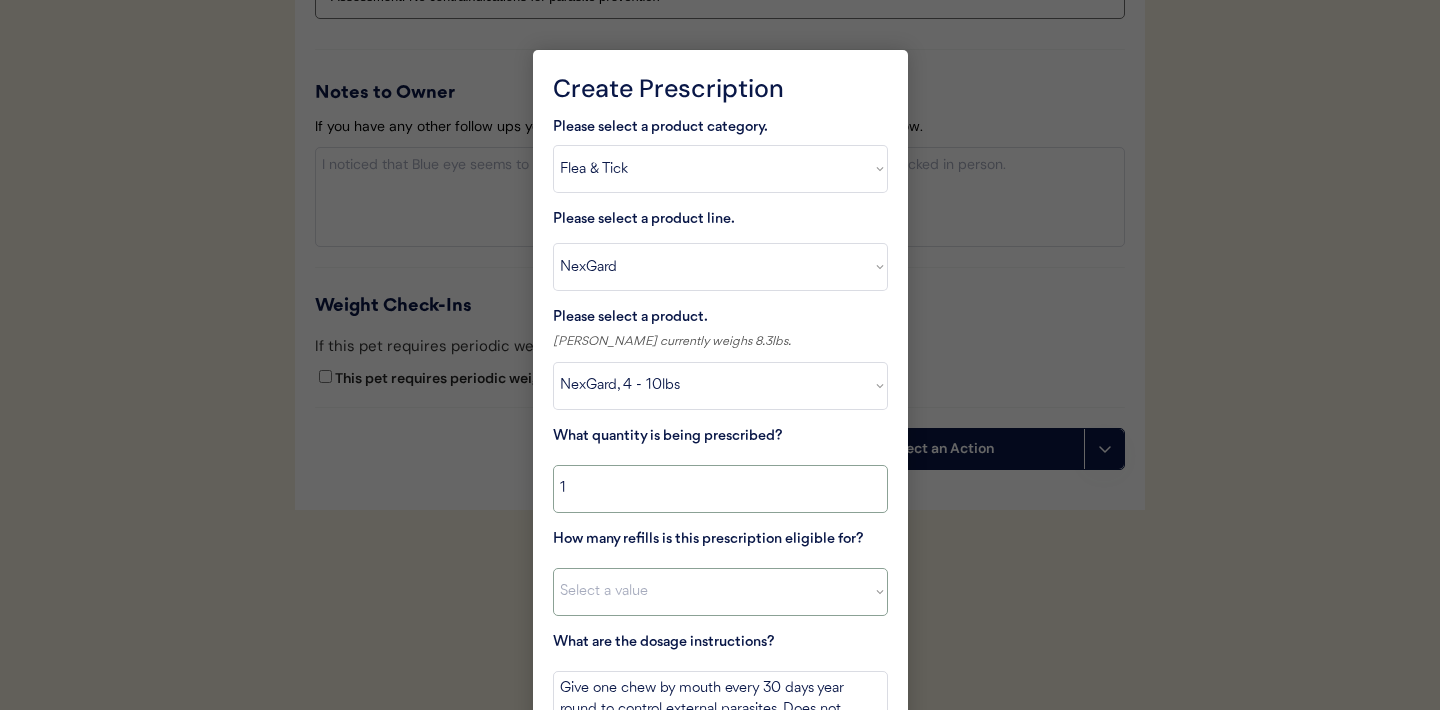 click on "Select a value 0 1 2 3 4 5 6 7 8 10 11" at bounding box center (720, 592) 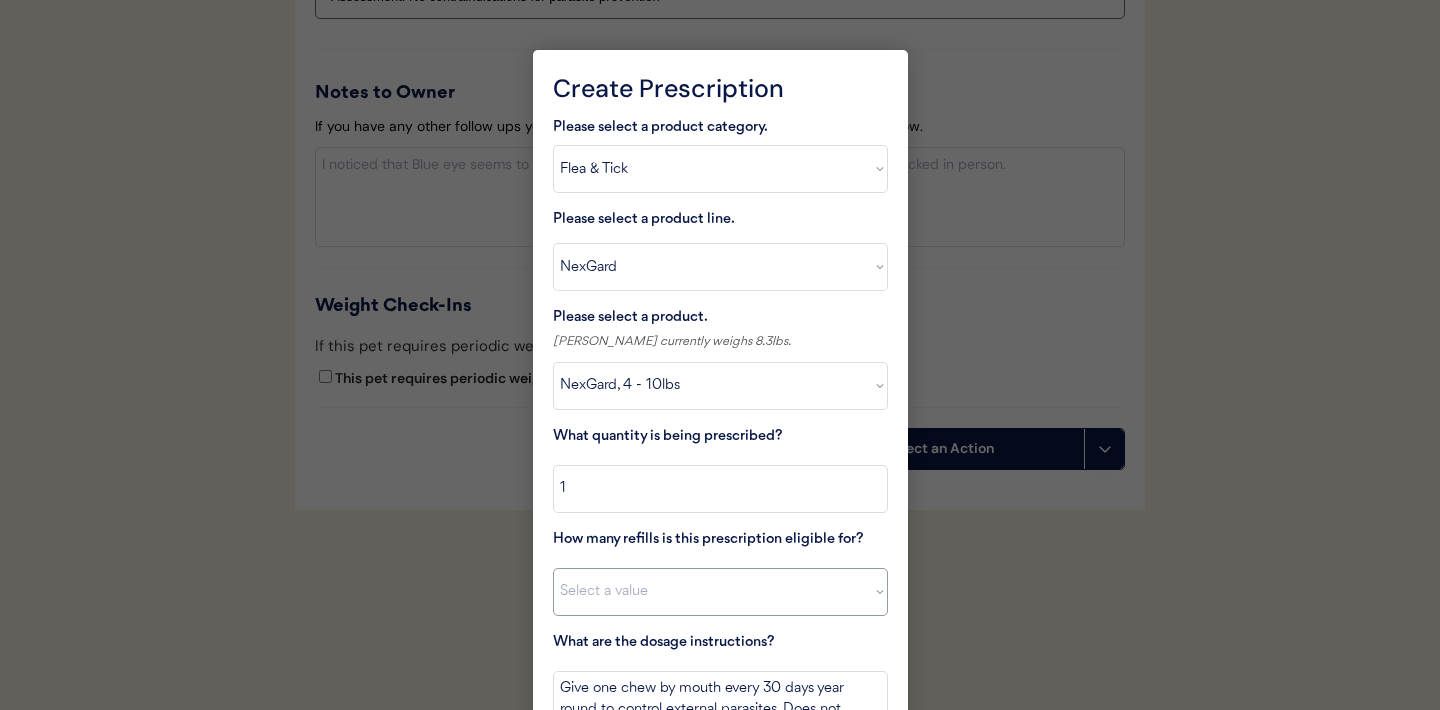 select on "11" 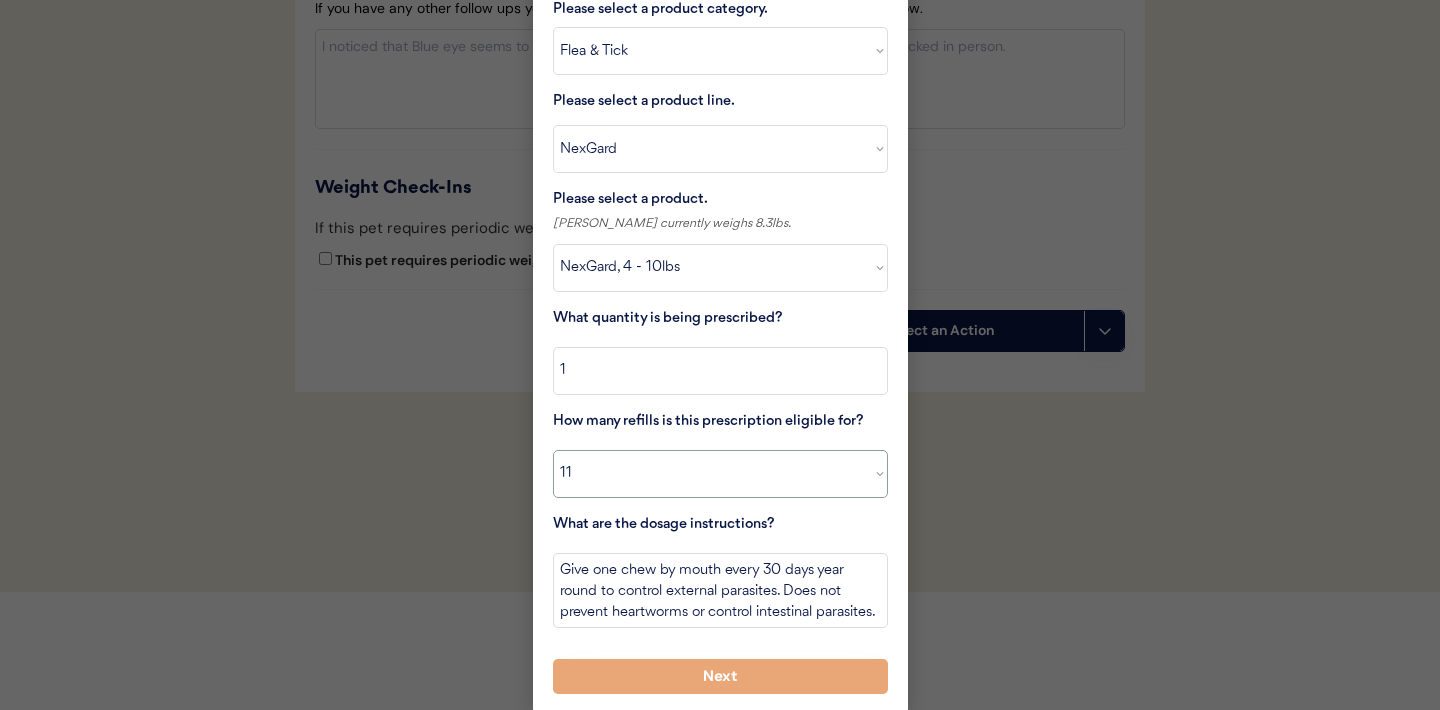 scroll, scrollTop: 2246, scrollLeft: 0, axis: vertical 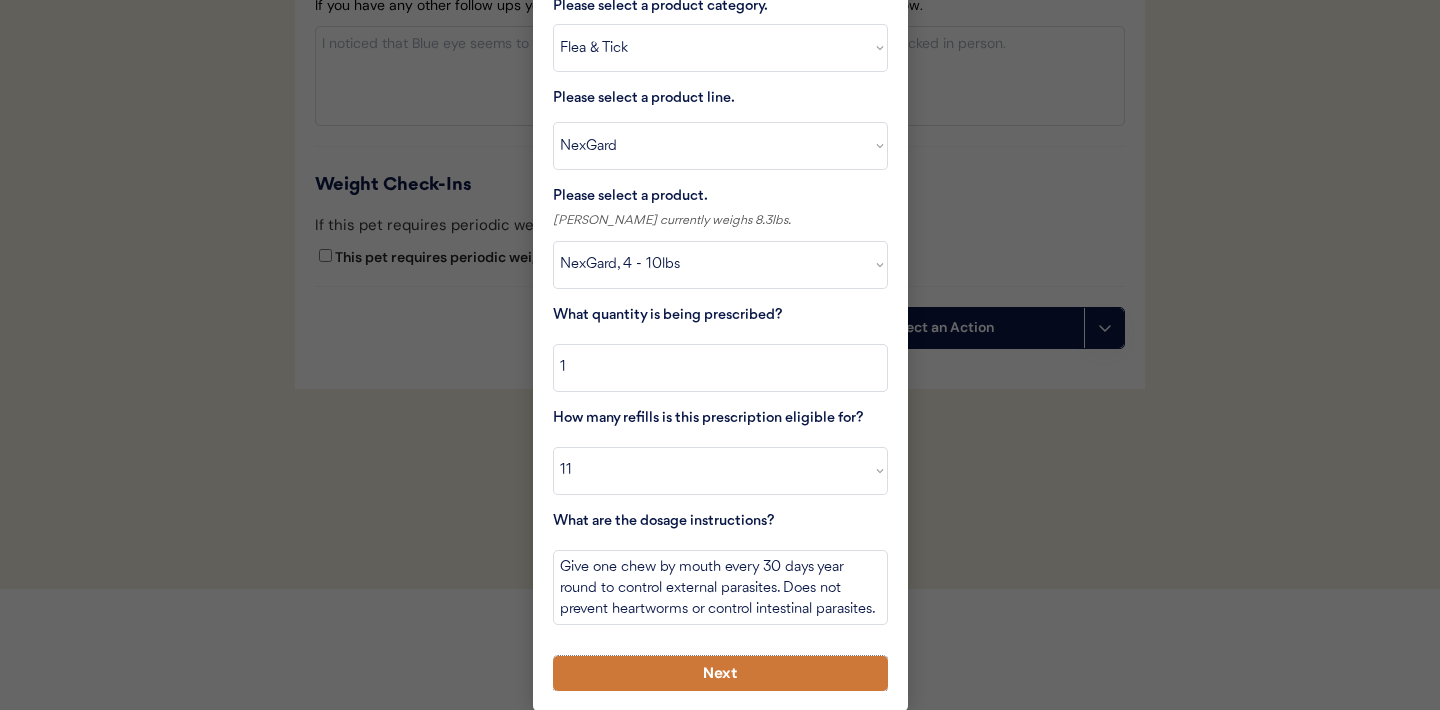 click on "Next" at bounding box center [720, 673] 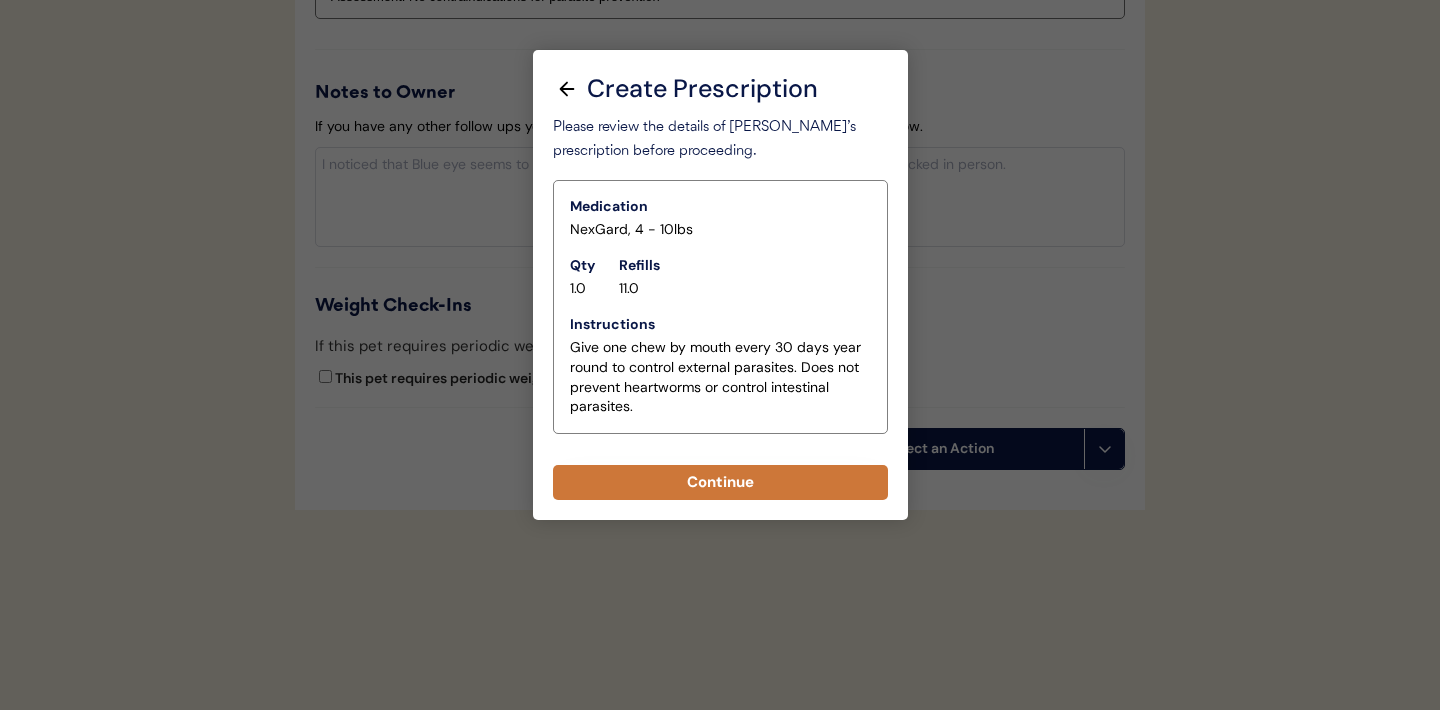 click on "Continue" at bounding box center (720, 482) 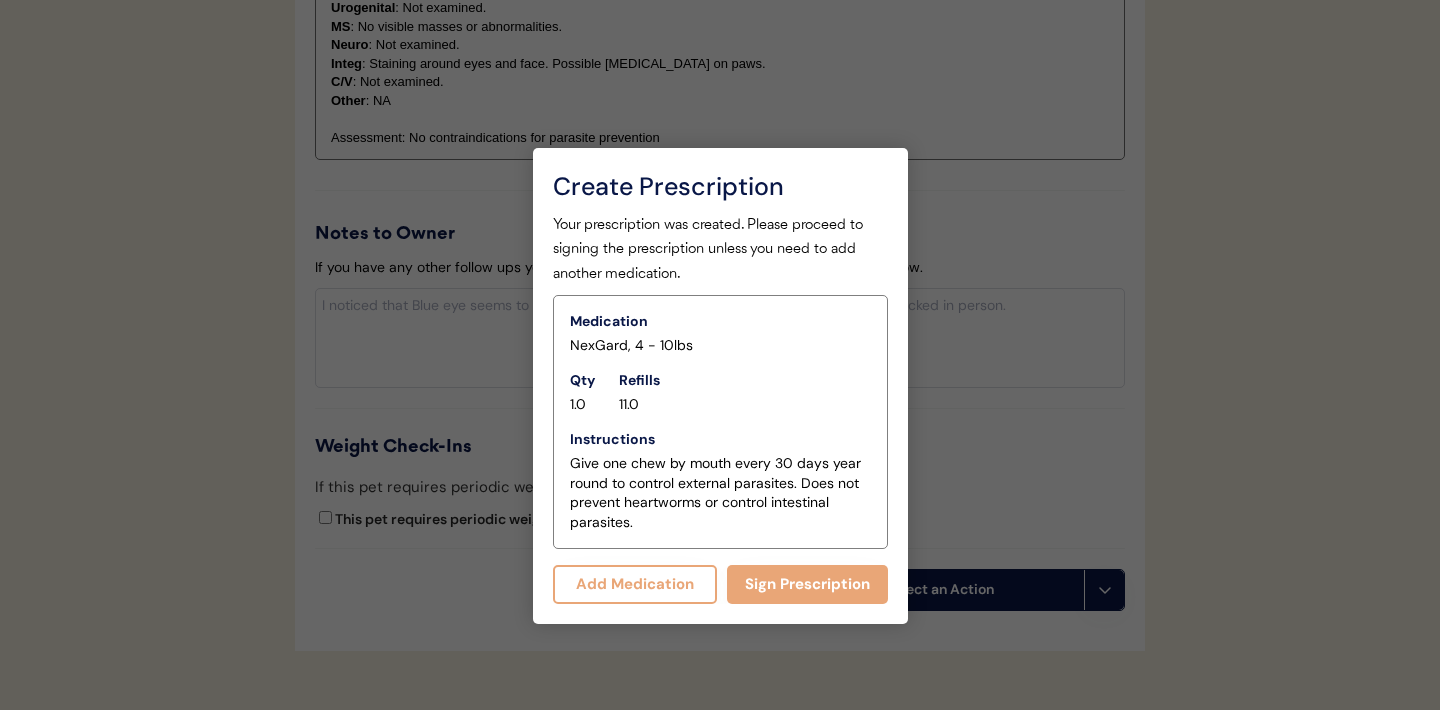 scroll, scrollTop: 2168, scrollLeft: 0, axis: vertical 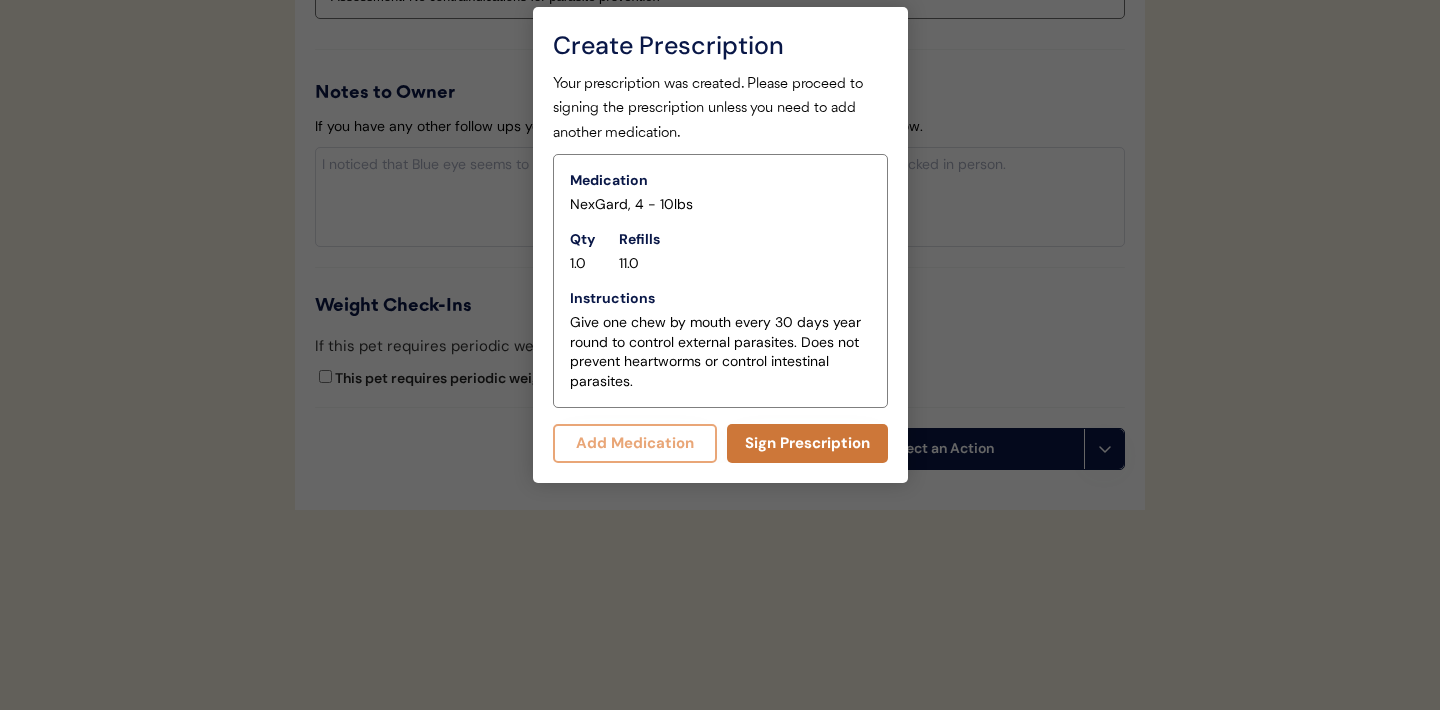 click on "Sign Prescription" at bounding box center [807, 443] 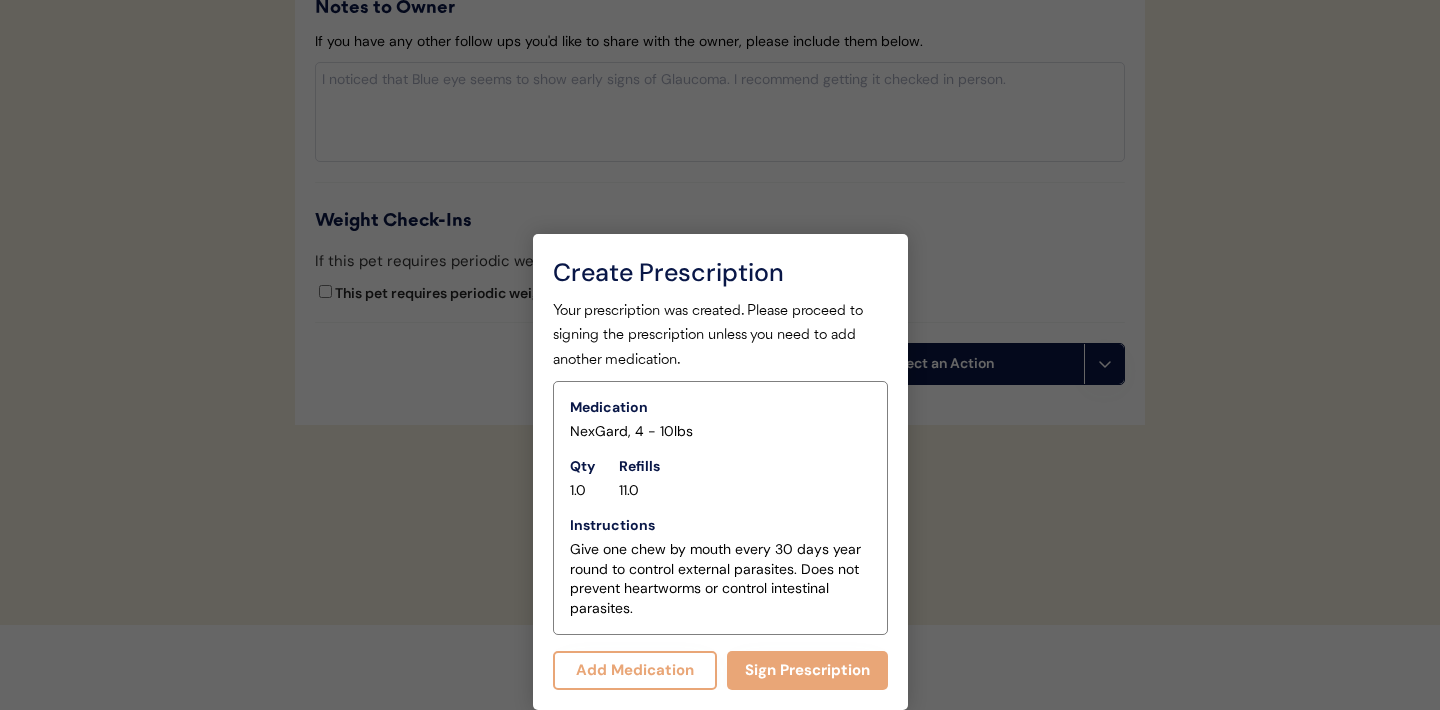 scroll, scrollTop: 2150, scrollLeft: 0, axis: vertical 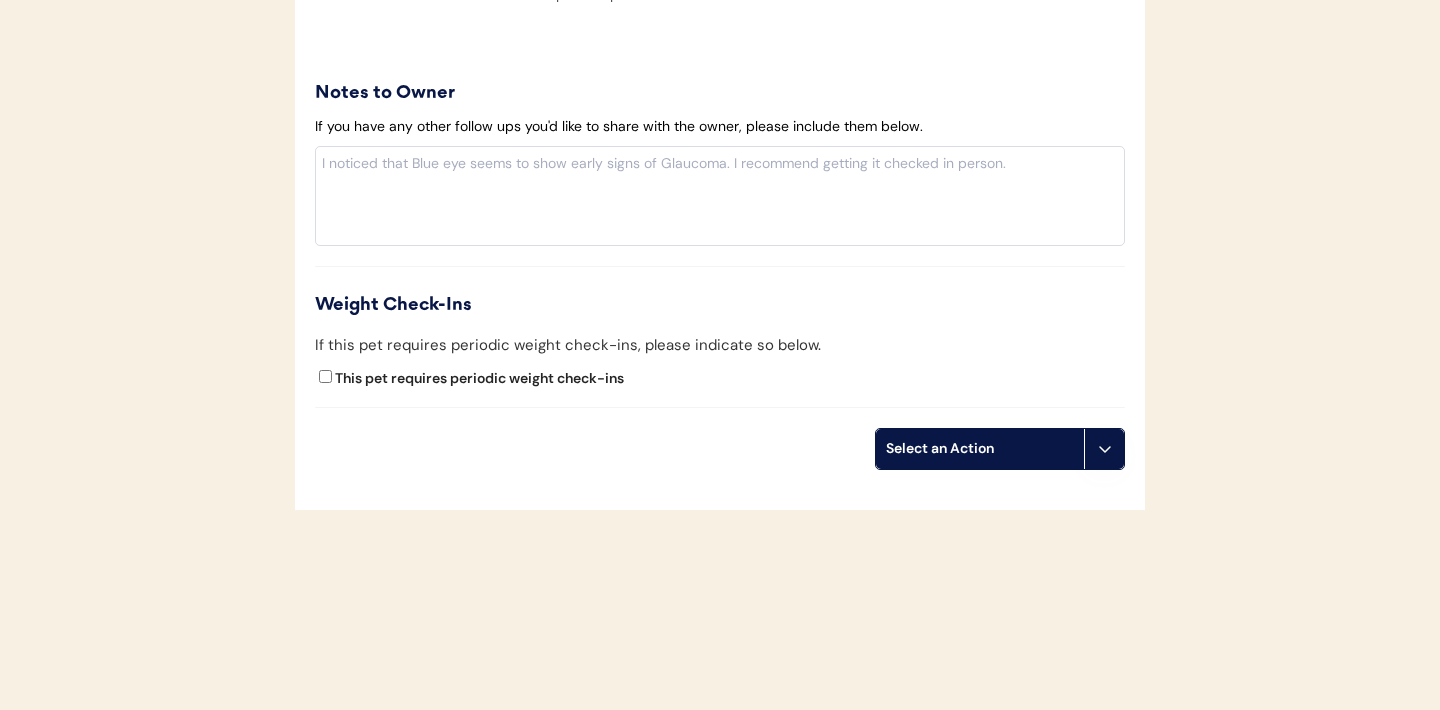 click 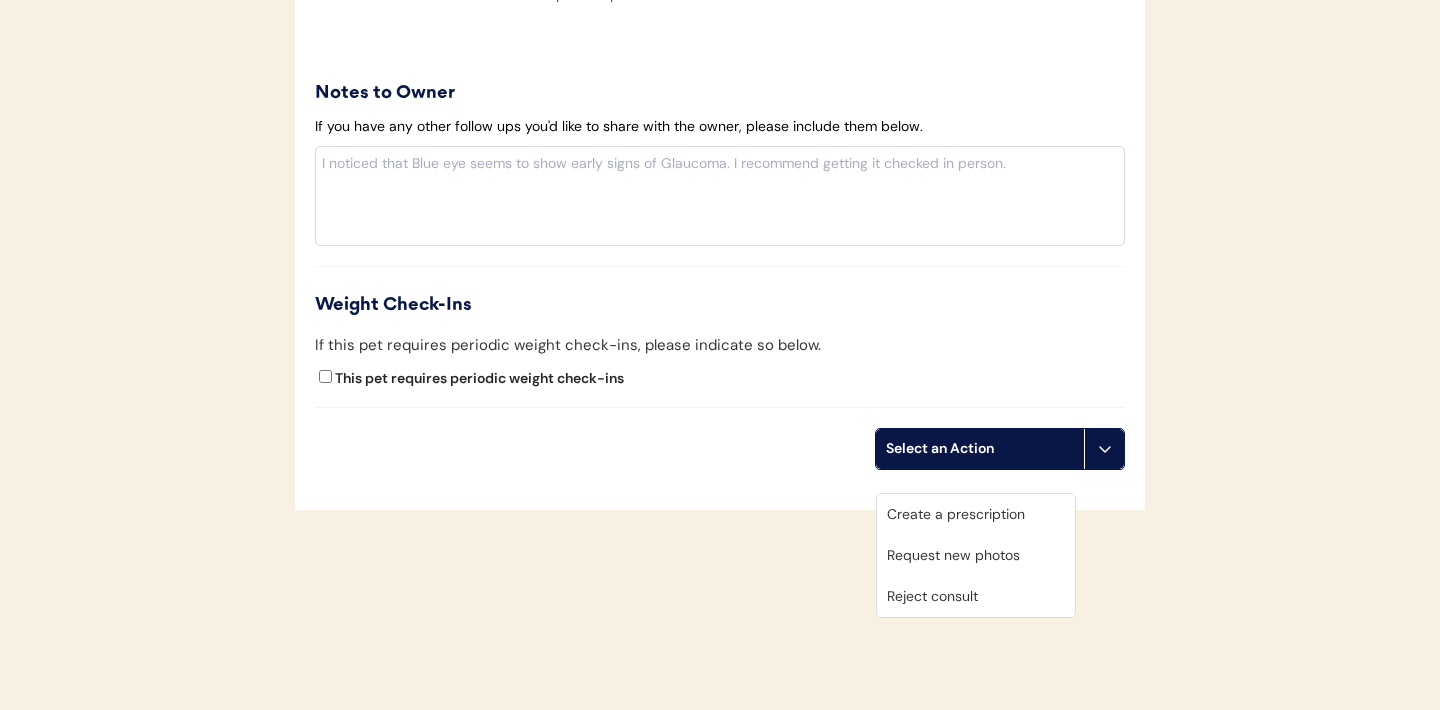 click on "Create a prescription" at bounding box center [976, 514] 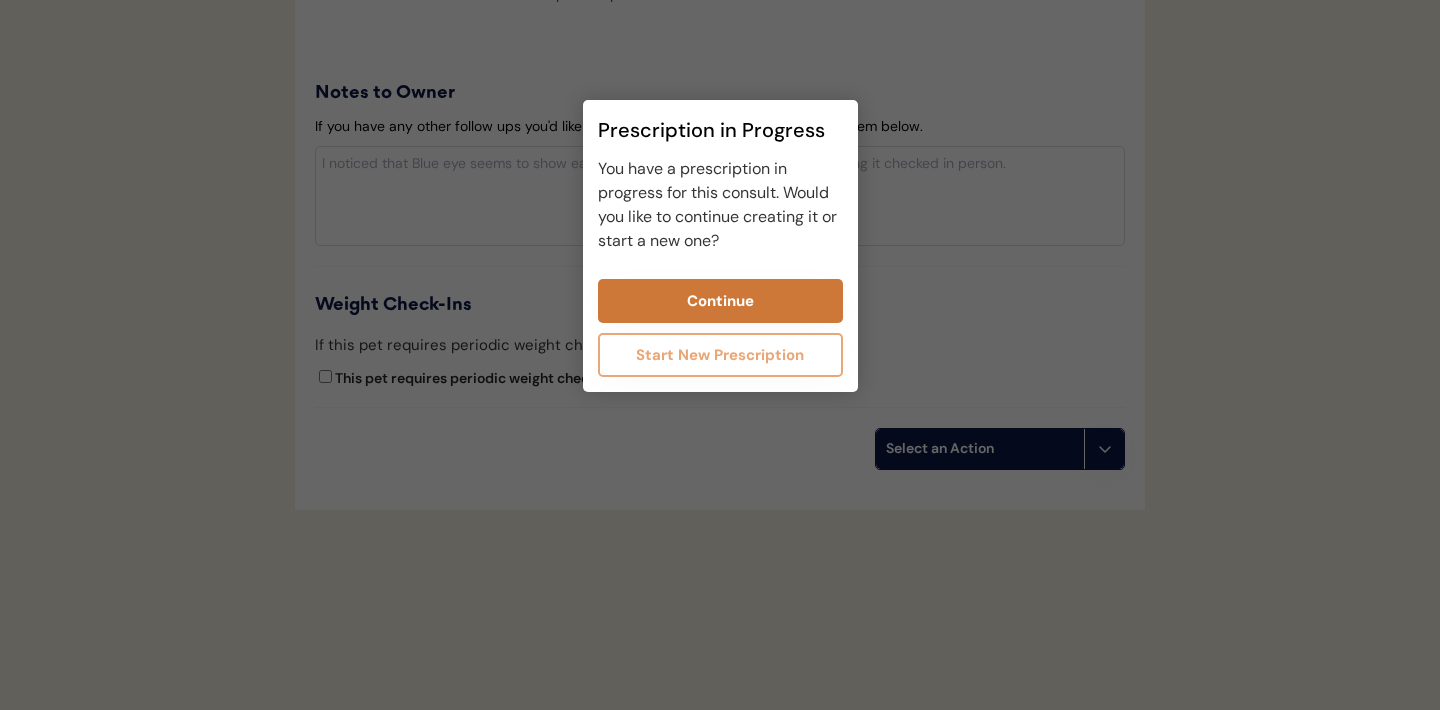 click on "Continue" at bounding box center [720, 301] 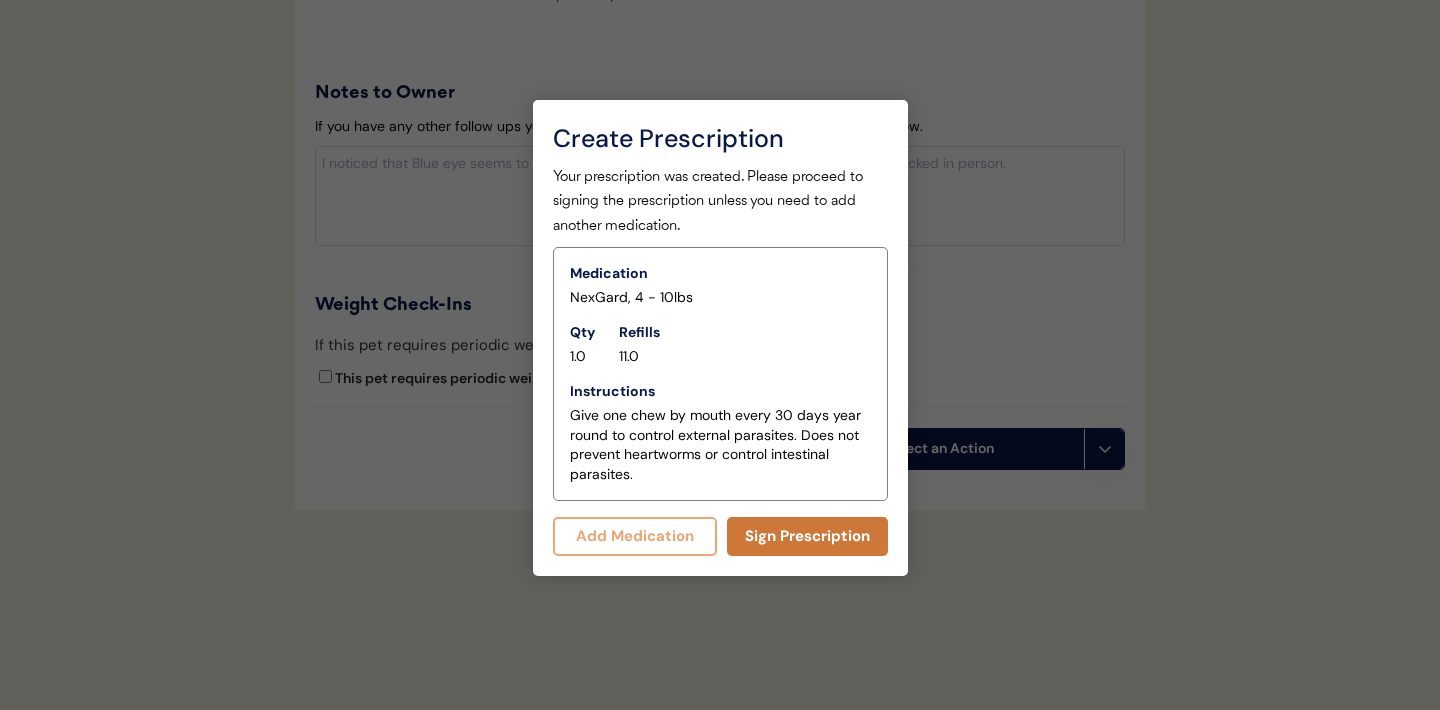 click on "Sign Prescription" at bounding box center [807, 536] 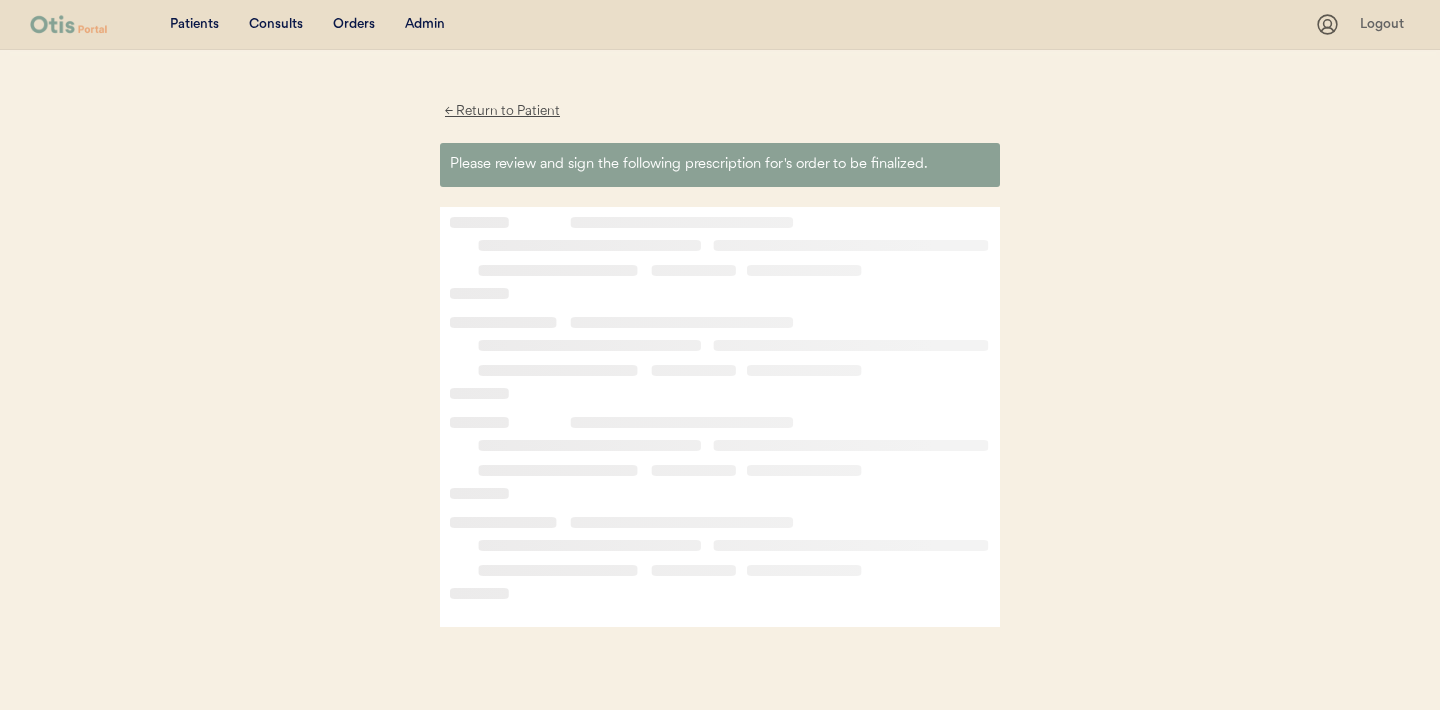 scroll, scrollTop: 0, scrollLeft: 0, axis: both 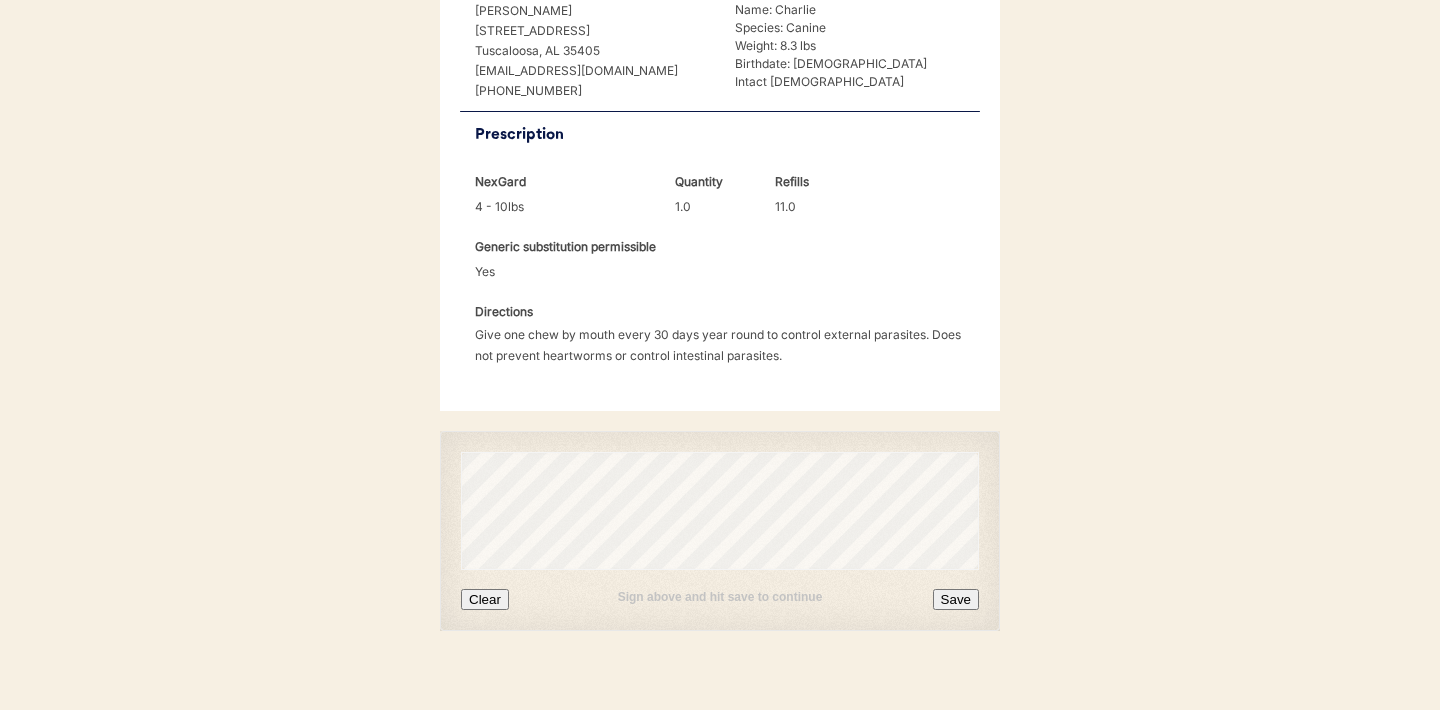 click on "Clear" at bounding box center [485, 599] 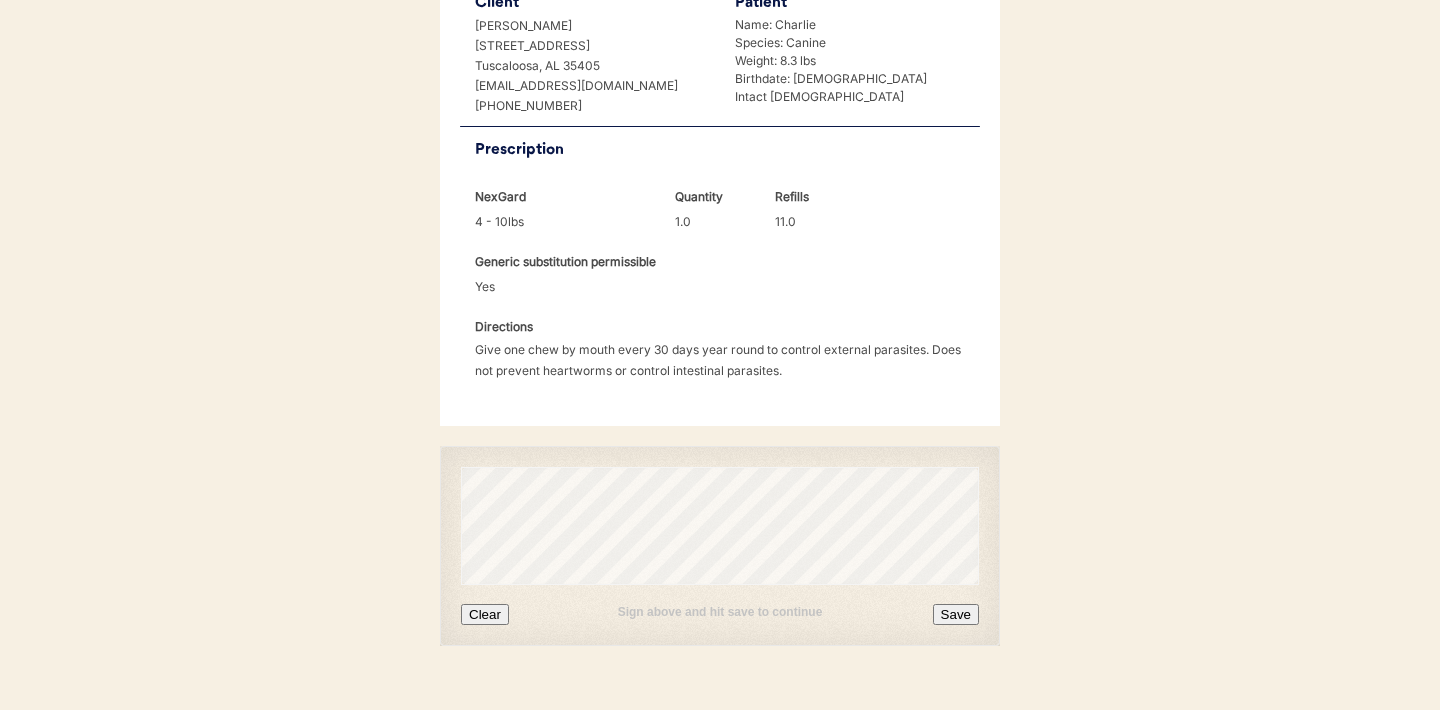 scroll, scrollTop: 507, scrollLeft: 0, axis: vertical 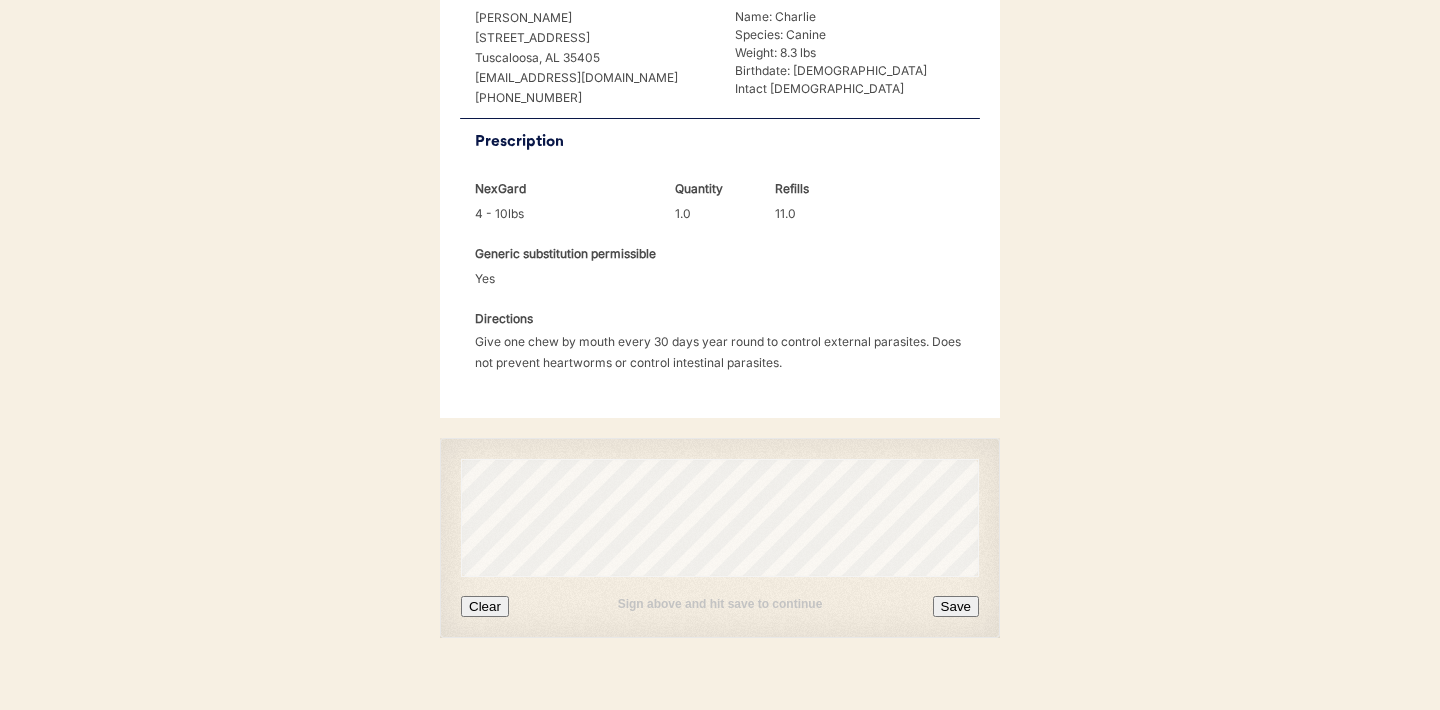 click on "Save" at bounding box center [956, 606] 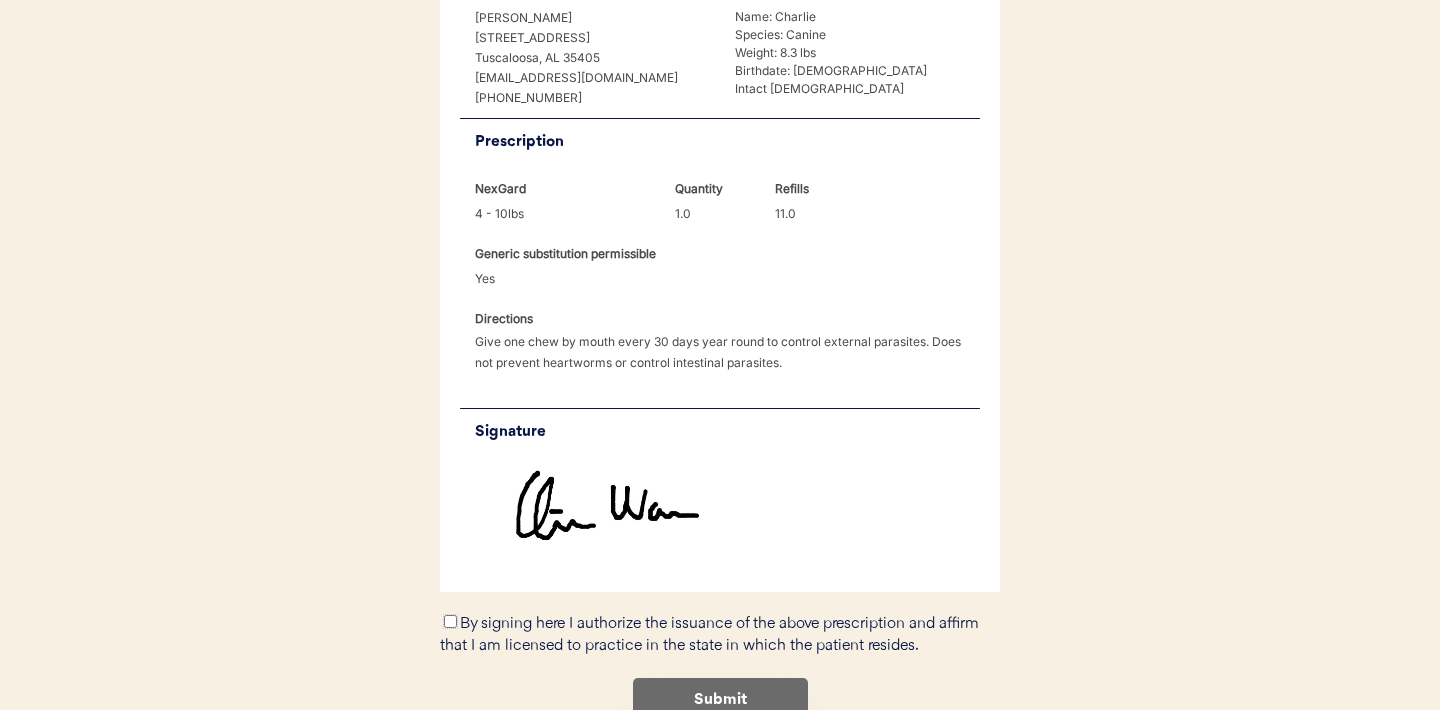 click on "By signing here I authorize the issuance of the above prescription and affirm that I am licensed to practice in the state in which the patient resides." at bounding box center [450, 621] 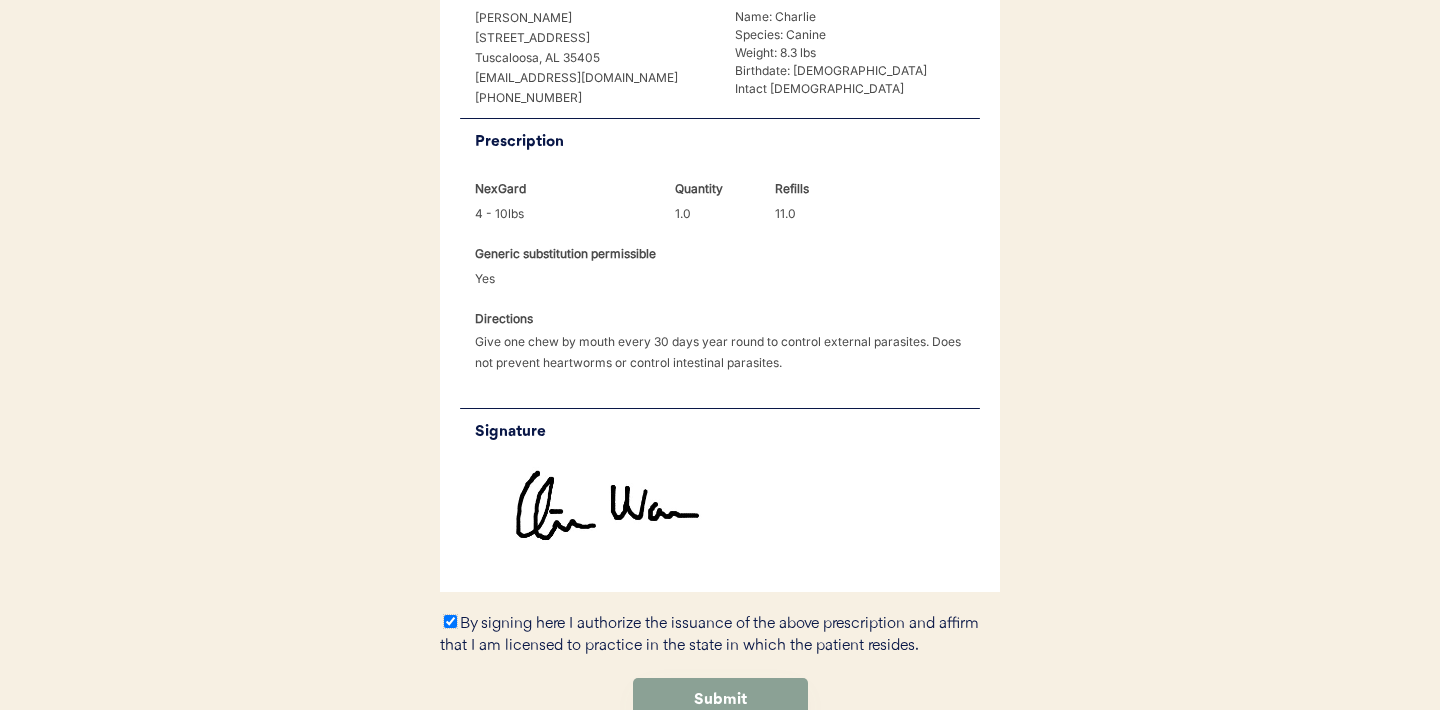 scroll, scrollTop: 599, scrollLeft: 0, axis: vertical 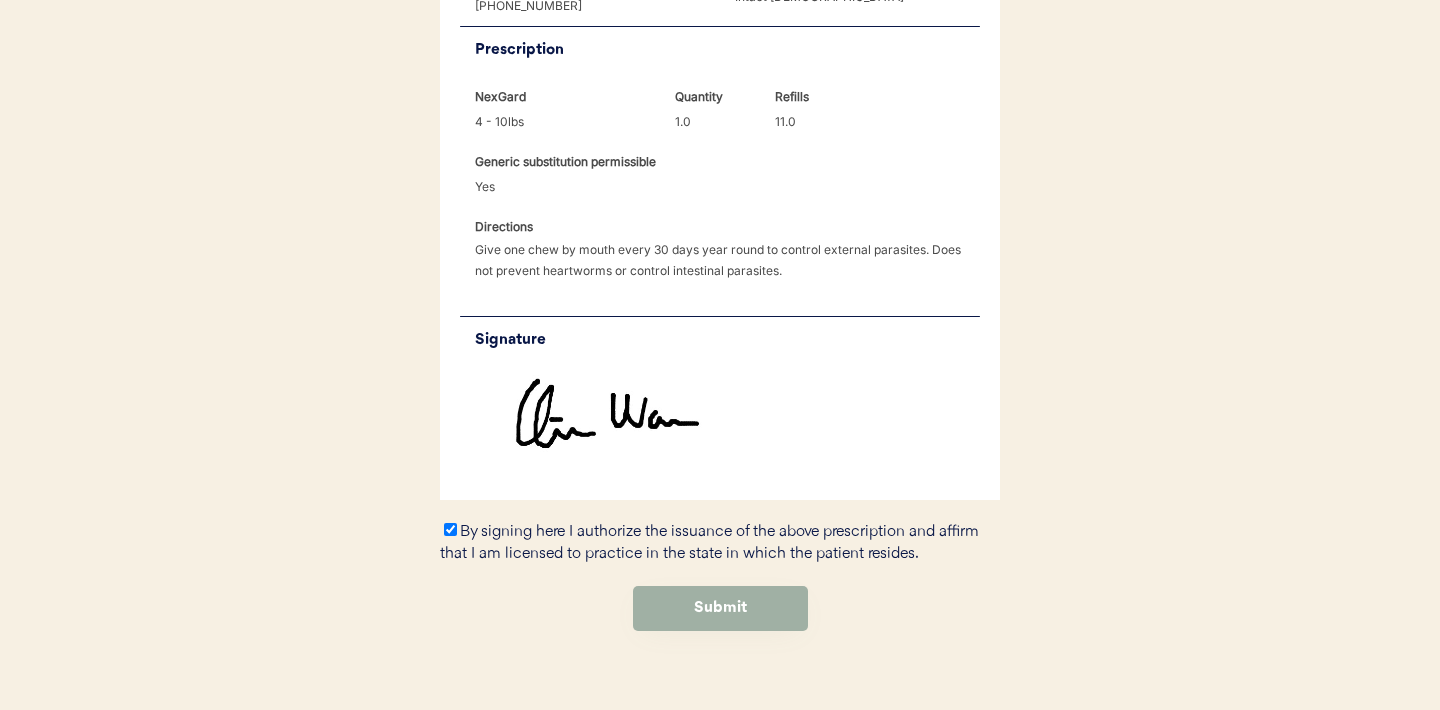 click on "Submit" at bounding box center [720, 608] 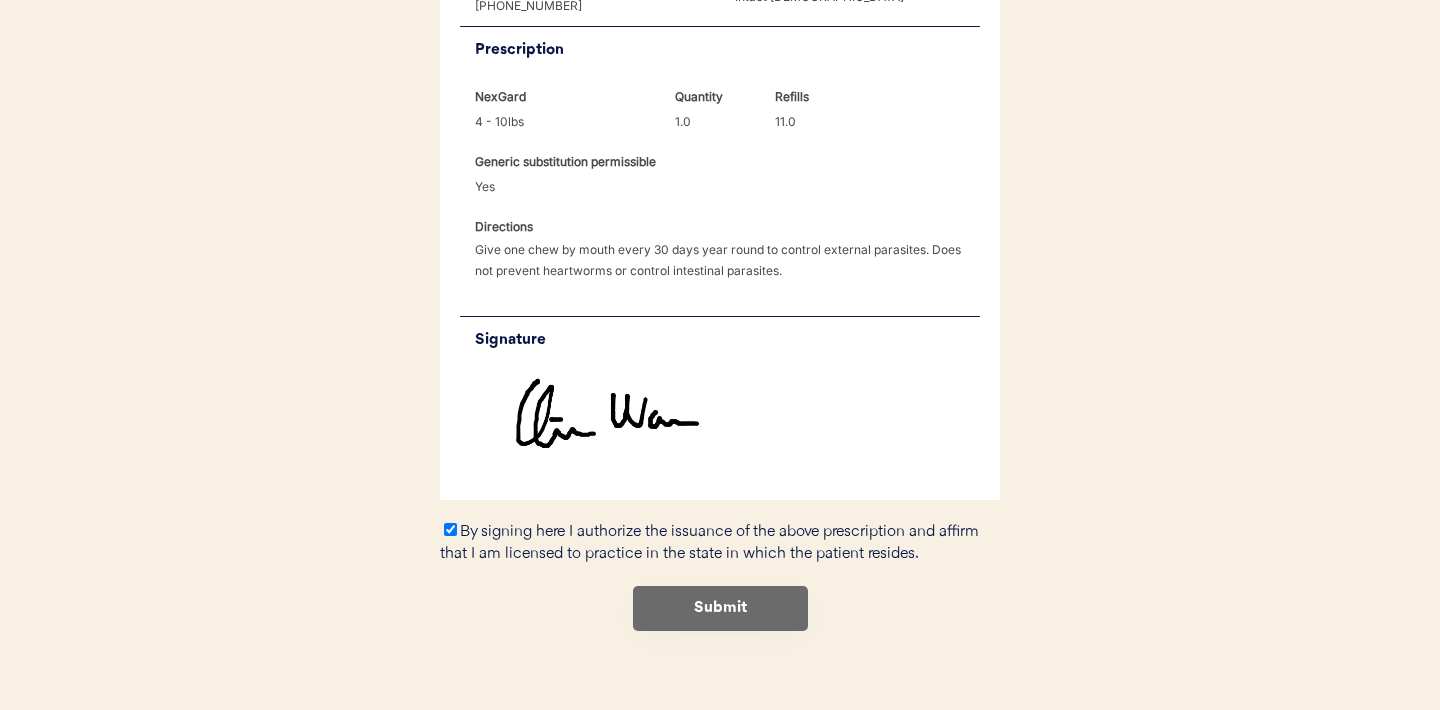 scroll, scrollTop: 0, scrollLeft: 0, axis: both 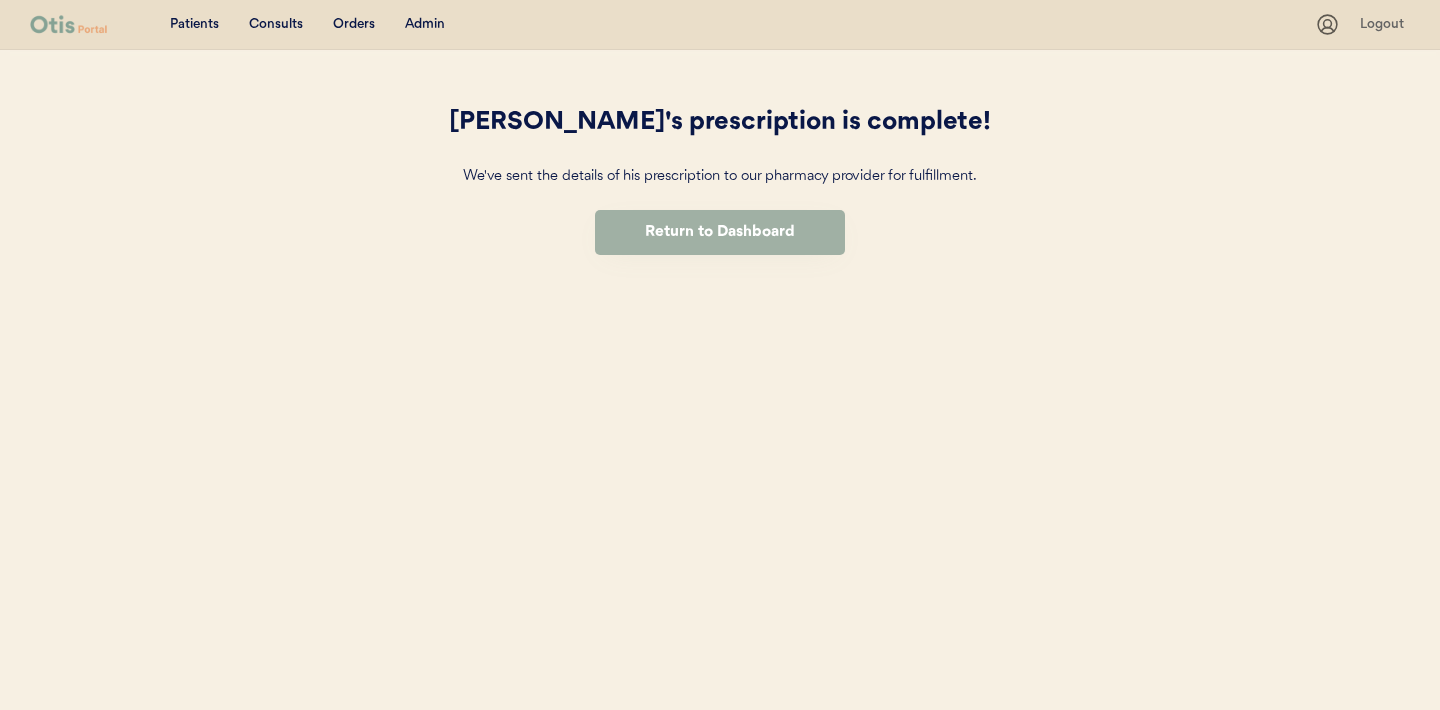 click on "Return to Dashboard" at bounding box center [720, 232] 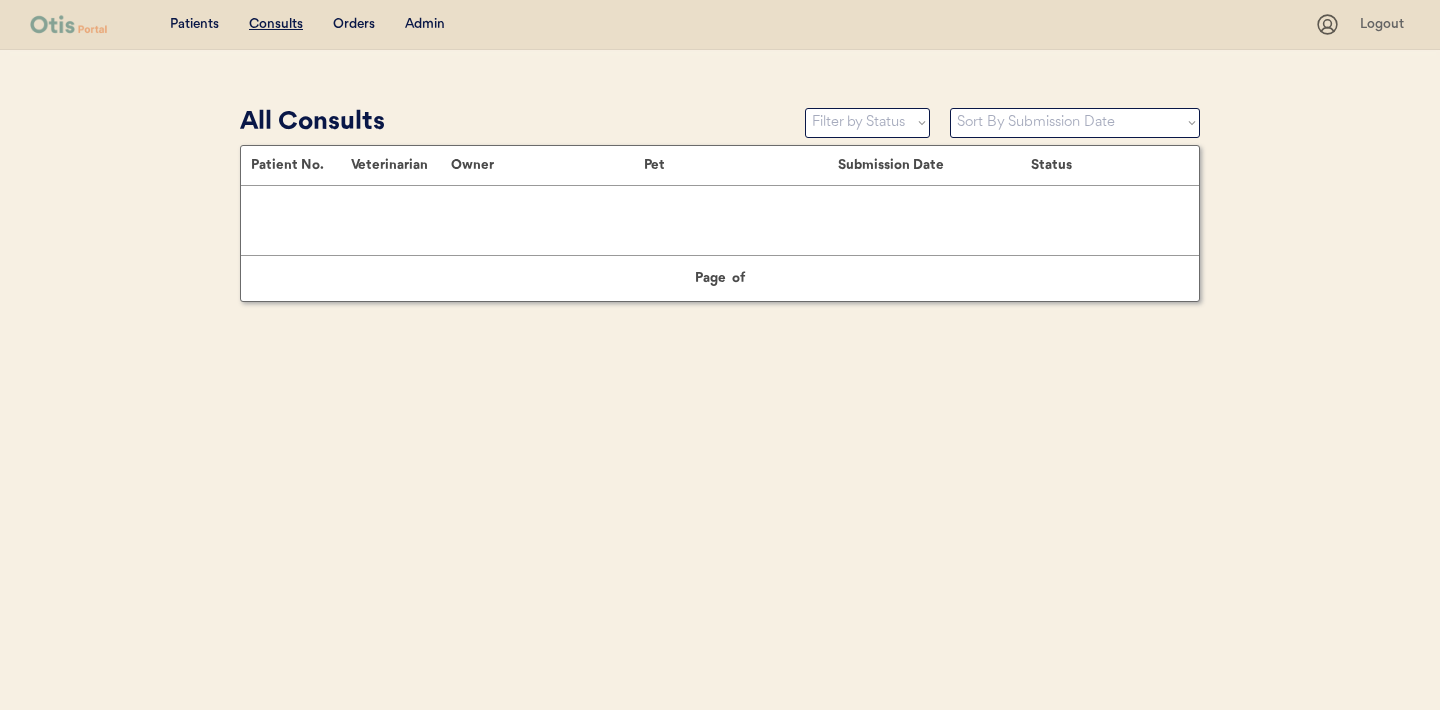 scroll, scrollTop: 0, scrollLeft: 0, axis: both 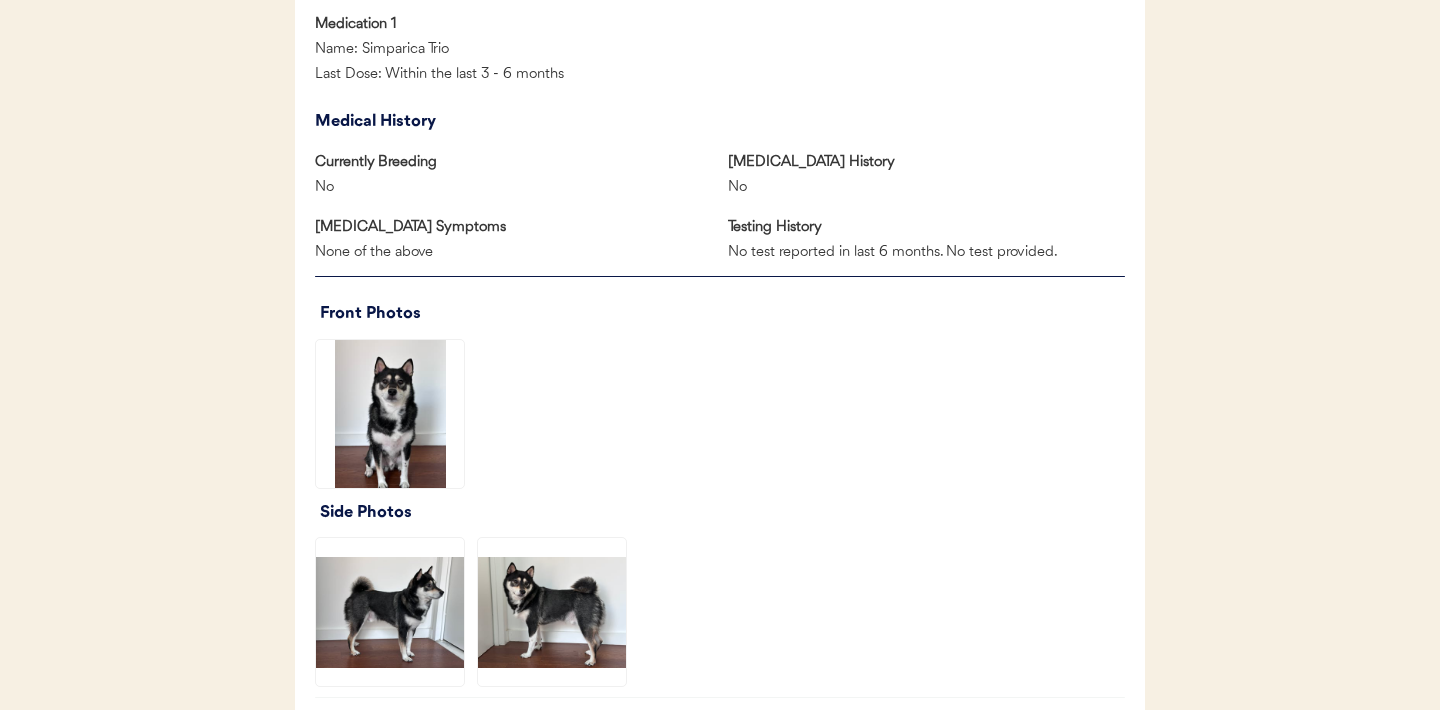 click 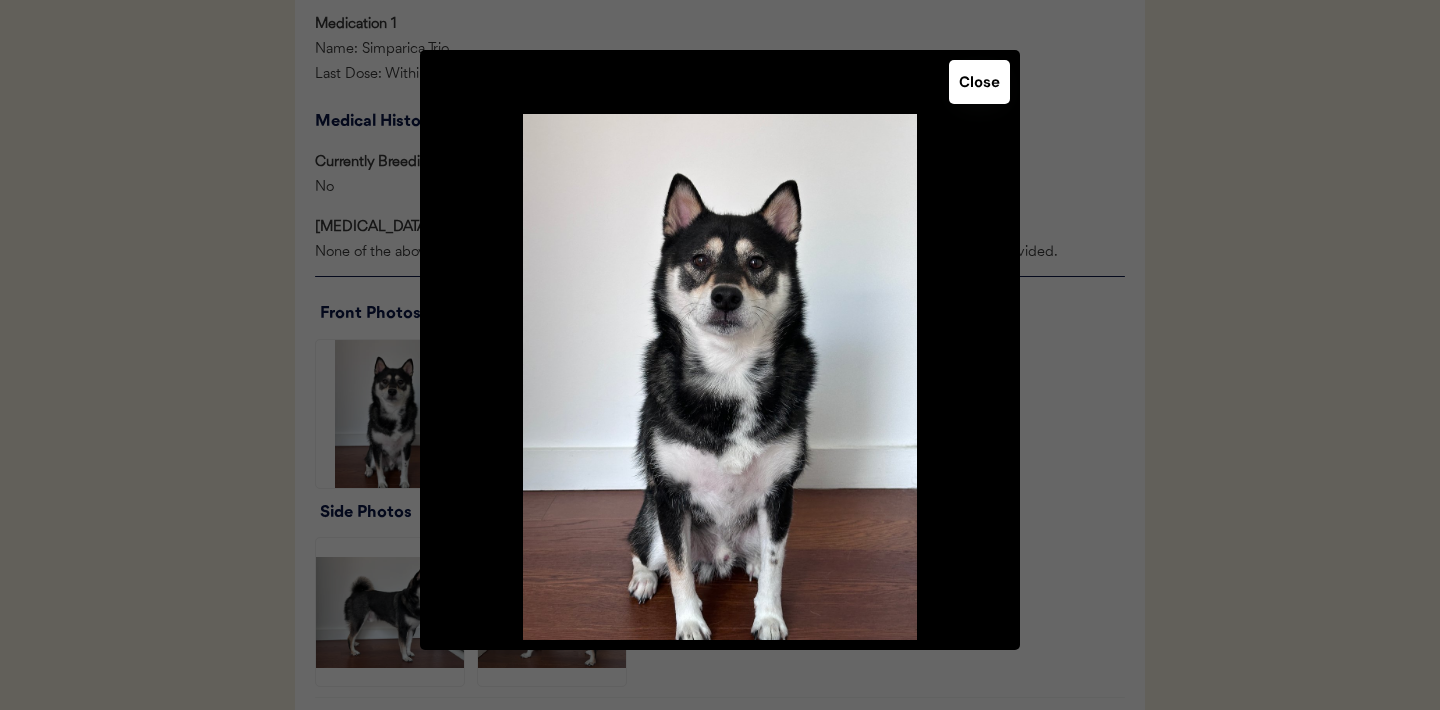 click on "Close" at bounding box center (979, 82) 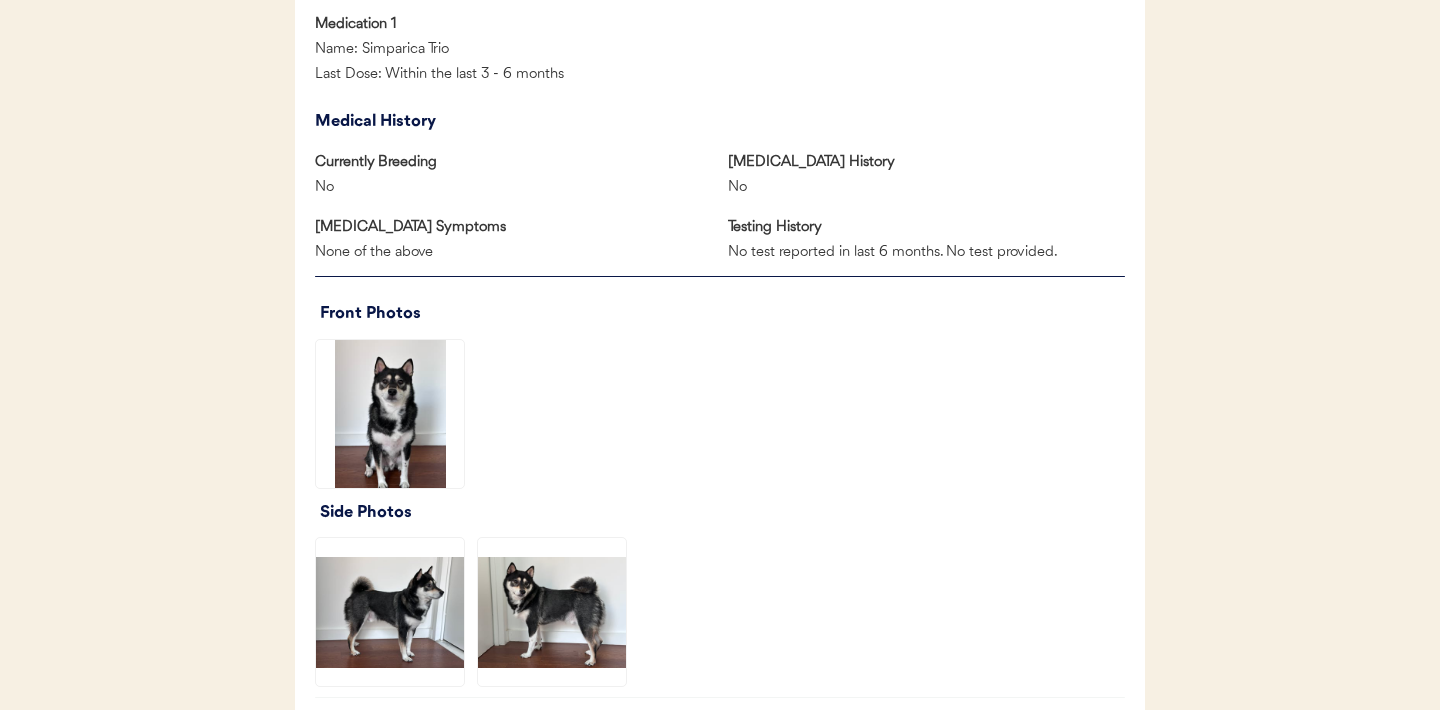 click 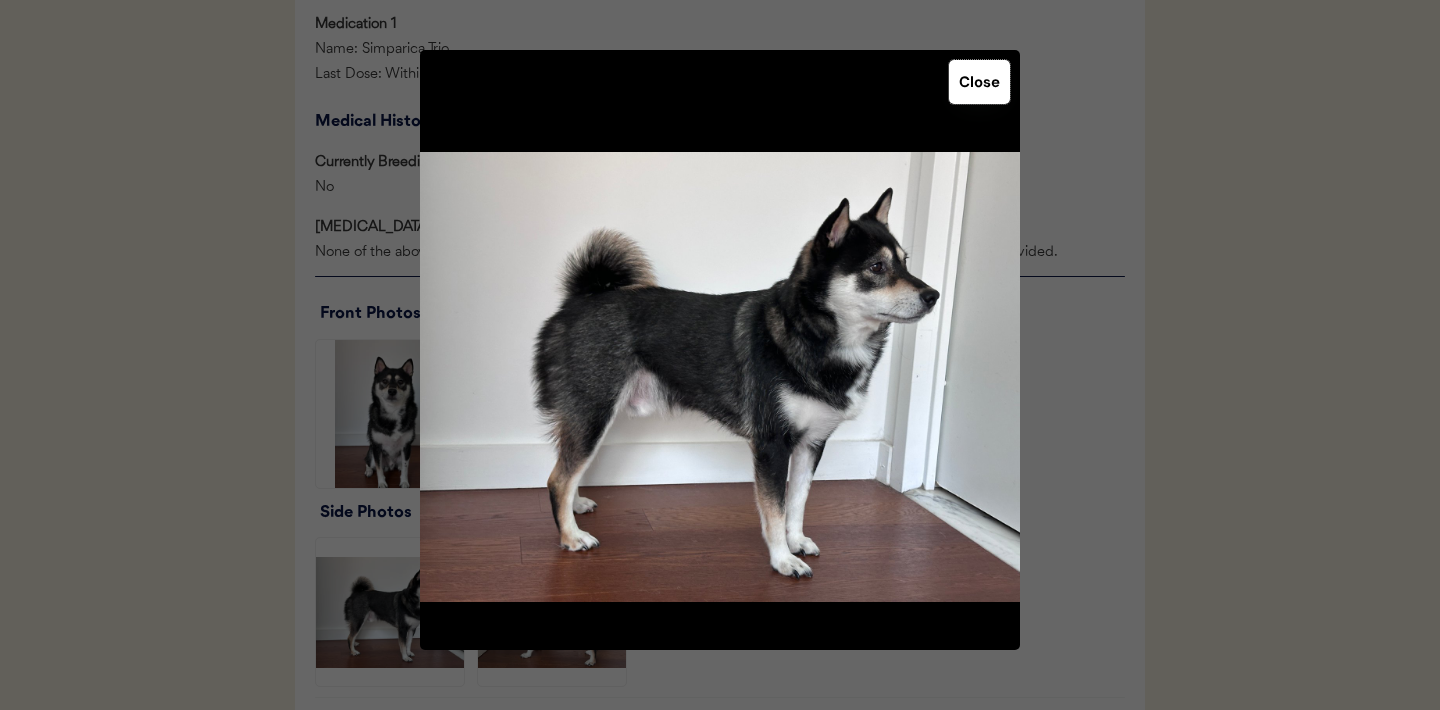 click on "Close" at bounding box center (979, 82) 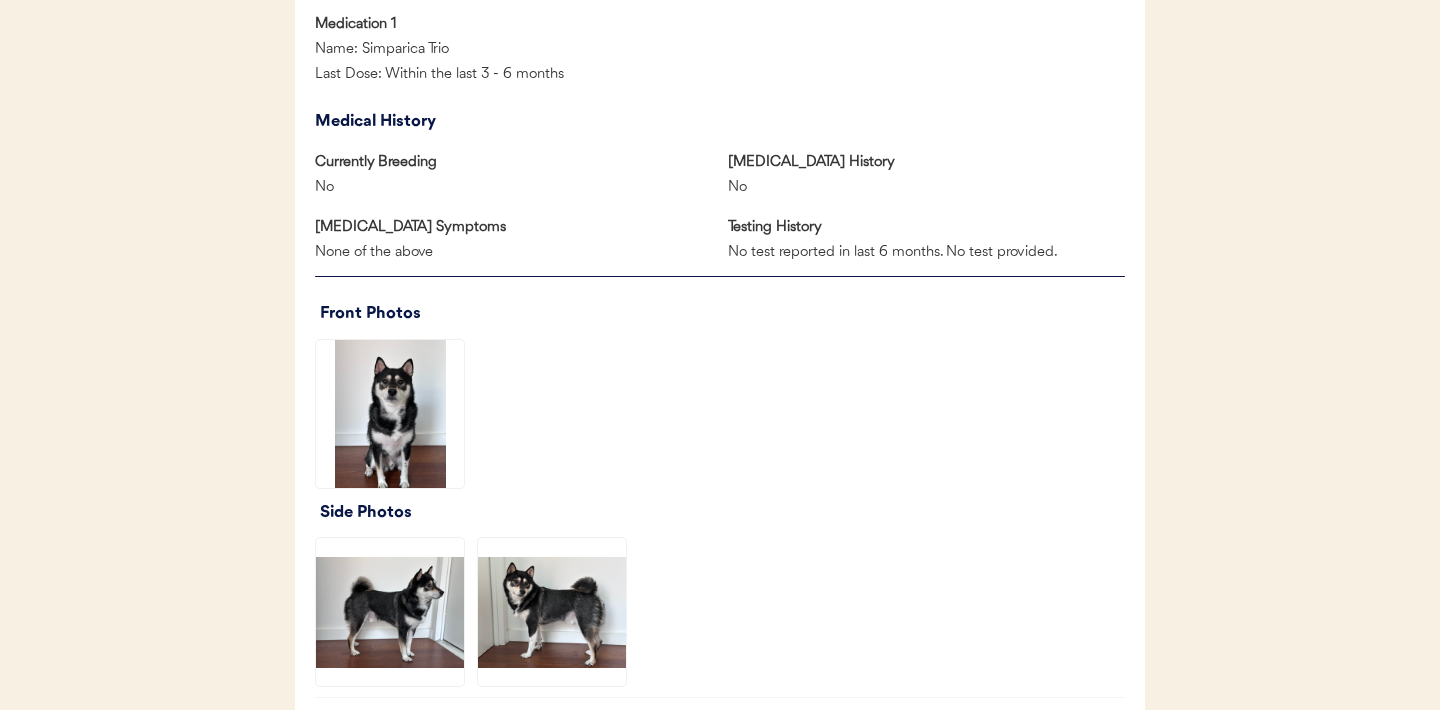 click 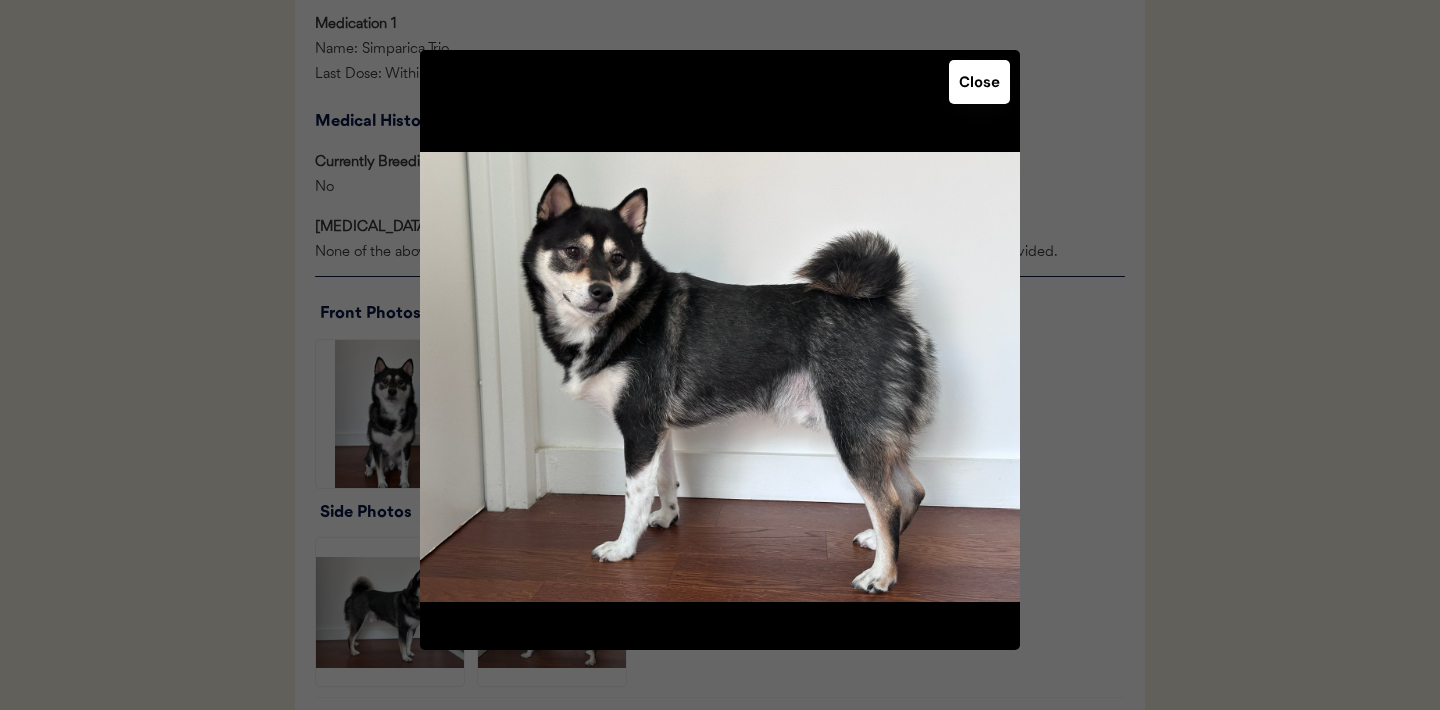 click on "Close" at bounding box center [979, 82] 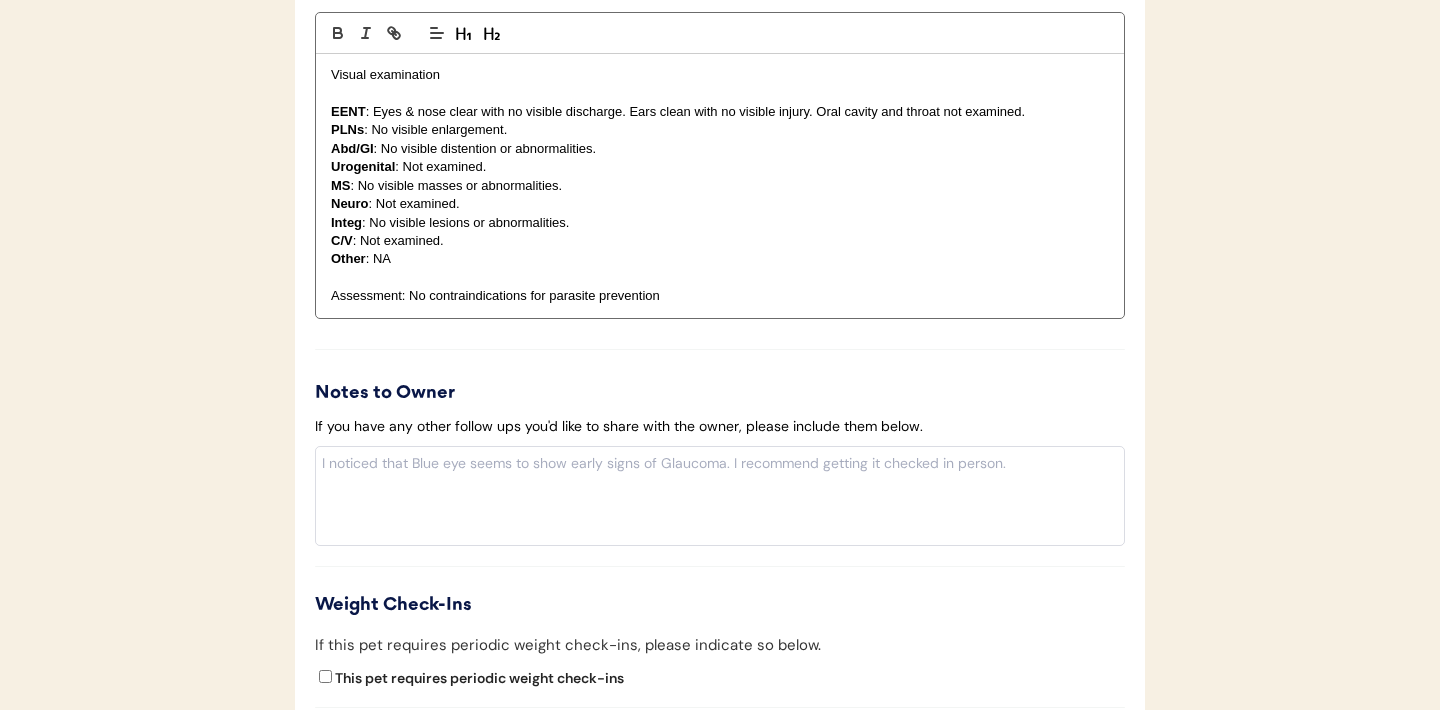 scroll, scrollTop: 2085, scrollLeft: 0, axis: vertical 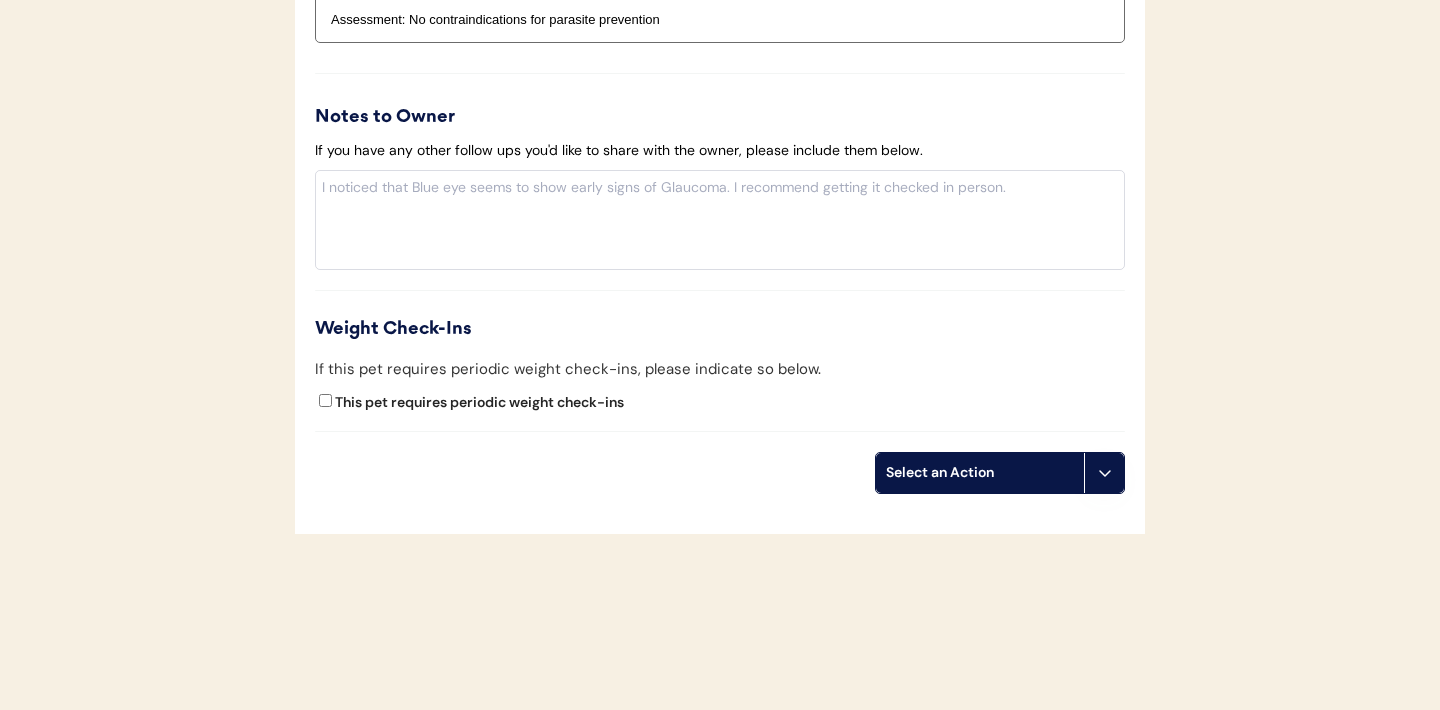 click at bounding box center [1104, 473] 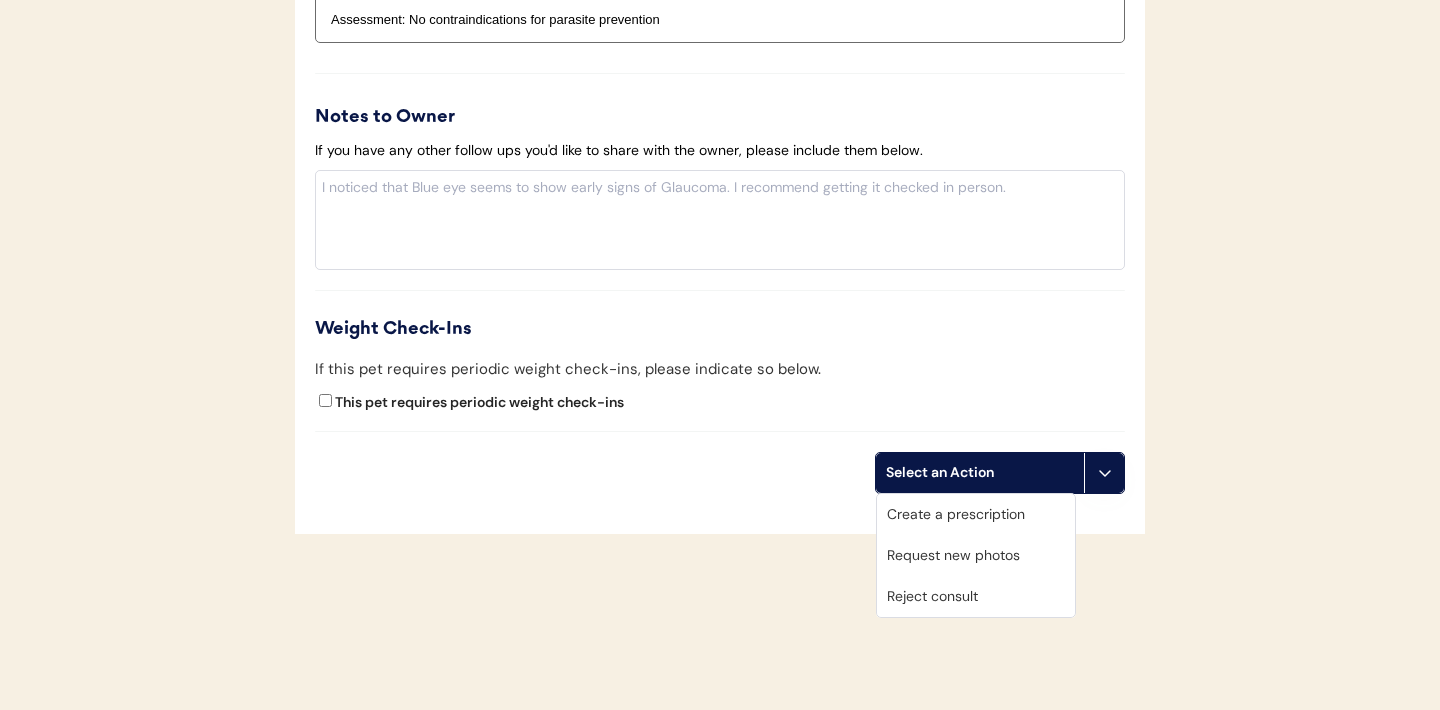 click on "Create a prescription" at bounding box center (976, 514) 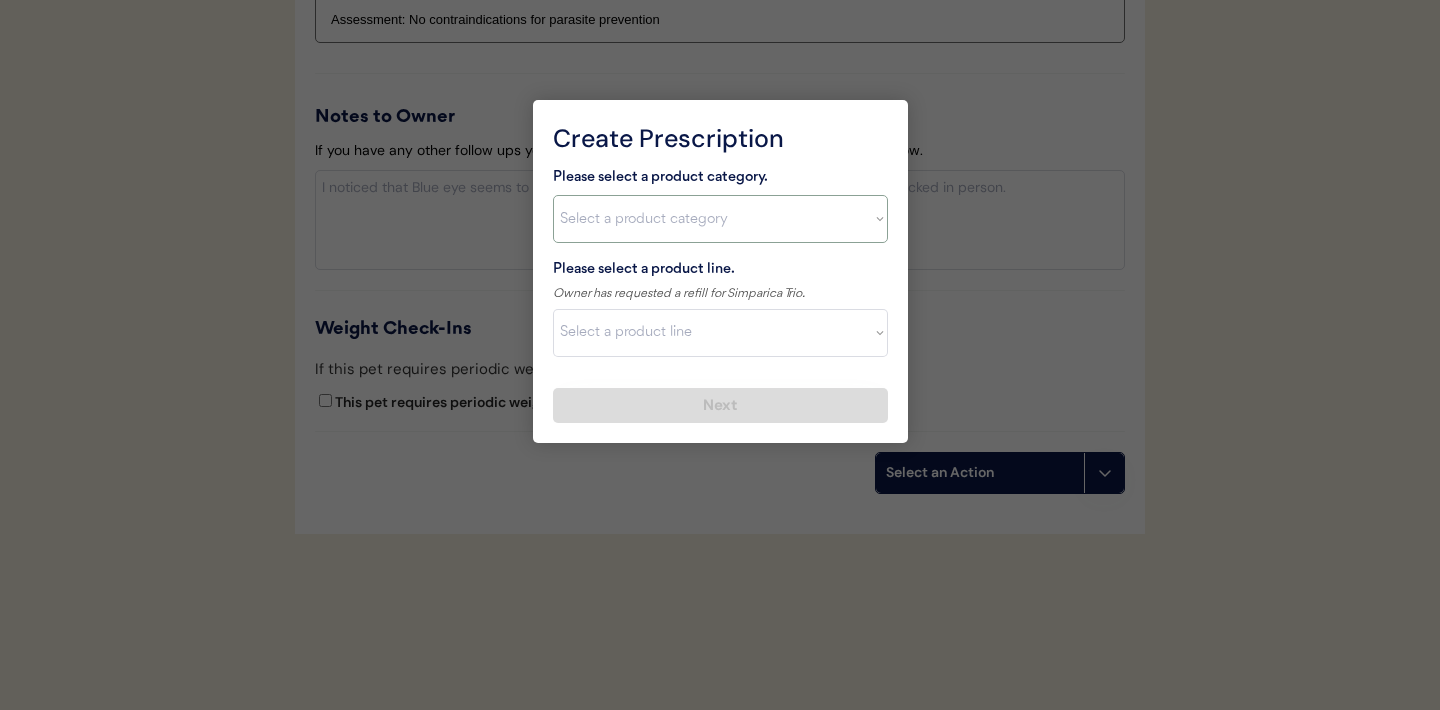 click on "Select a product category Allergies Antibiotics Anxiety Combo Parasite Prevention Flea & Tick Heartworm" at bounding box center (720, 219) 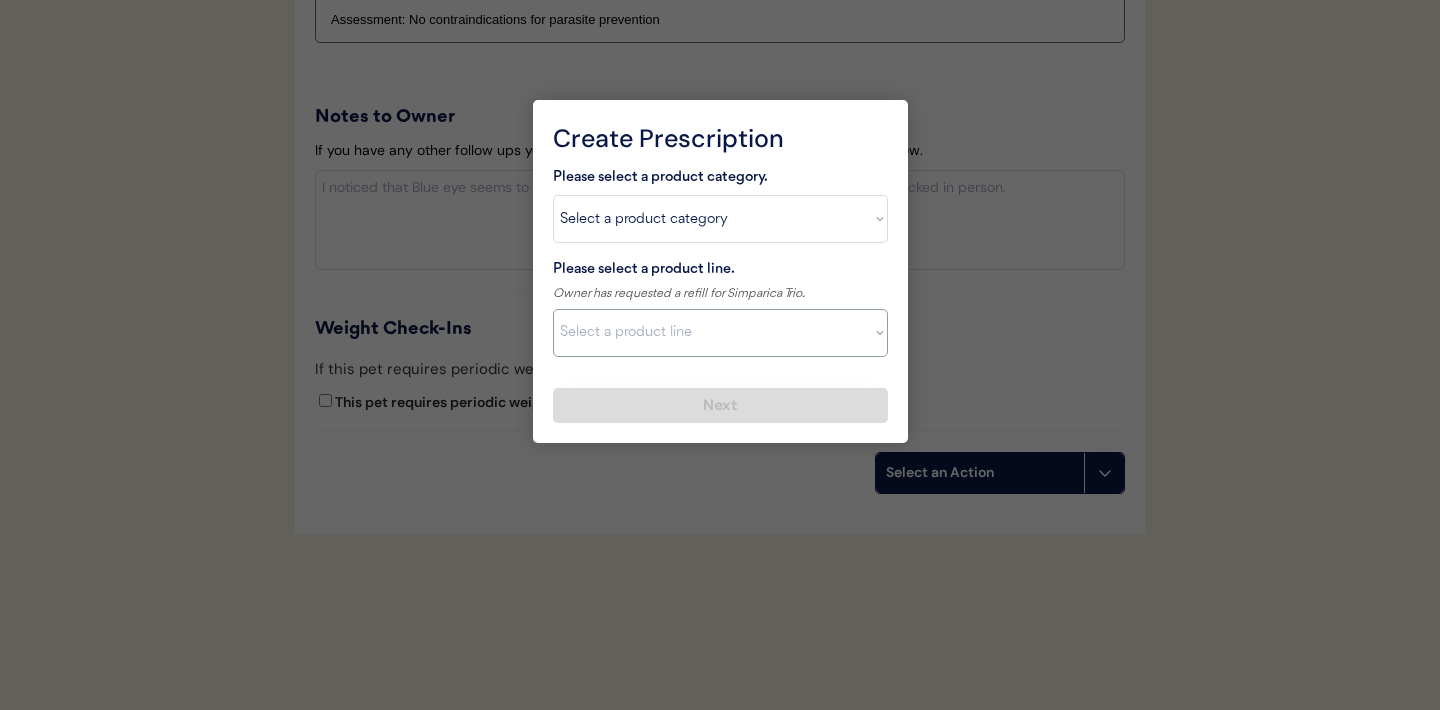 click on "Select a product line" at bounding box center (720, 333) 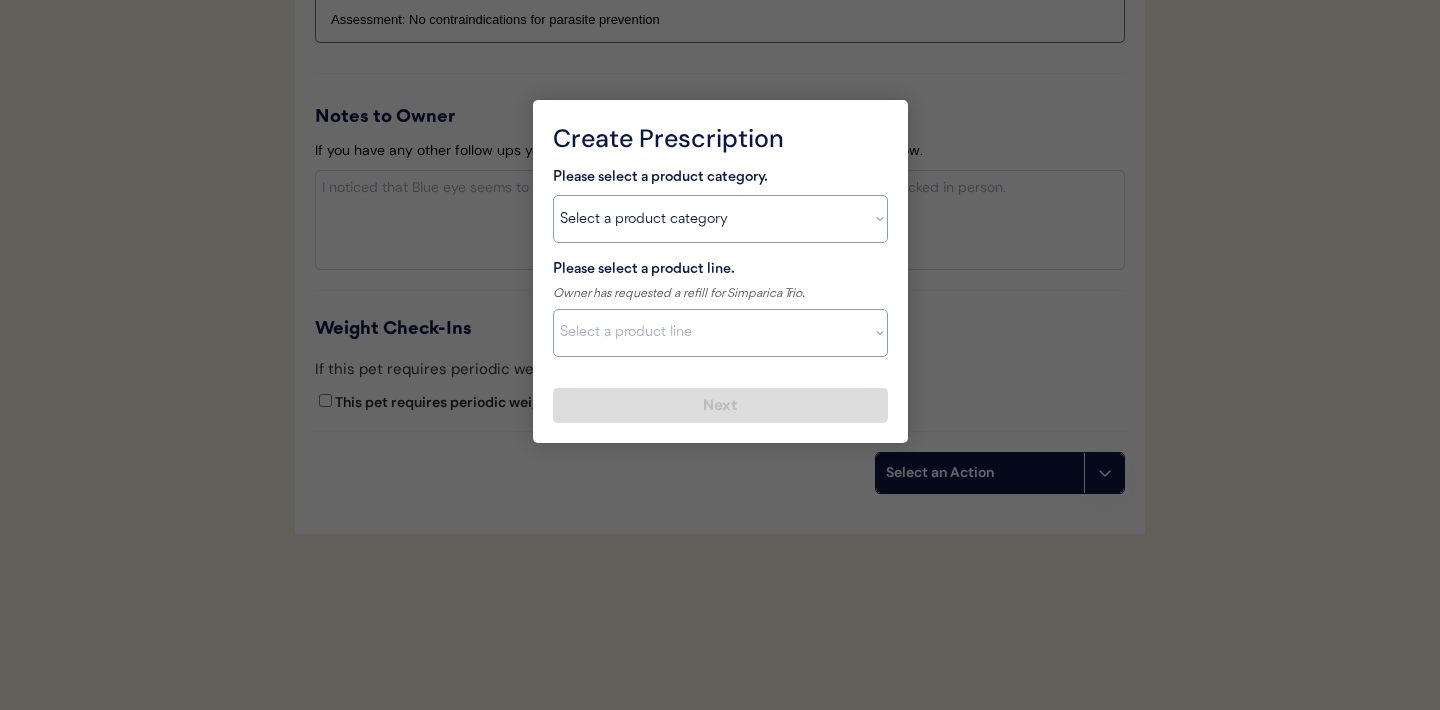 click on "Select a product line Advantage Multi for Dogs Credelio Quattro NexGard Plus NexGard Plus (3 Month) NexGard Plus (6 Month) Revolution for Dogs Simparica Trio Simparica Trio (12 Month) Simparica Trio (3 Month) Simparica Trio (6 Month) Trifexis" at bounding box center [720, 333] 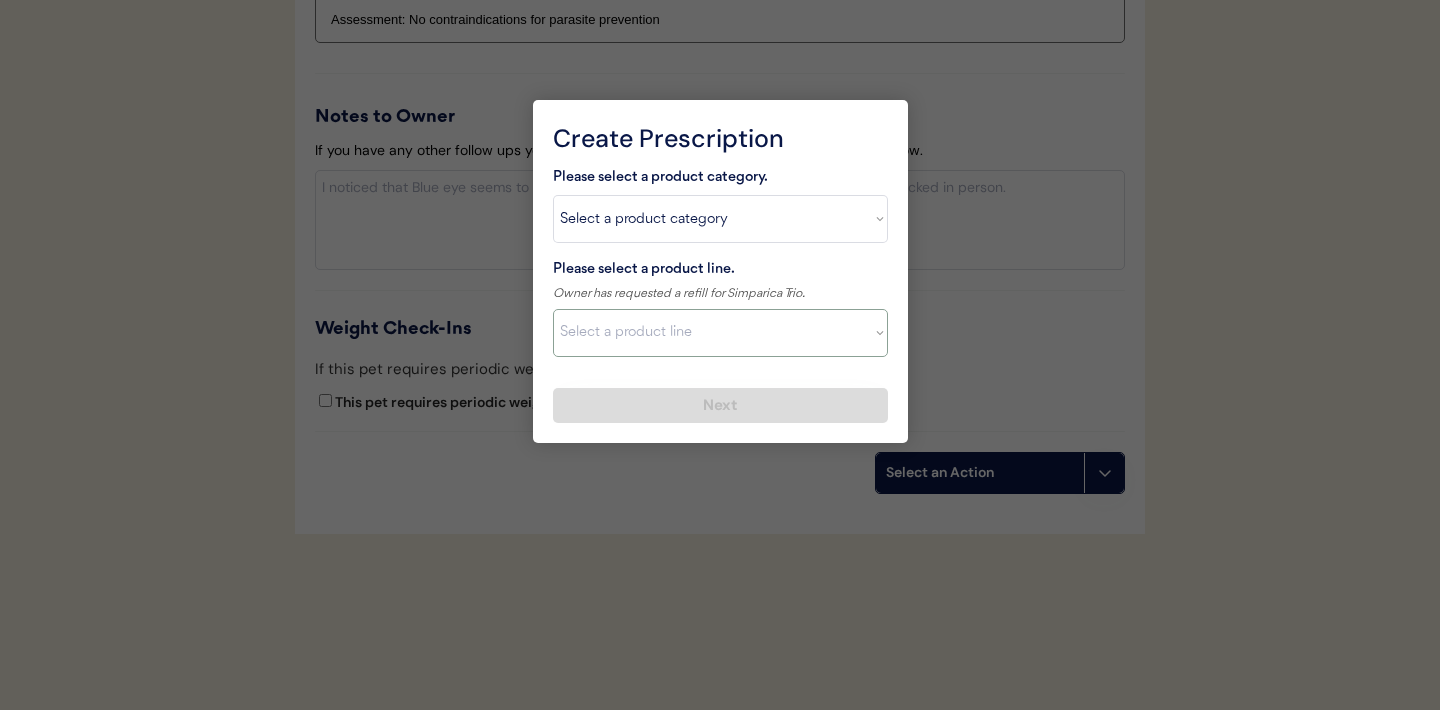 select on ""Simparica Trio"" 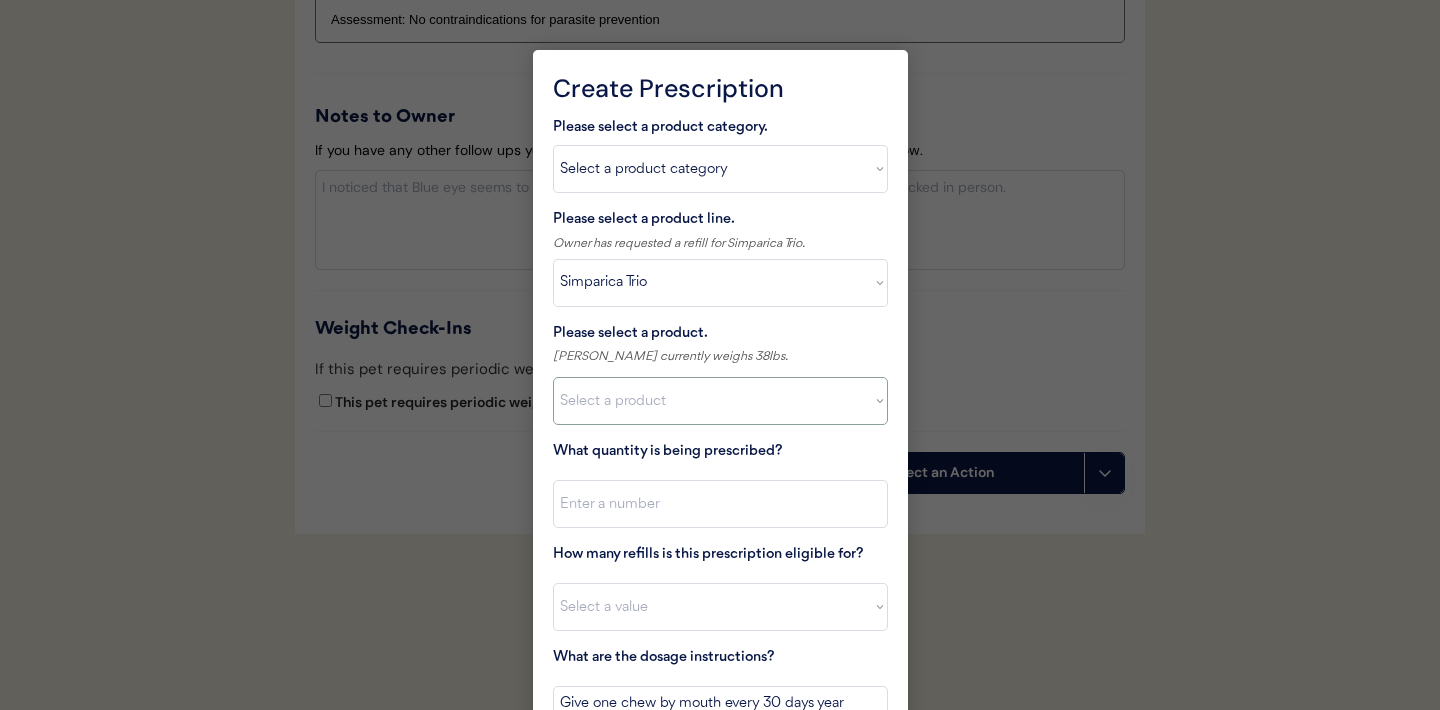 click on "Select a product Simparica Trio, 2.8 - 5.5lbs Simparica Trio, 5.6 - 11lbs Simparica Trio, 11.1 - 22lbs Simparica Trio, 22.1 - 44lbs Simparica Trio, 44.1 - 88lbs Simparica Trio, 88.1 - 132lbs" at bounding box center [720, 401] 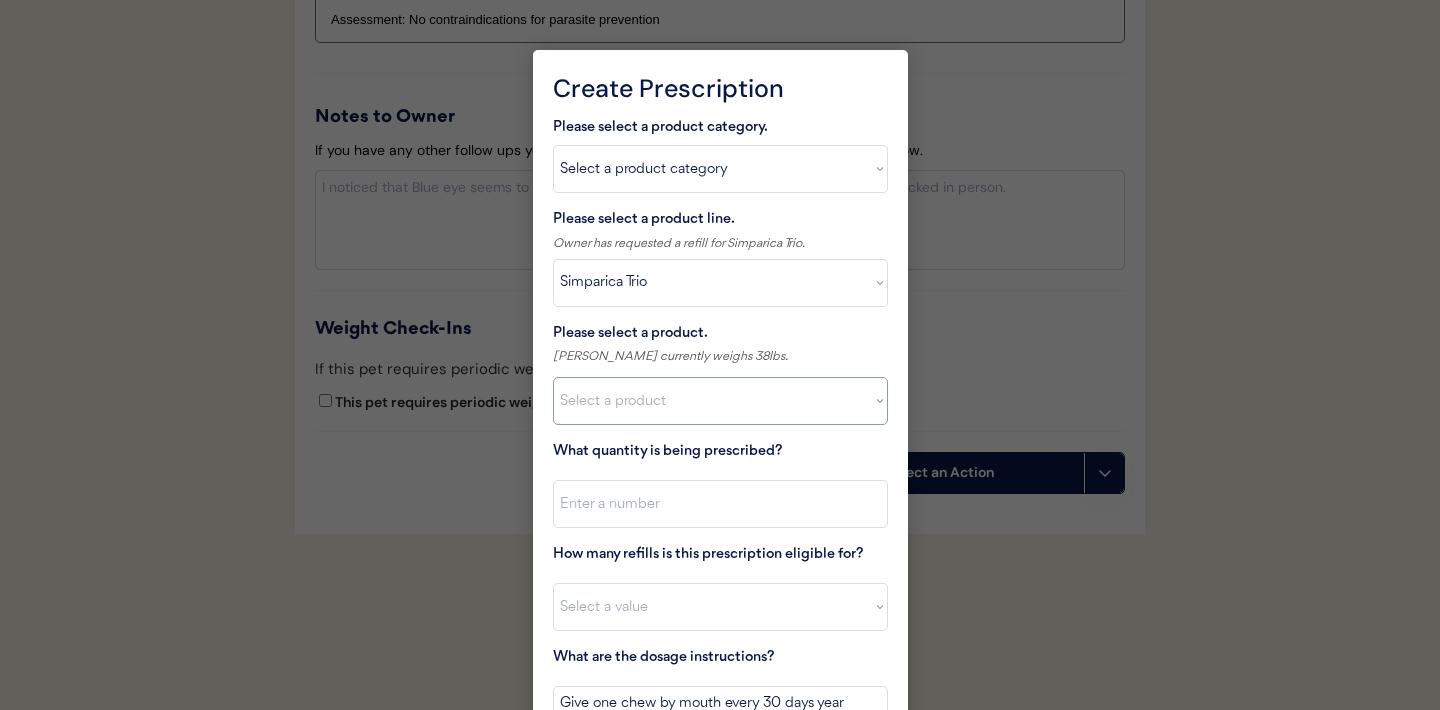 select on ""1348695171700984260__LOOKUP__1704773707524x107284382987270270"" 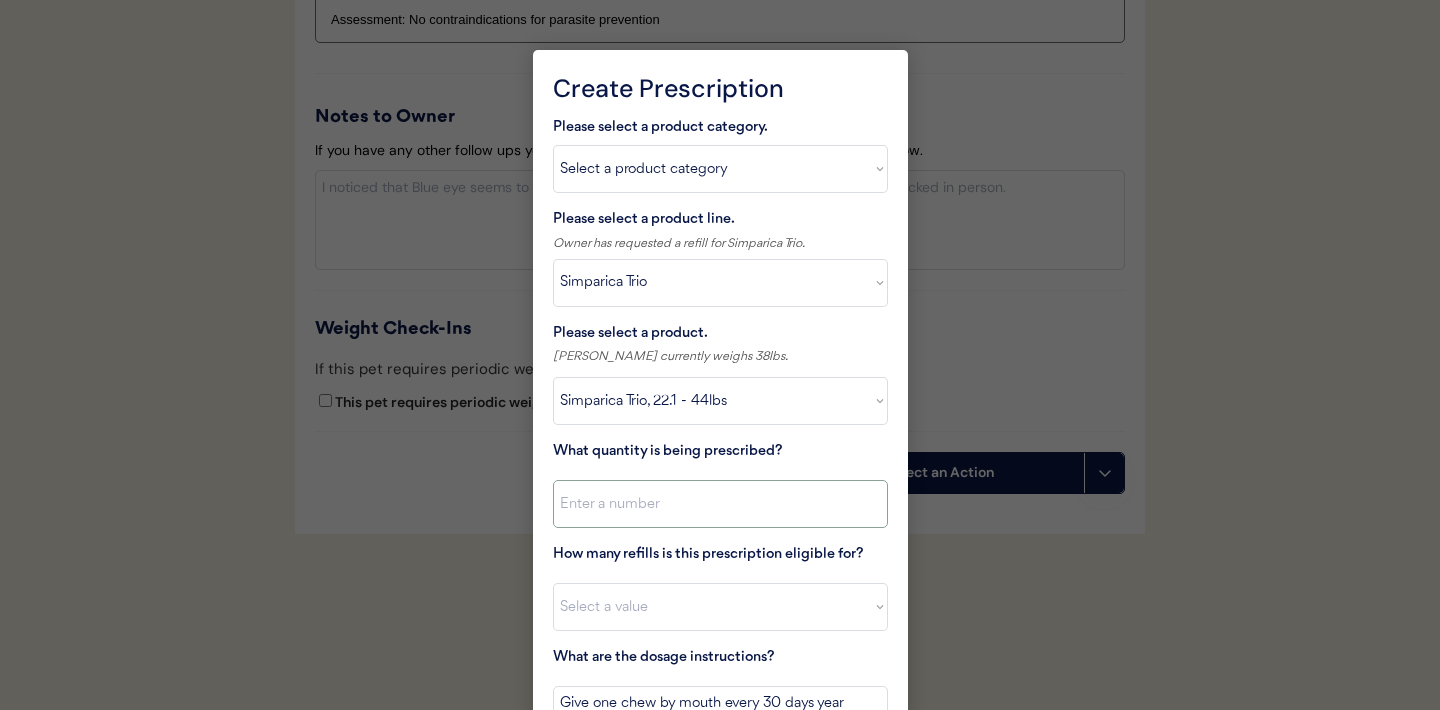 click at bounding box center (720, 504) 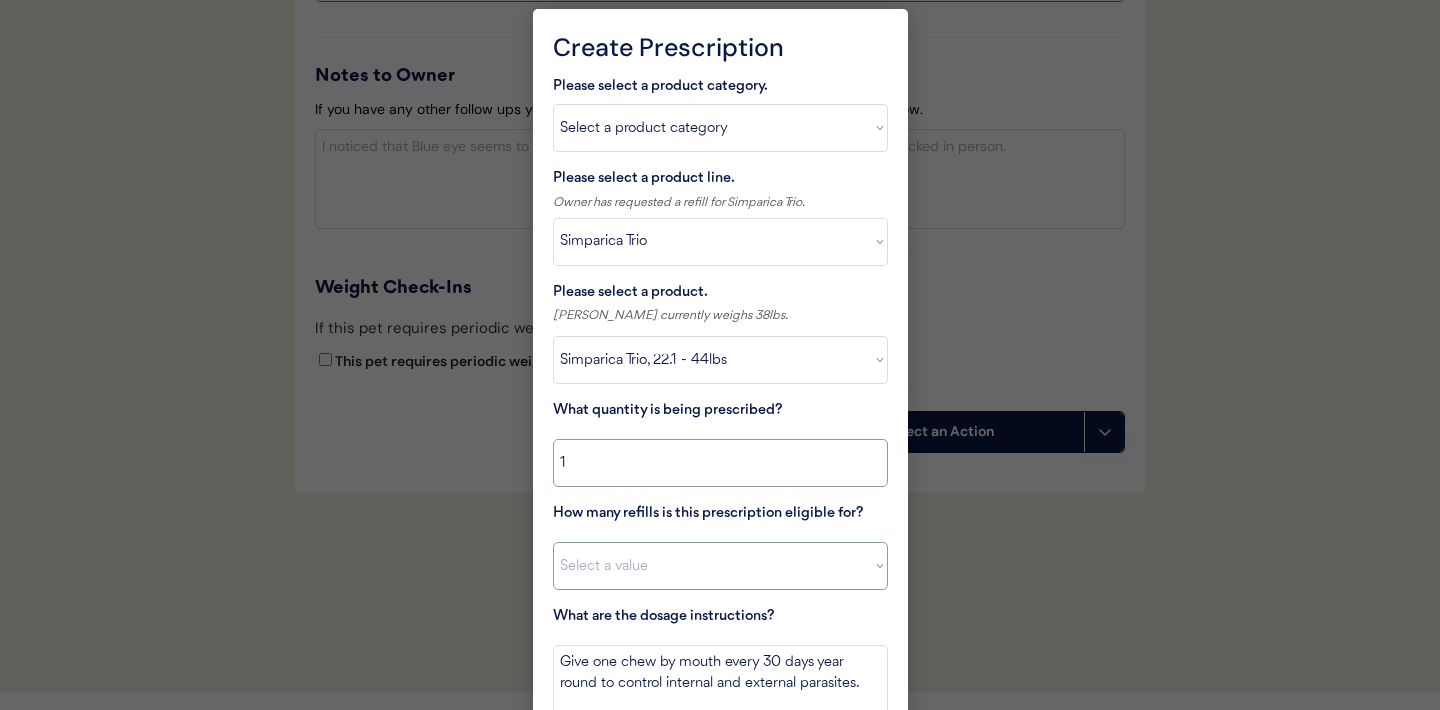 scroll, scrollTop: 2149, scrollLeft: 0, axis: vertical 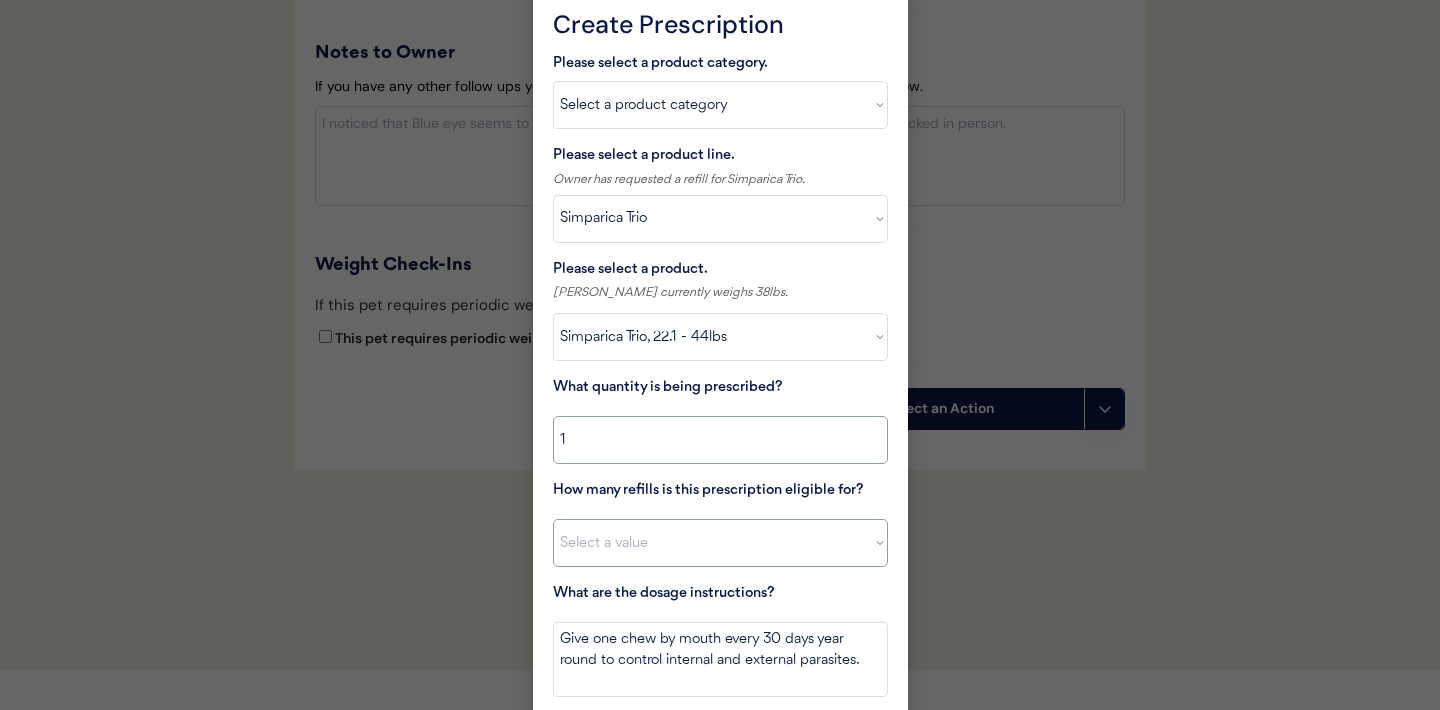 type on "1" 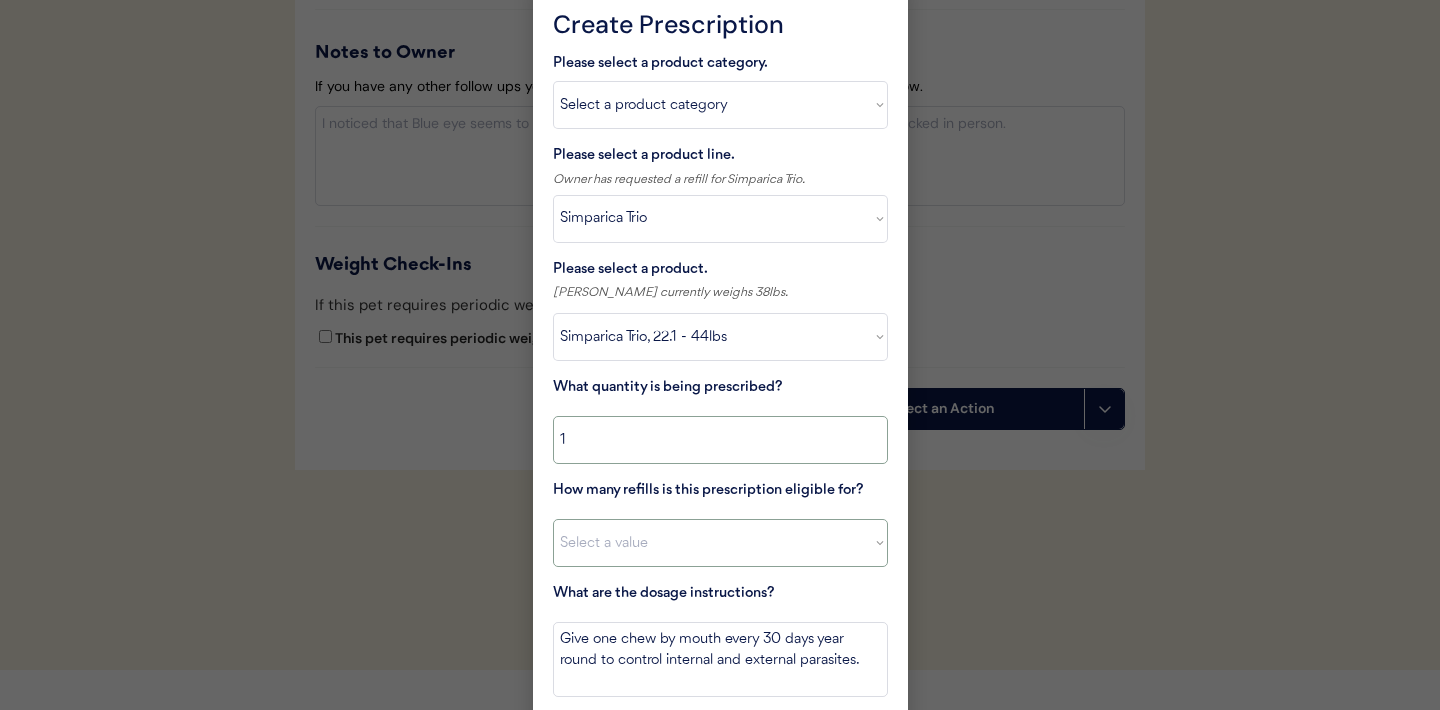 click on "Select a value 0 1 2 3 4 5 6 7 8 10 11" at bounding box center [720, 543] 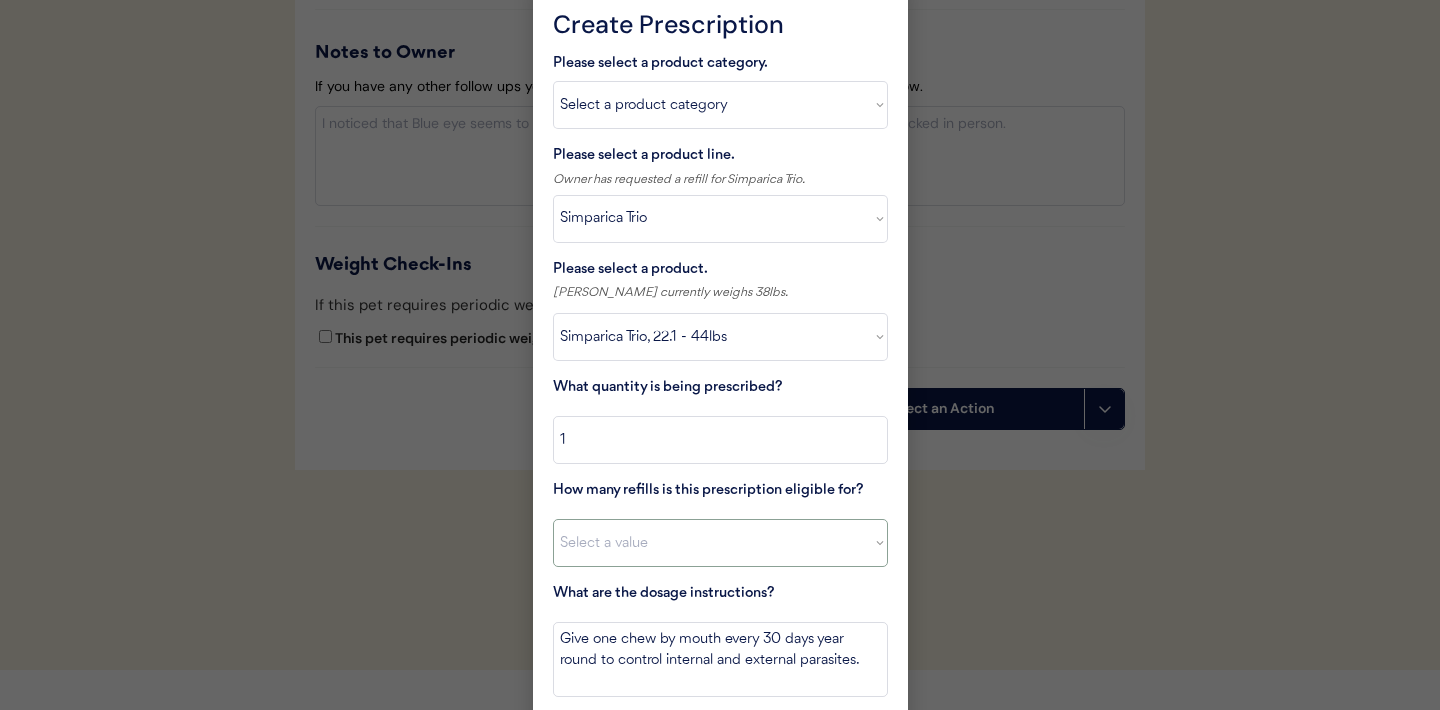 select on "11" 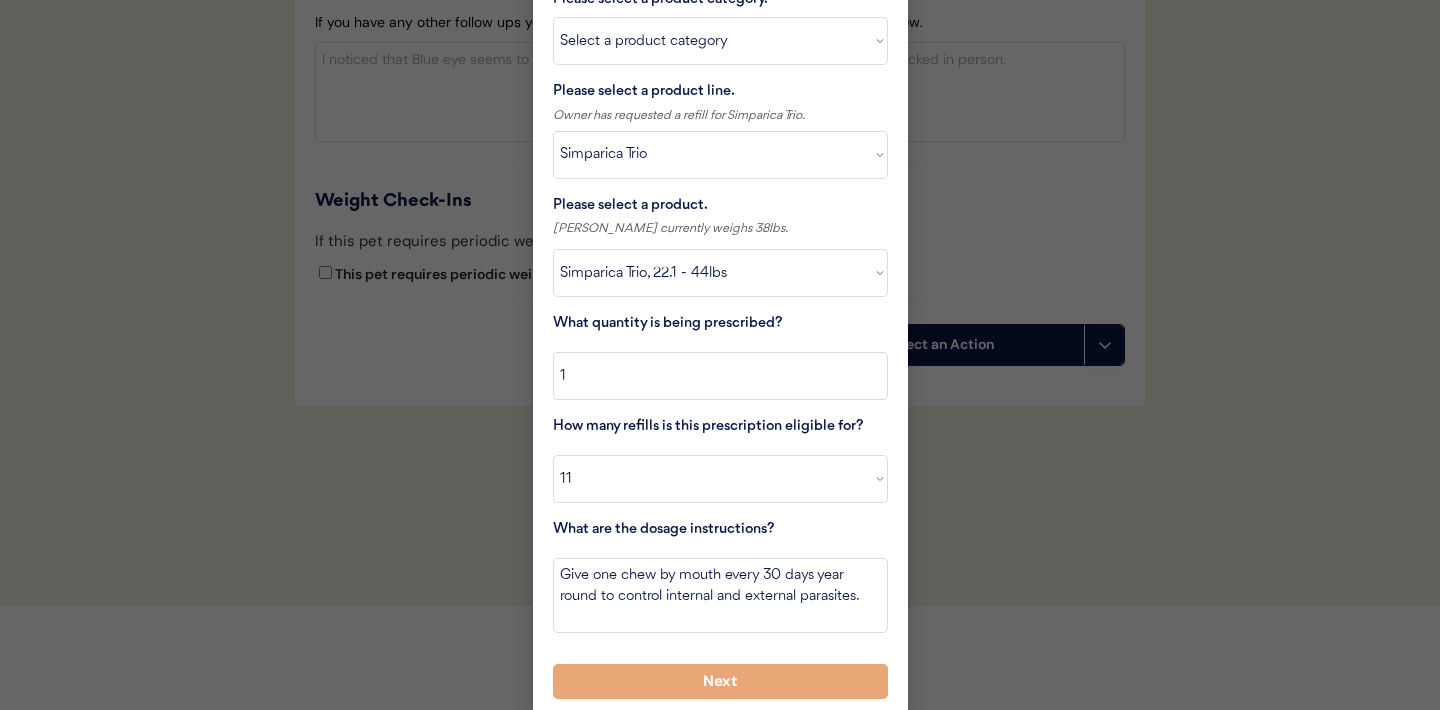 scroll, scrollTop: 2222, scrollLeft: 0, axis: vertical 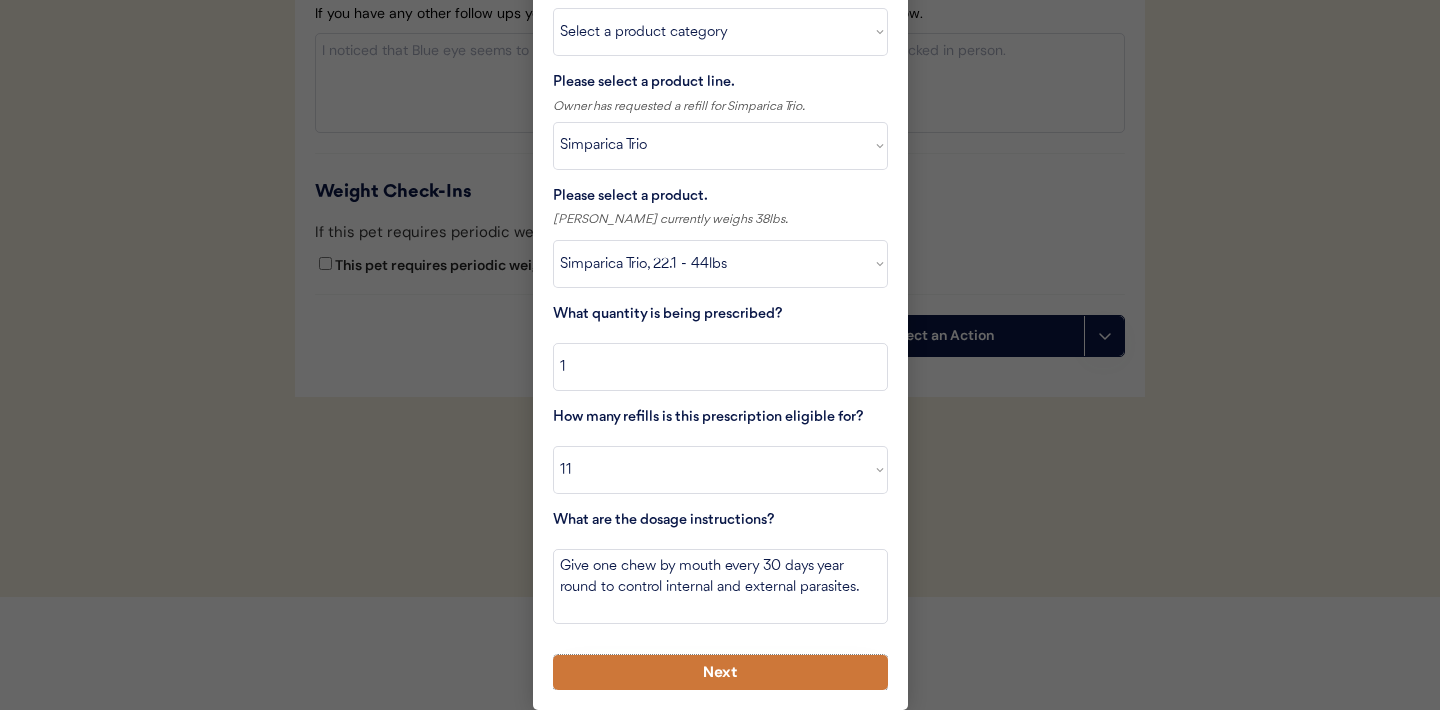 click on "Next" at bounding box center [720, 672] 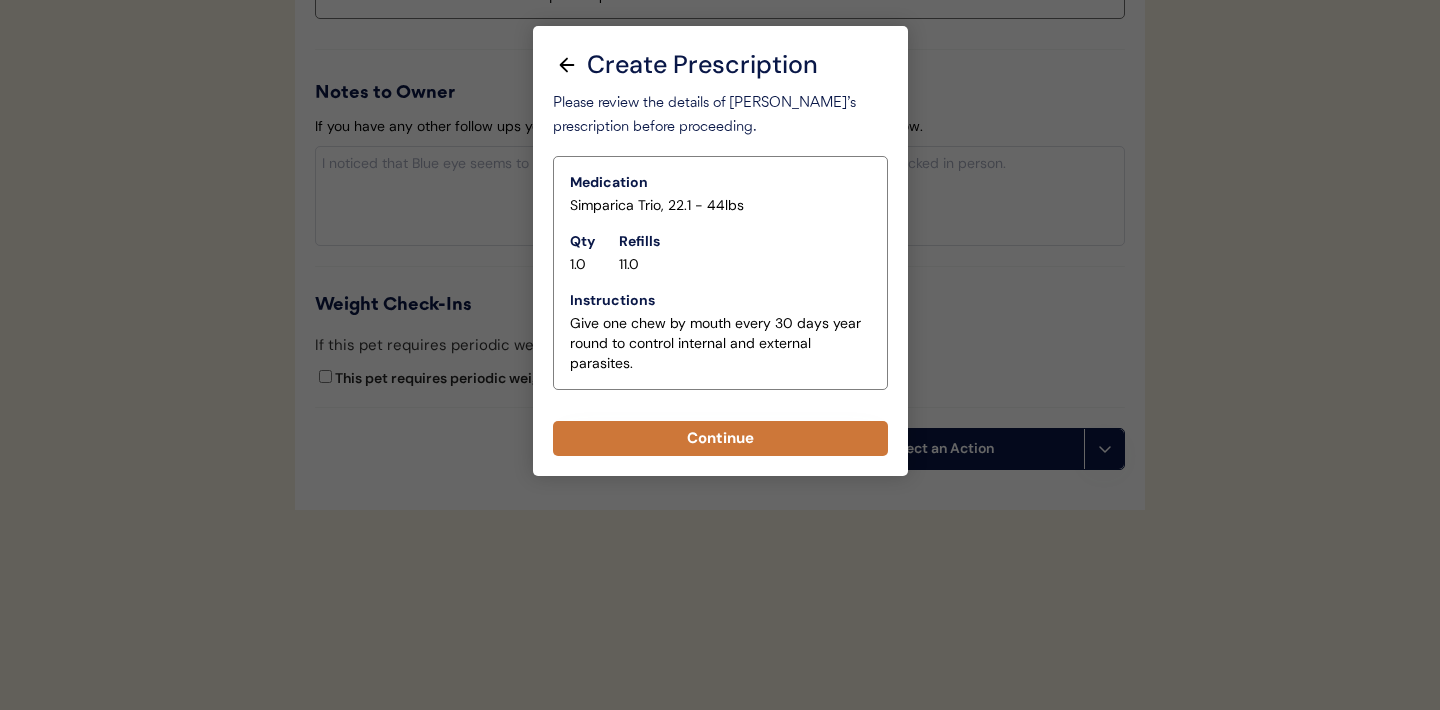 click on "Continue" at bounding box center (720, 438) 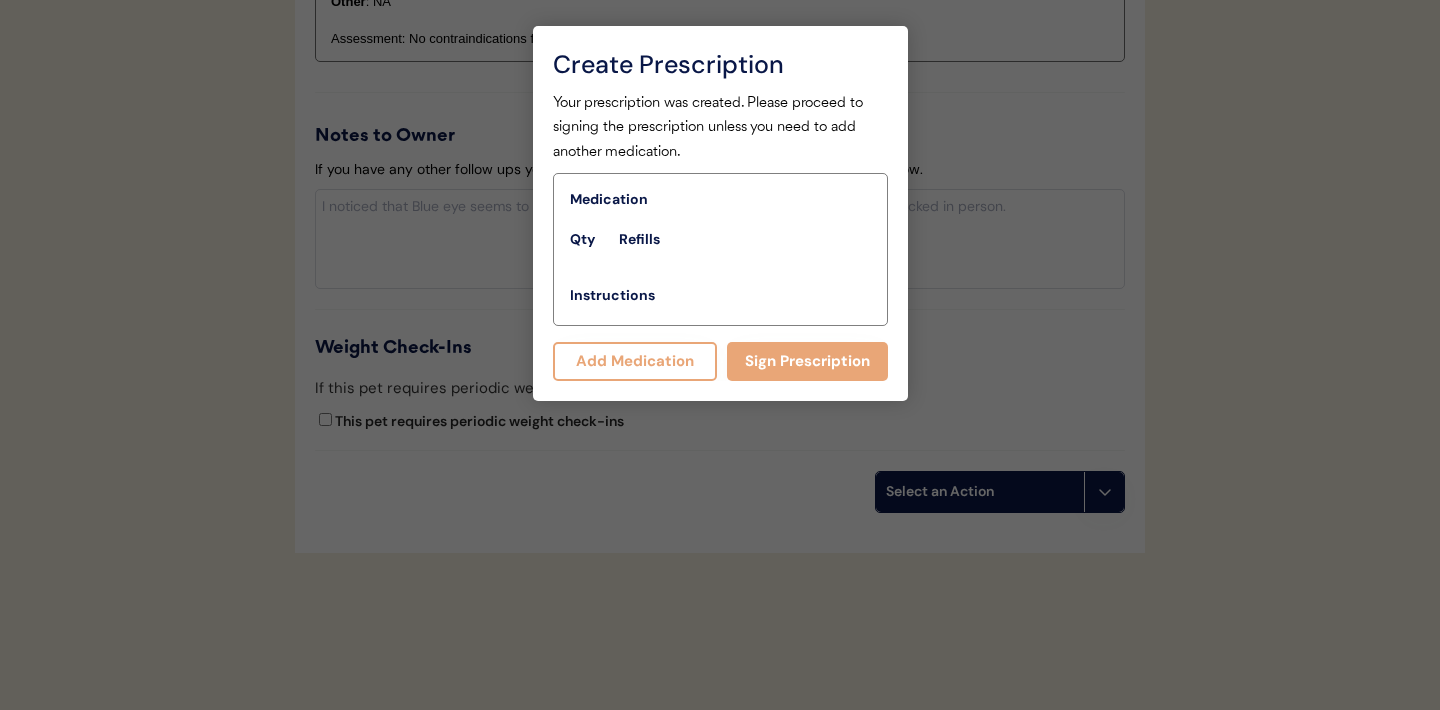 scroll, scrollTop: 2152, scrollLeft: 0, axis: vertical 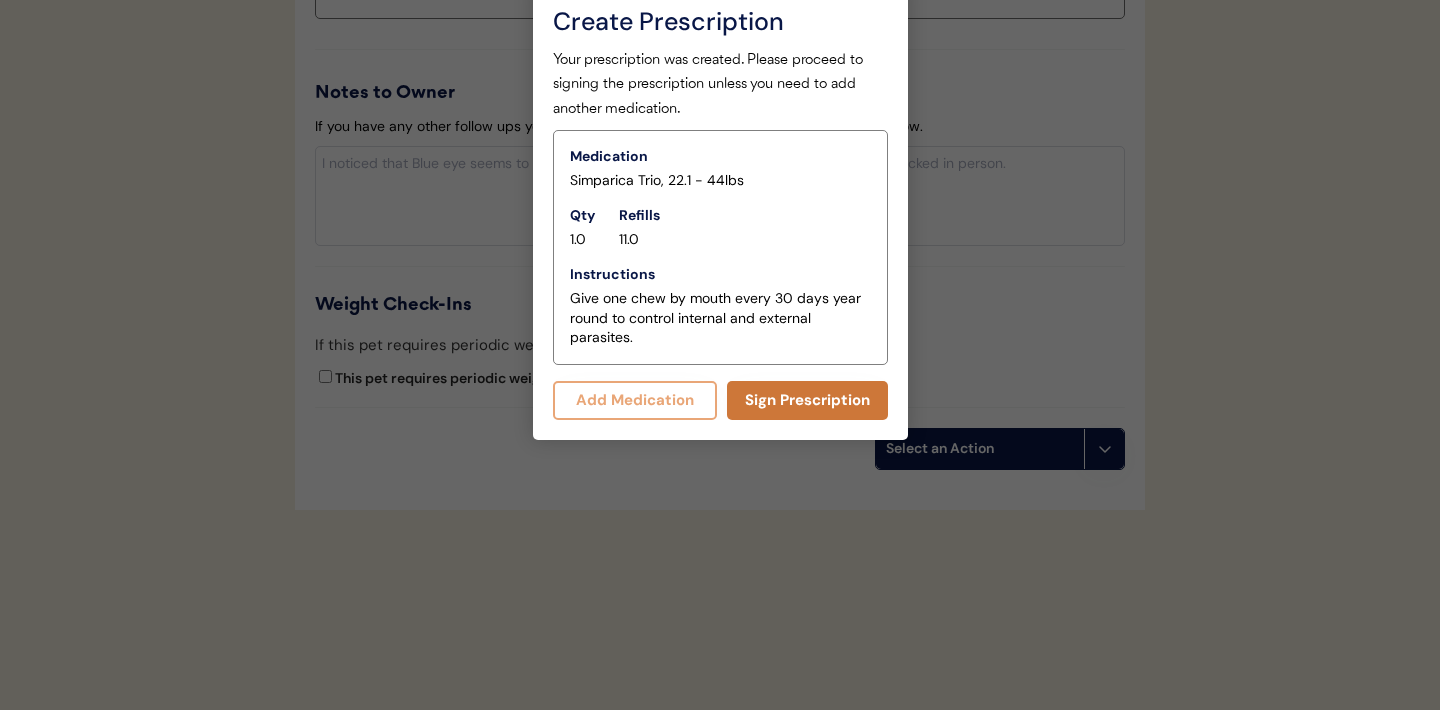 click on "Sign Prescription" at bounding box center (807, 400) 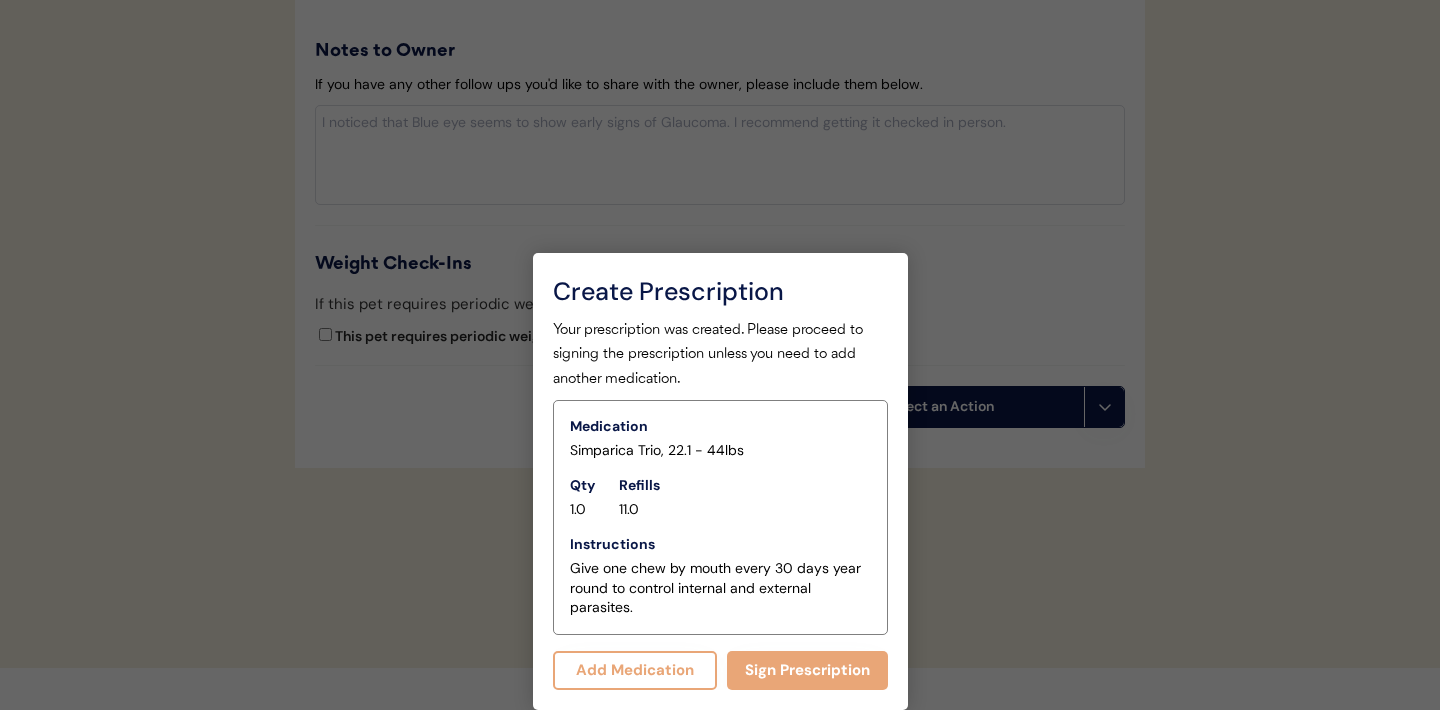 scroll, scrollTop: 2134, scrollLeft: 0, axis: vertical 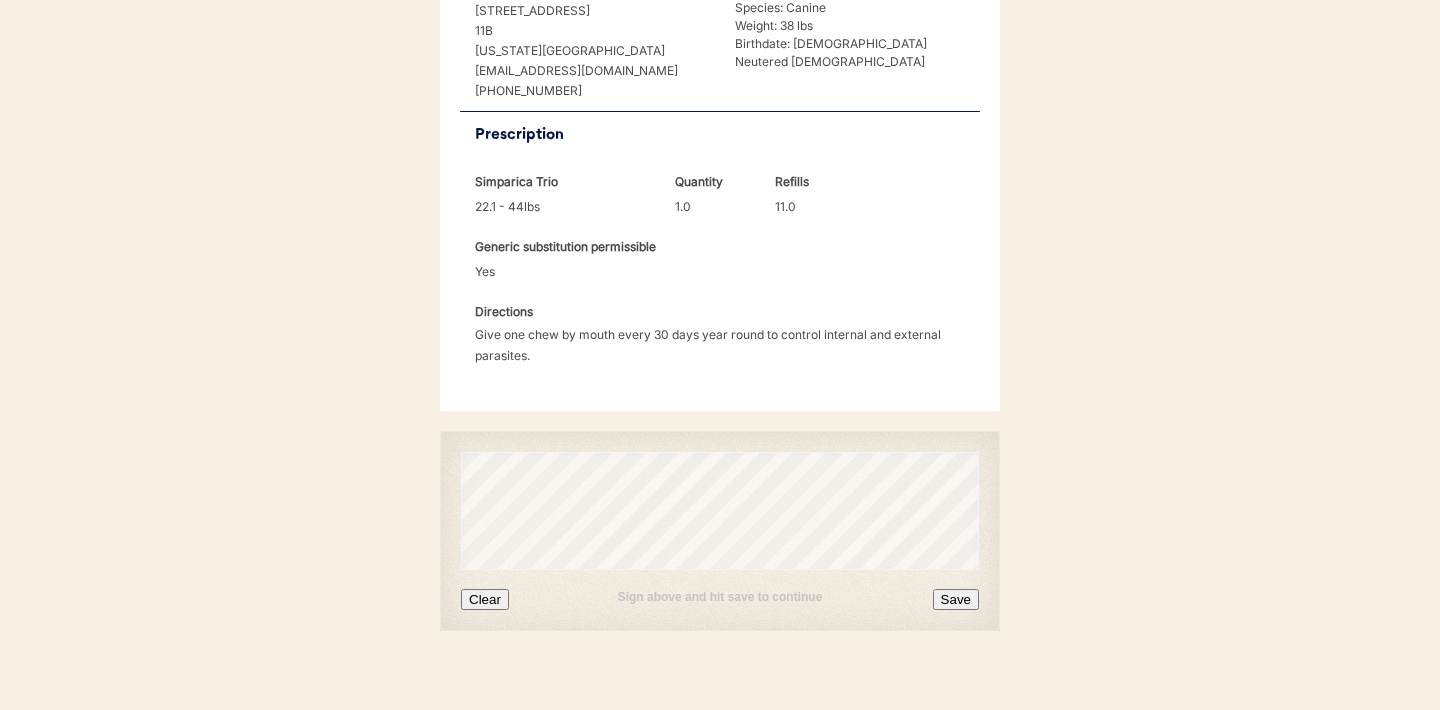 click on "Clear" at bounding box center [485, 599] 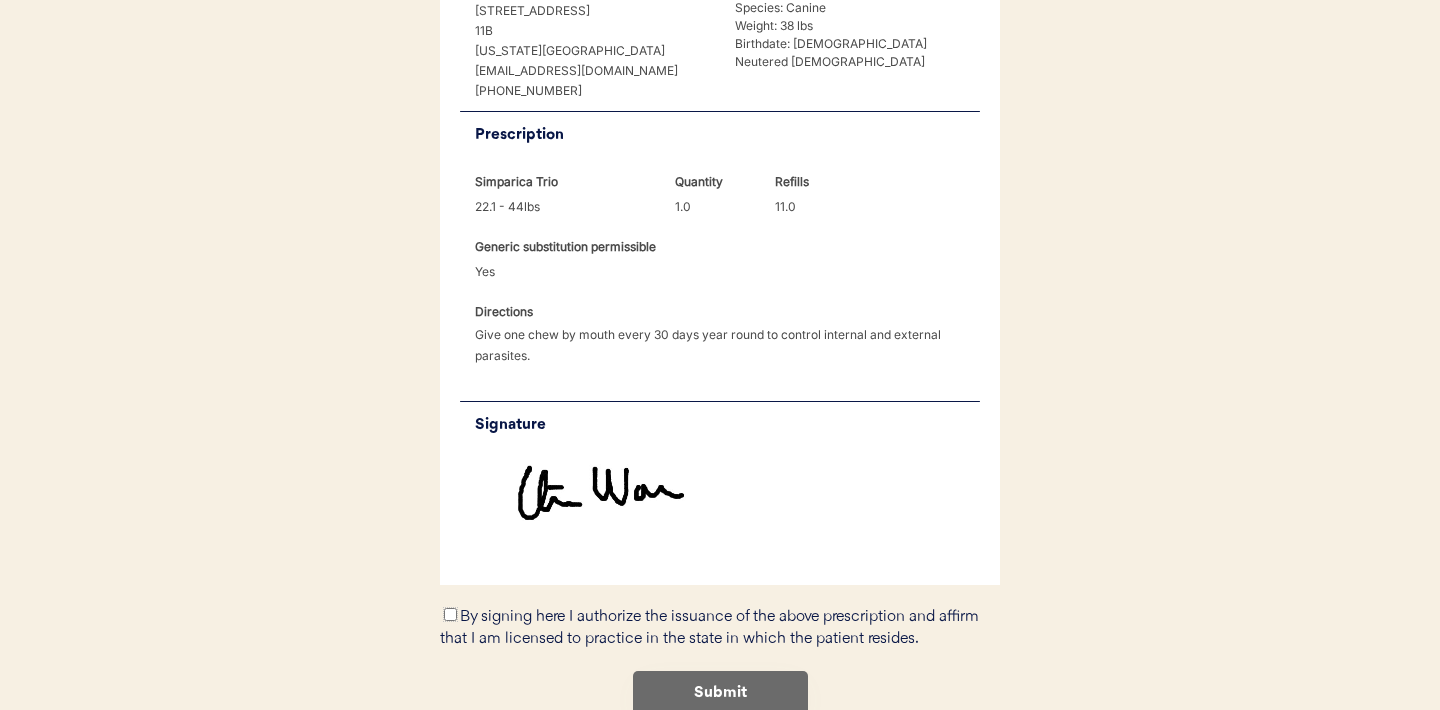click on "By signing here I authorize the issuance of the above prescription and affirm that I am licensed to practice in the state in which the patient resides." at bounding box center (450, 614) 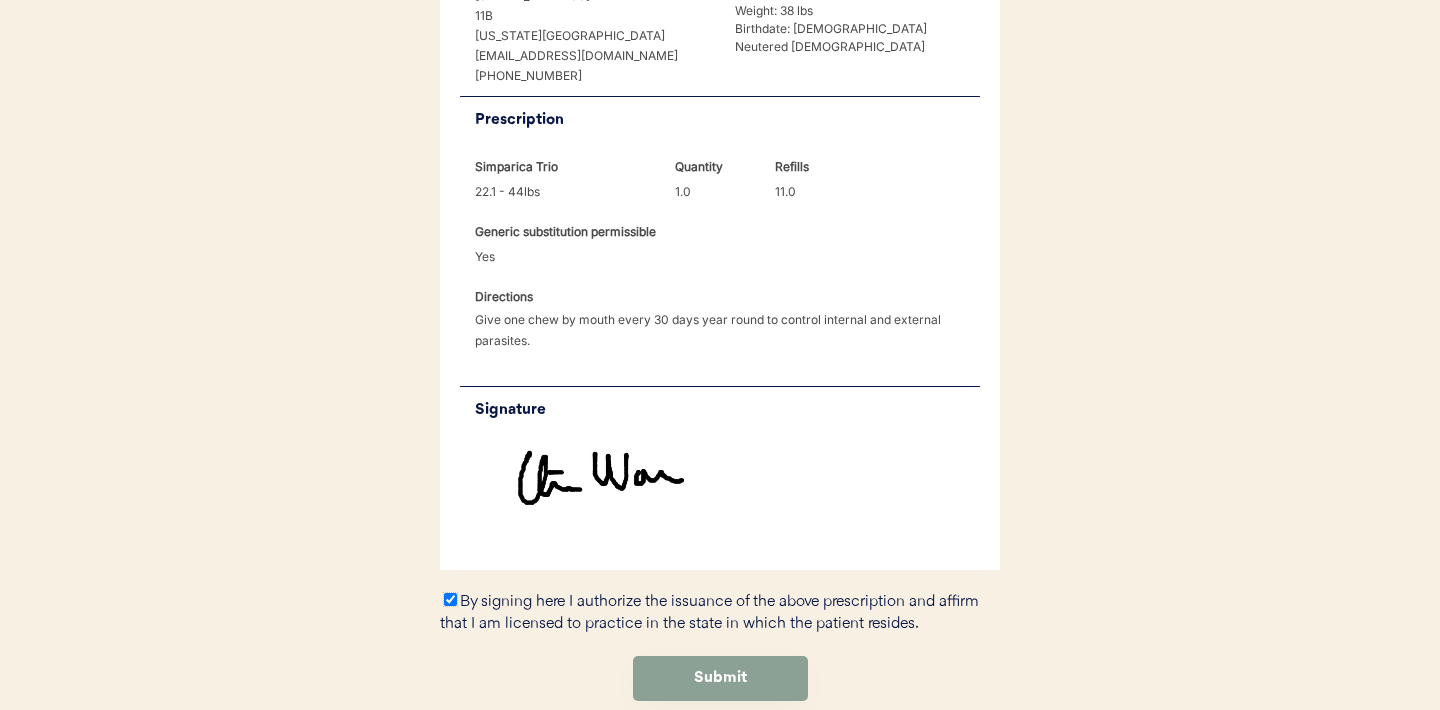 scroll, scrollTop: 619, scrollLeft: 0, axis: vertical 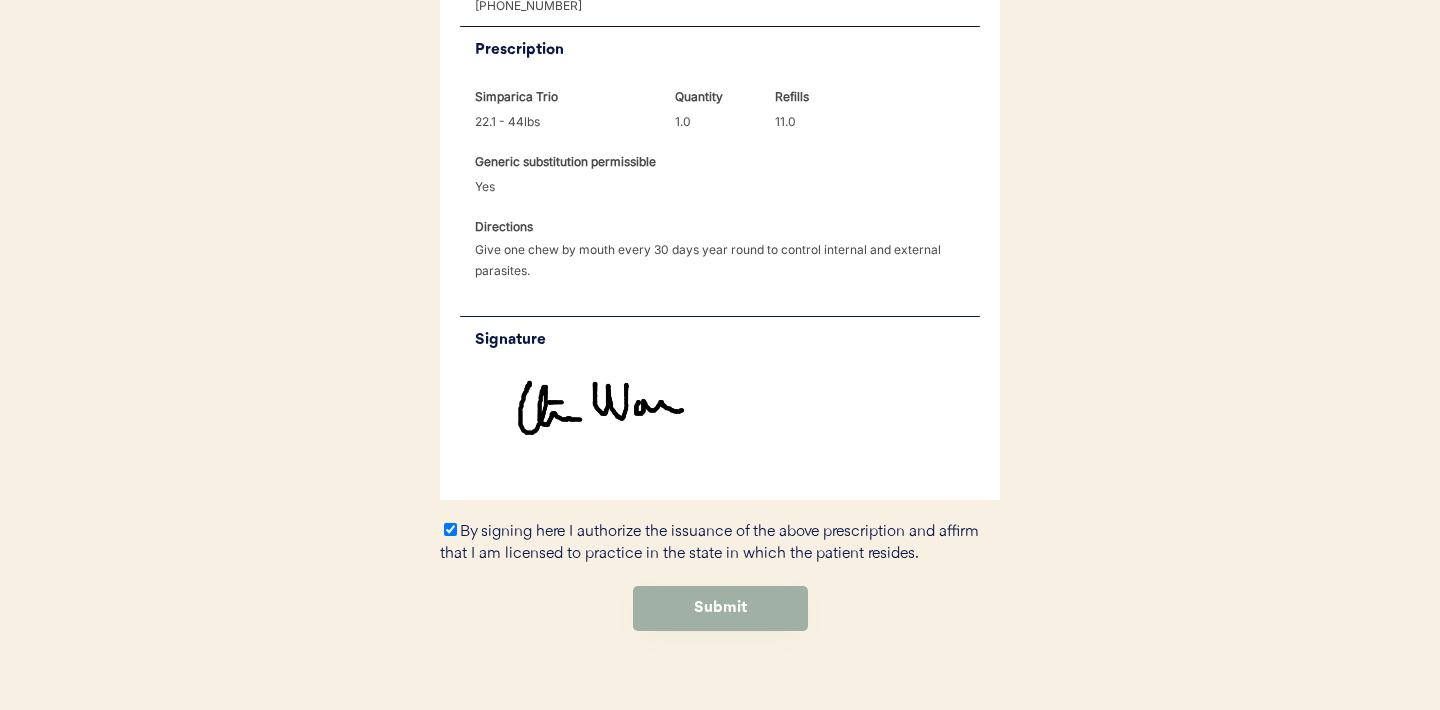 click on "Submit" at bounding box center (720, 608) 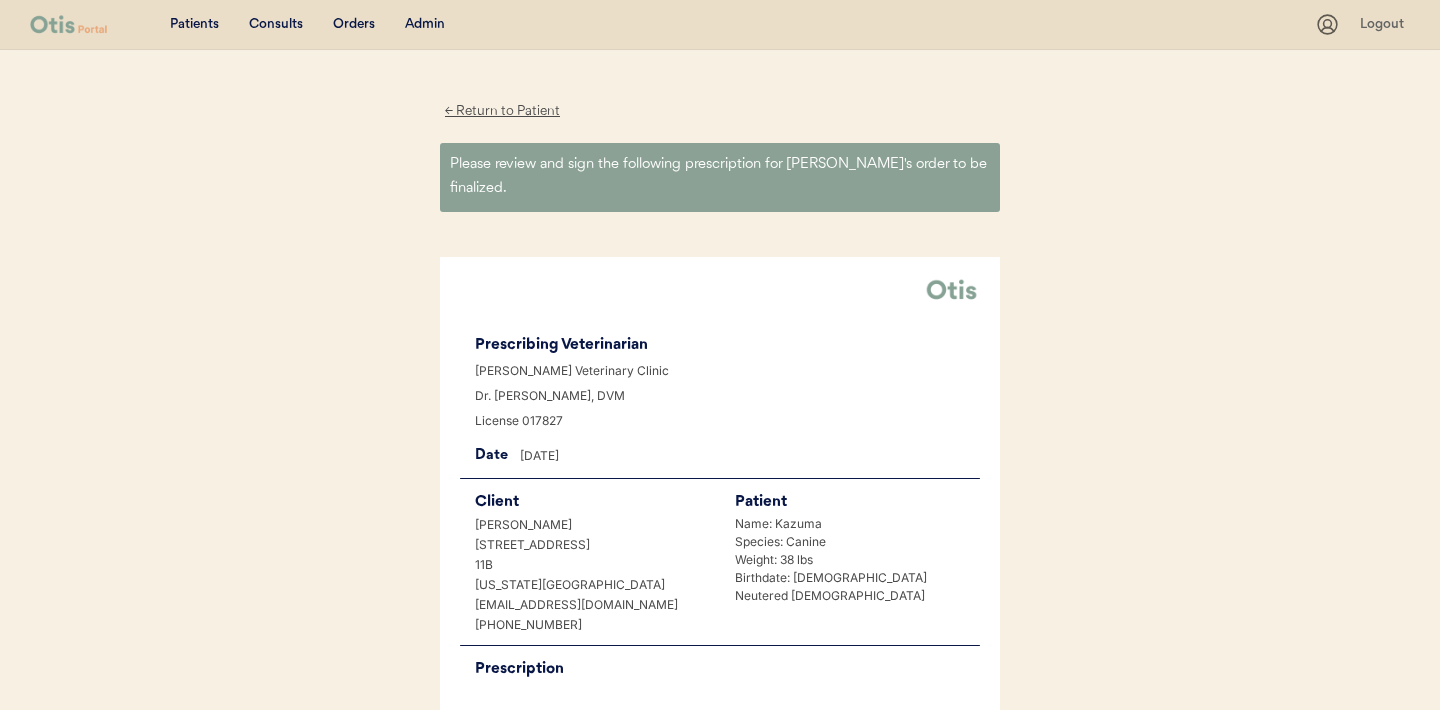 scroll, scrollTop: 0, scrollLeft: 0, axis: both 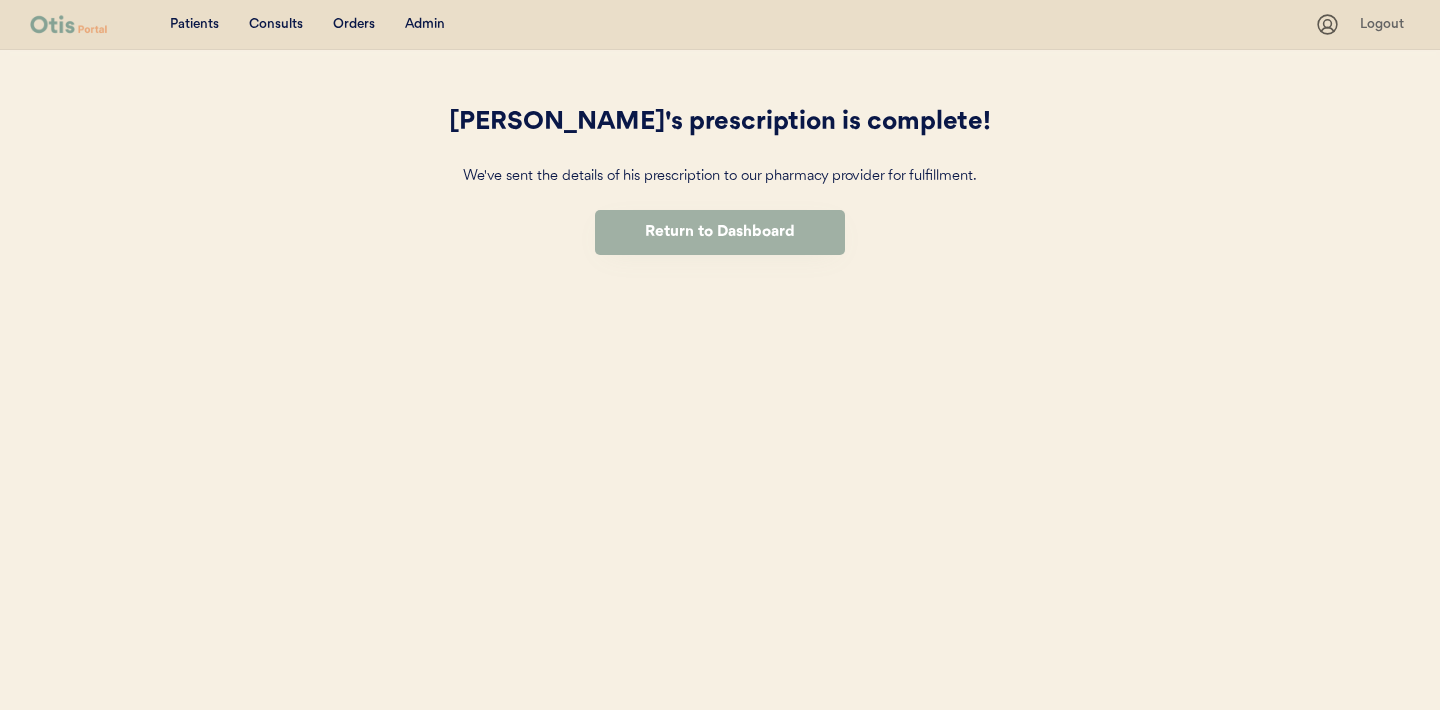 click on "Return to Dashboard" at bounding box center (720, 232) 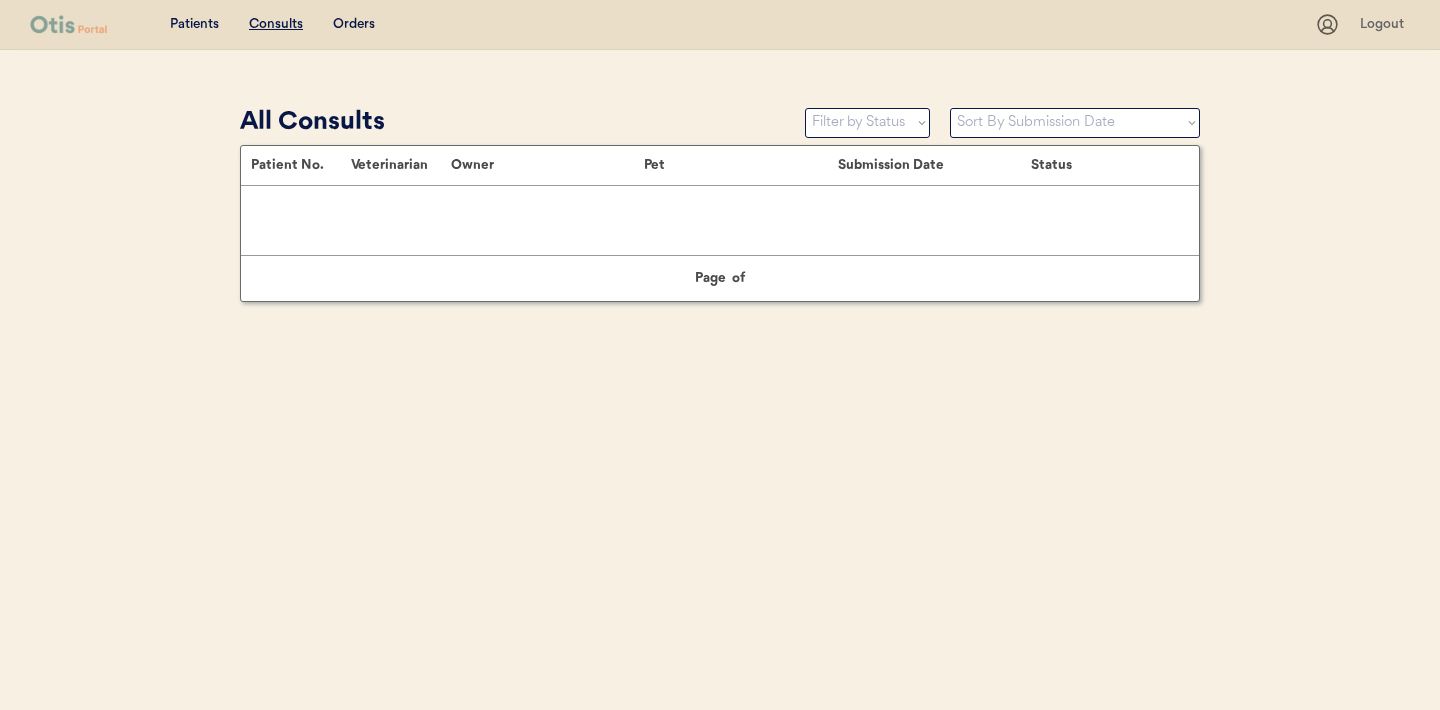 scroll, scrollTop: 0, scrollLeft: 0, axis: both 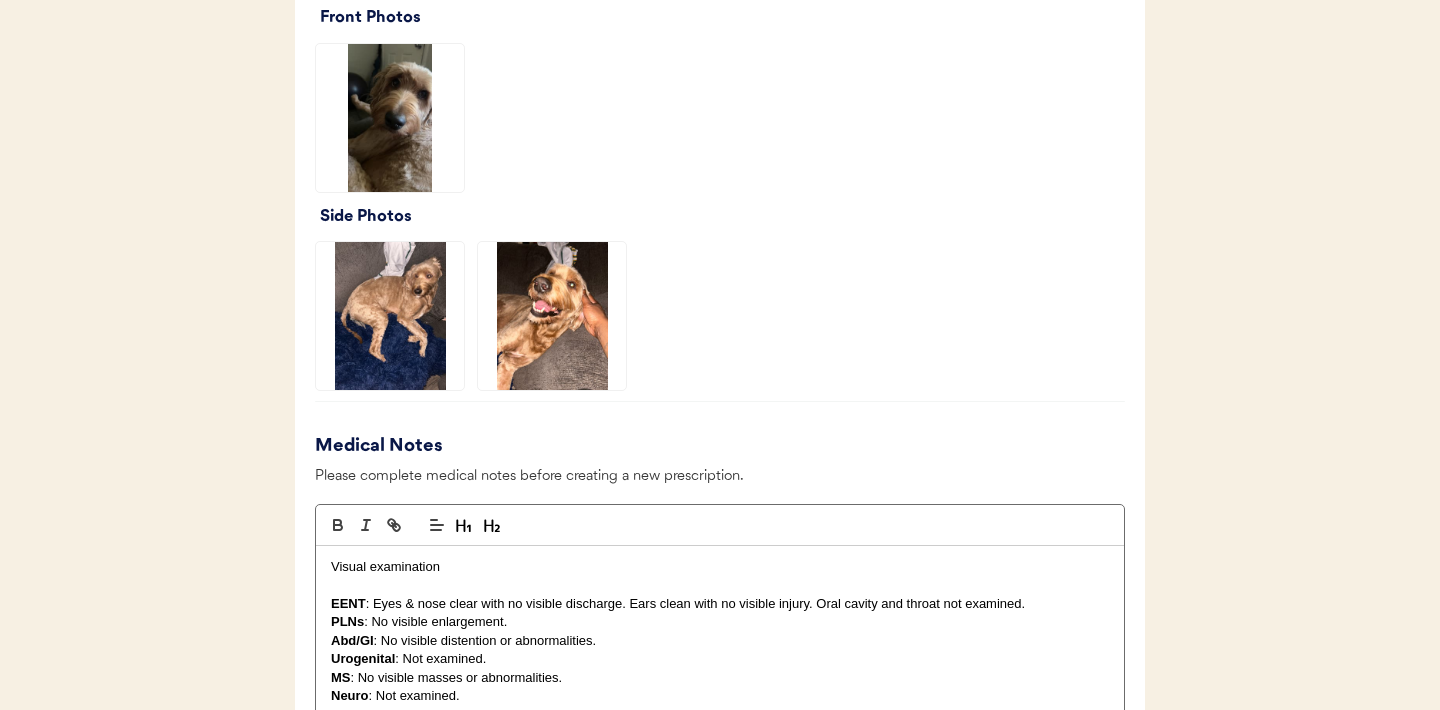 click 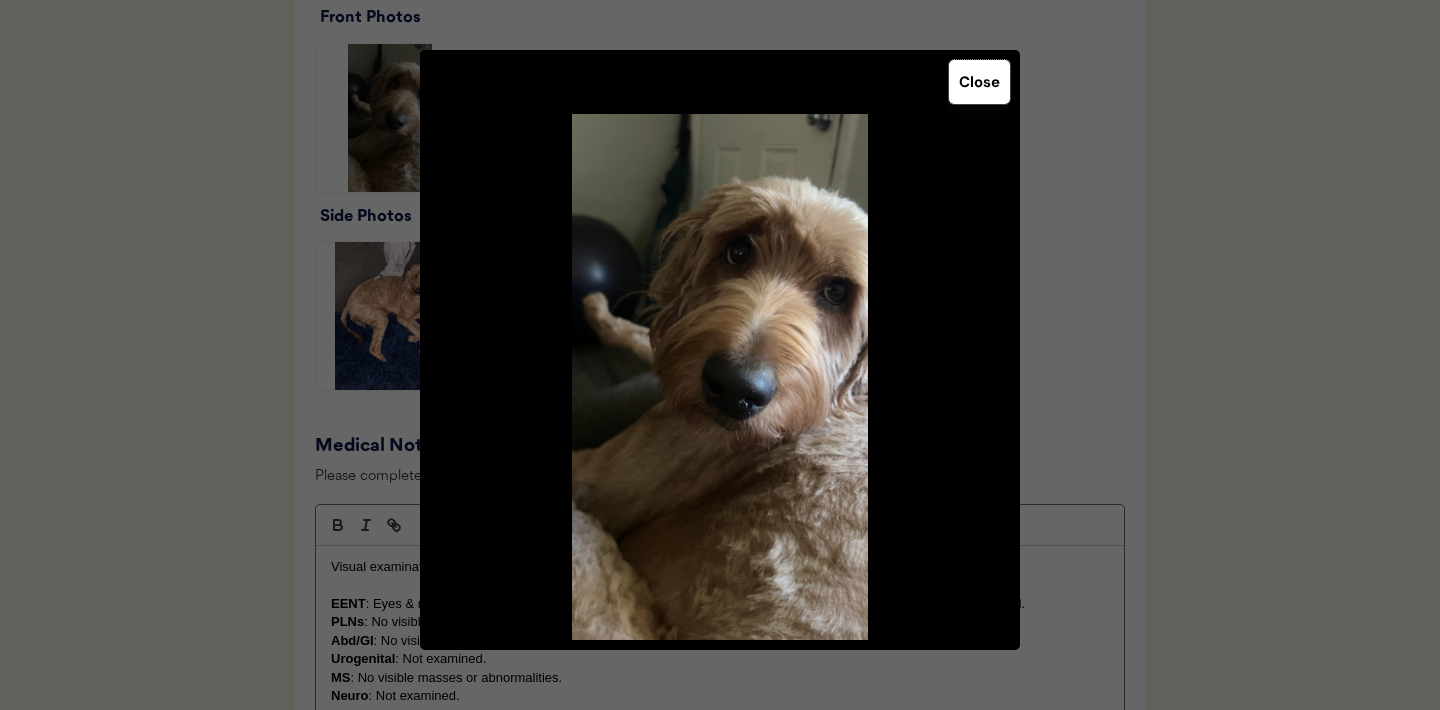 click on "Close" at bounding box center (979, 82) 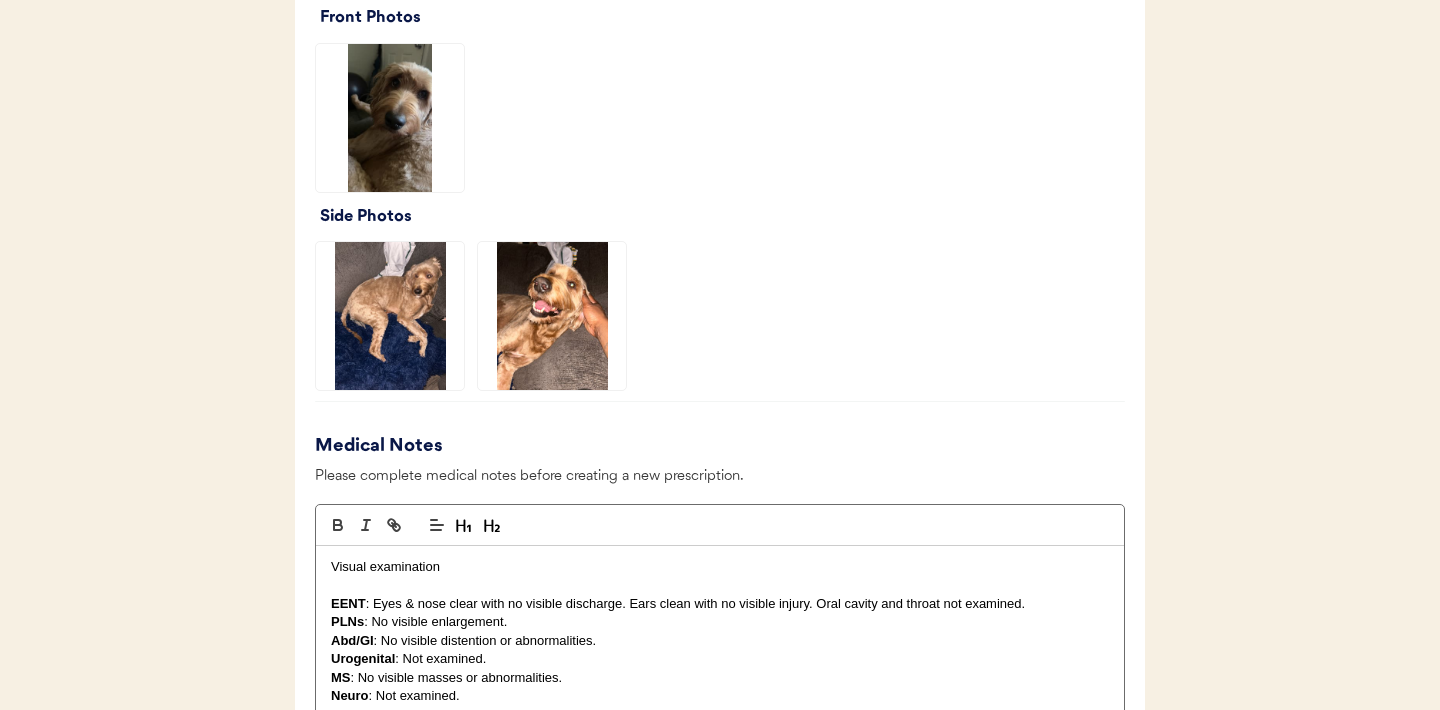 click 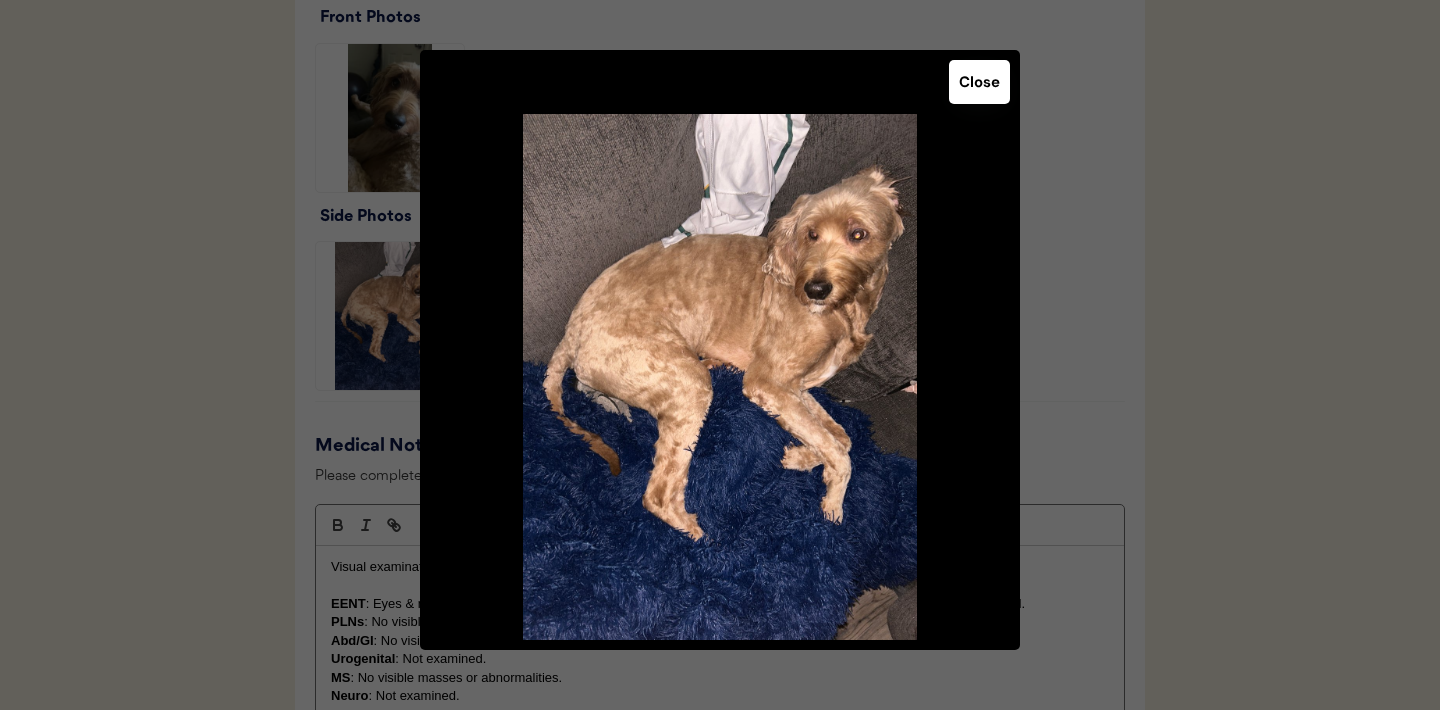 click on "Close" at bounding box center (979, 82) 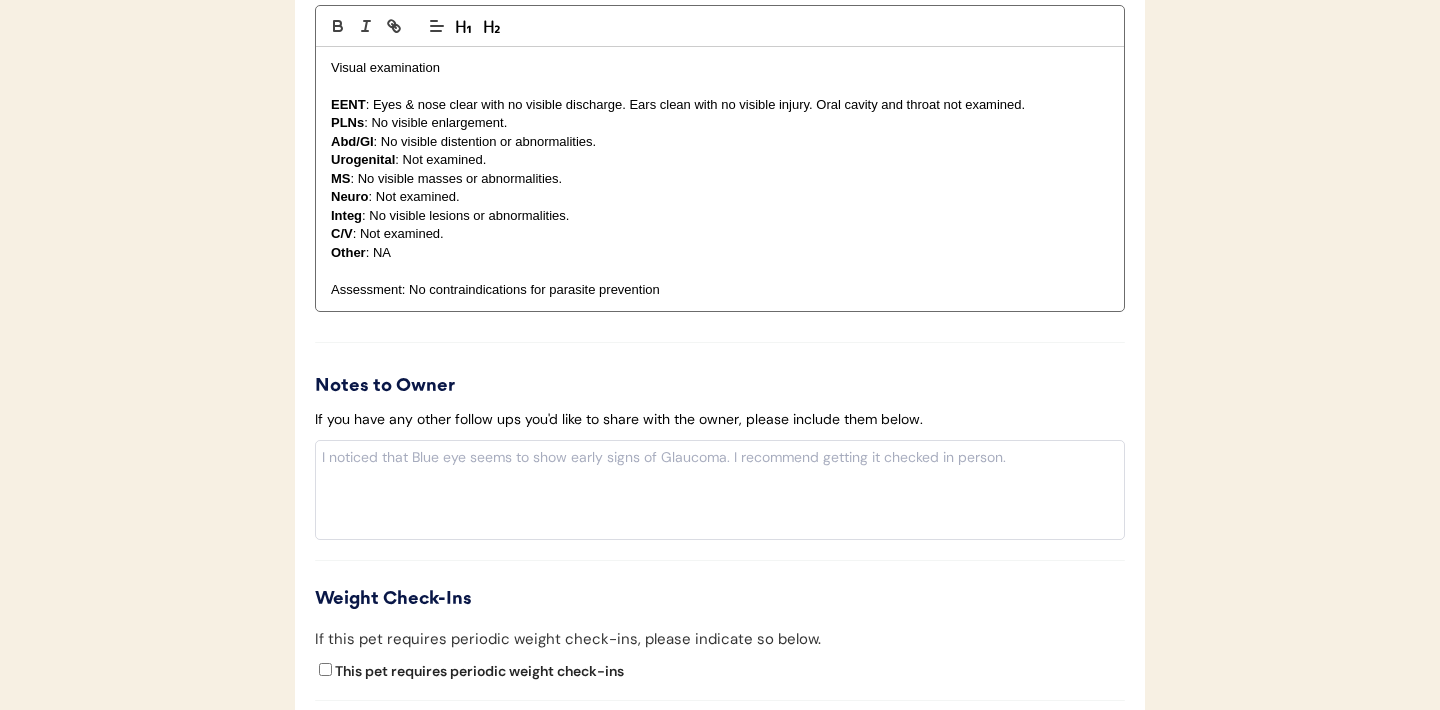 scroll, scrollTop: 2026, scrollLeft: 0, axis: vertical 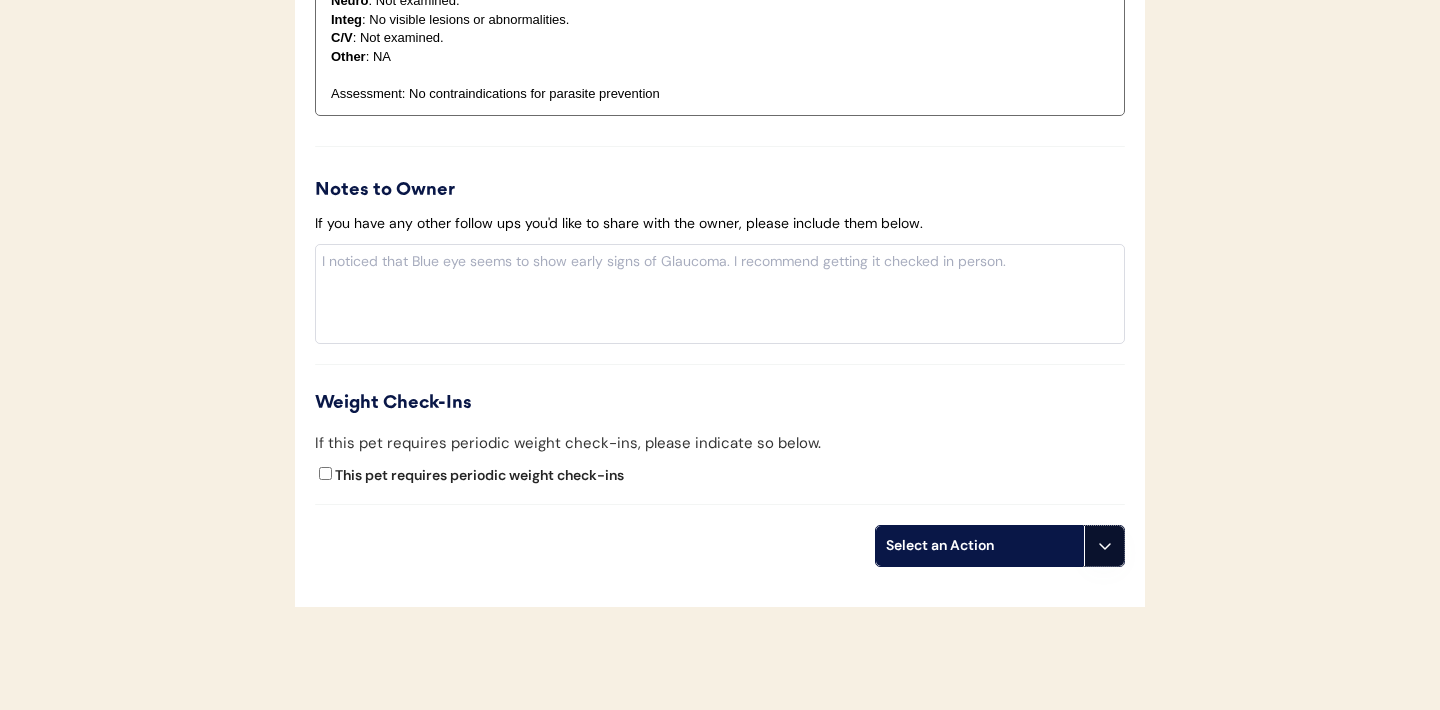 click at bounding box center (1104, 546) 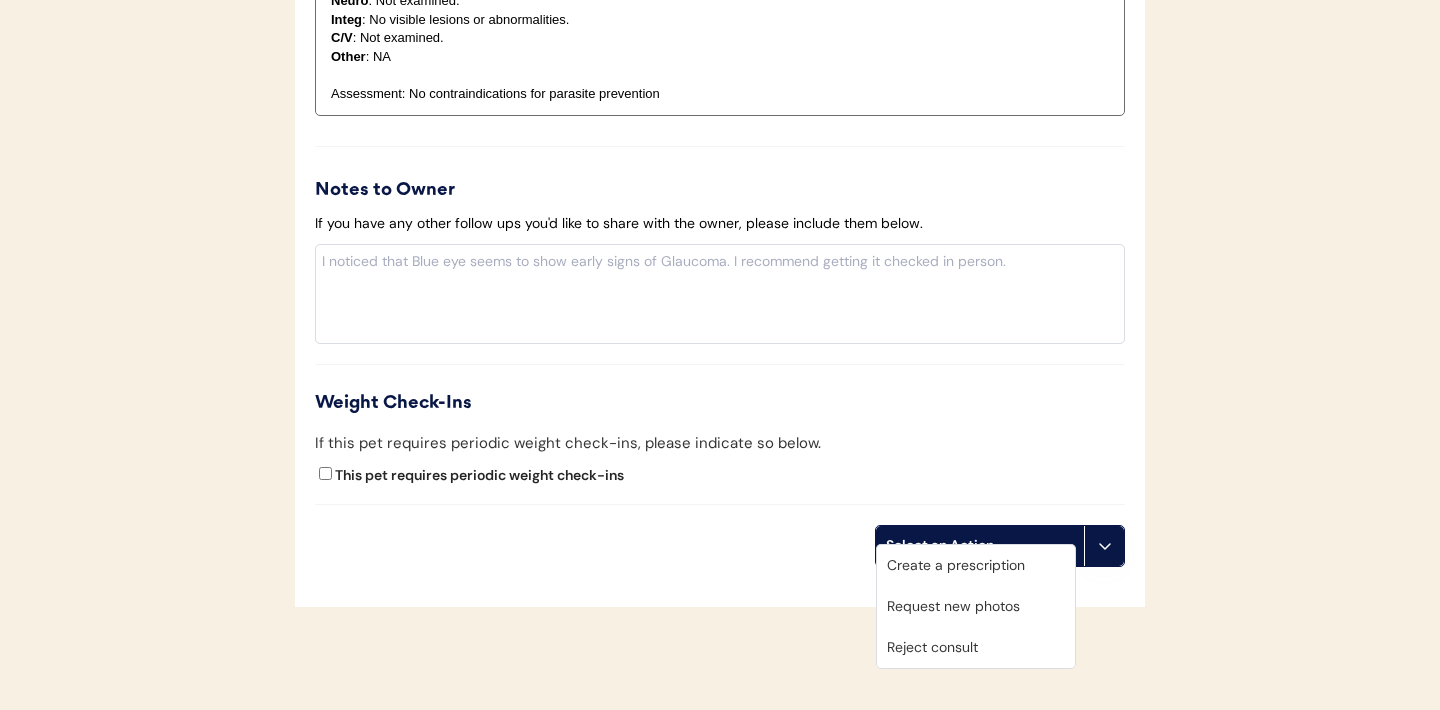 click on "Request new photos" at bounding box center [976, 606] 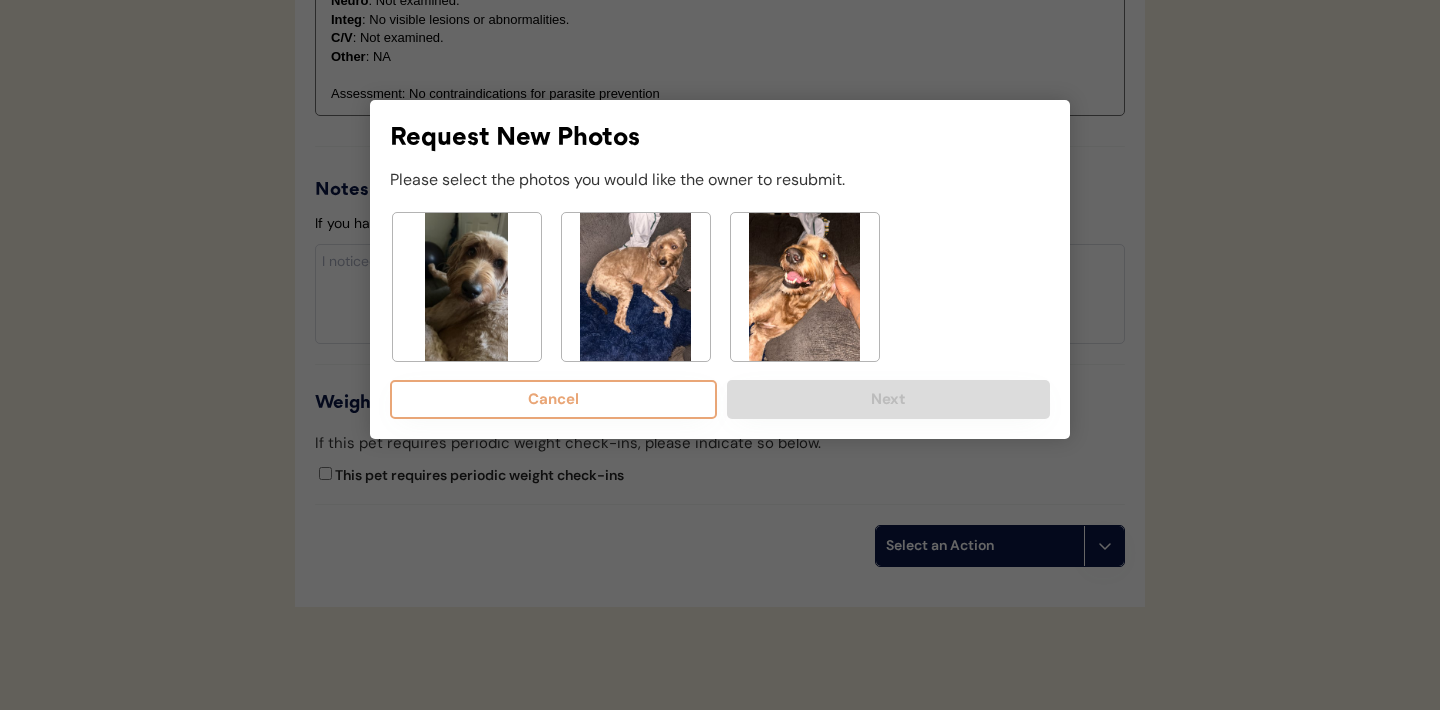 click at bounding box center (512, 332) 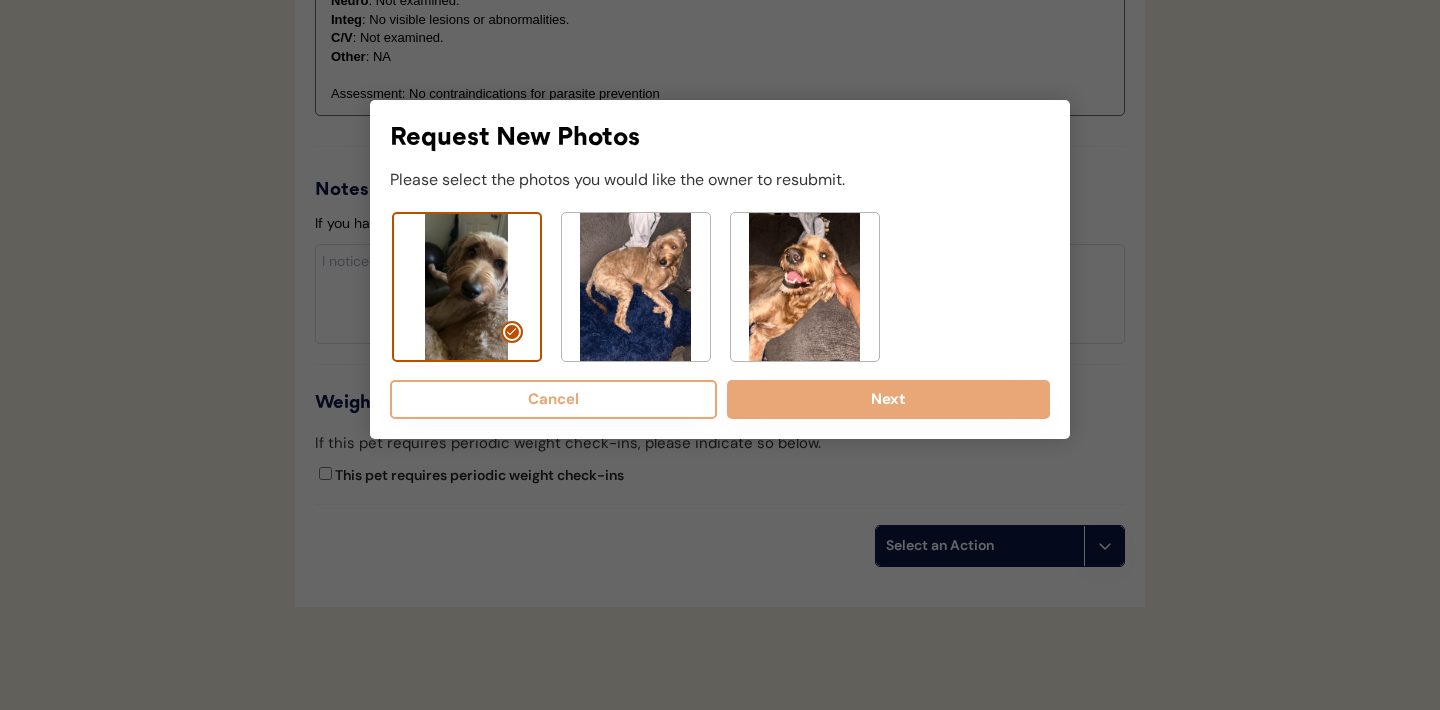 click 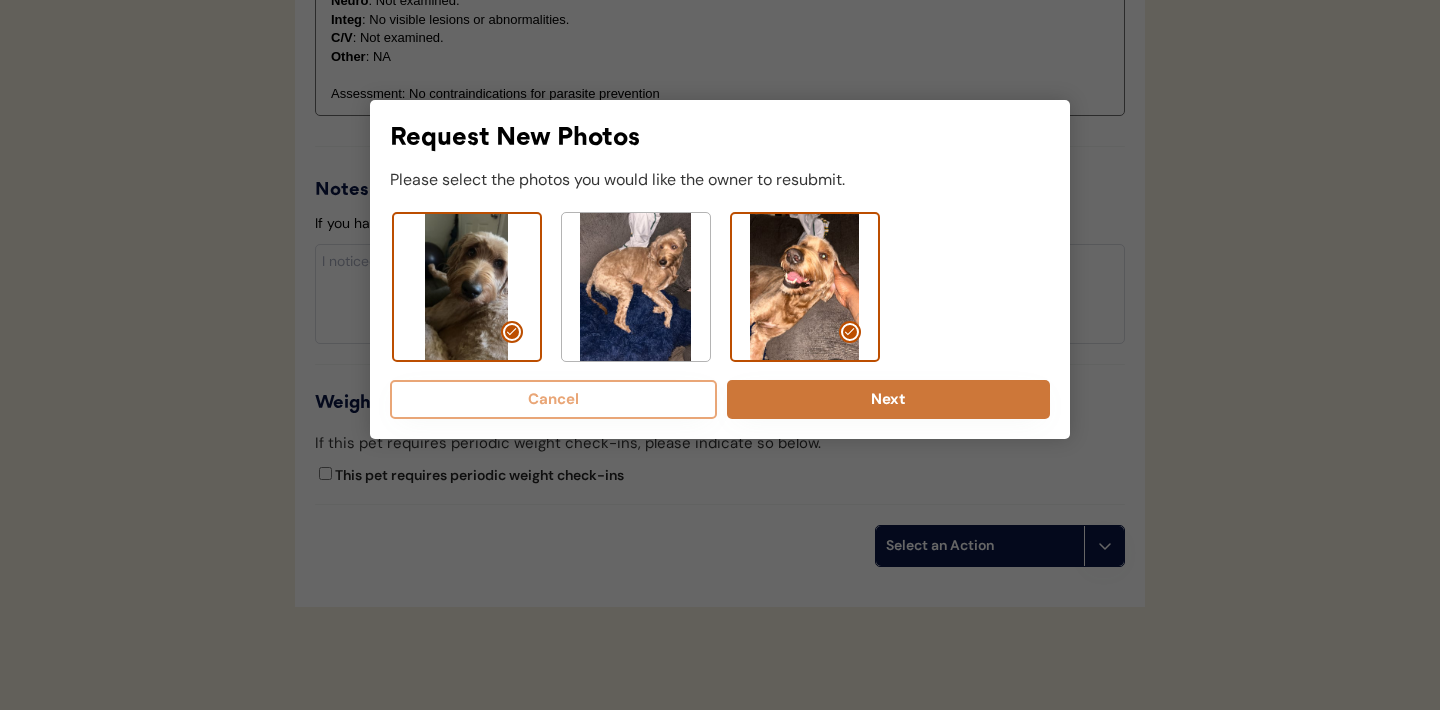 click on "Next" at bounding box center [888, 399] 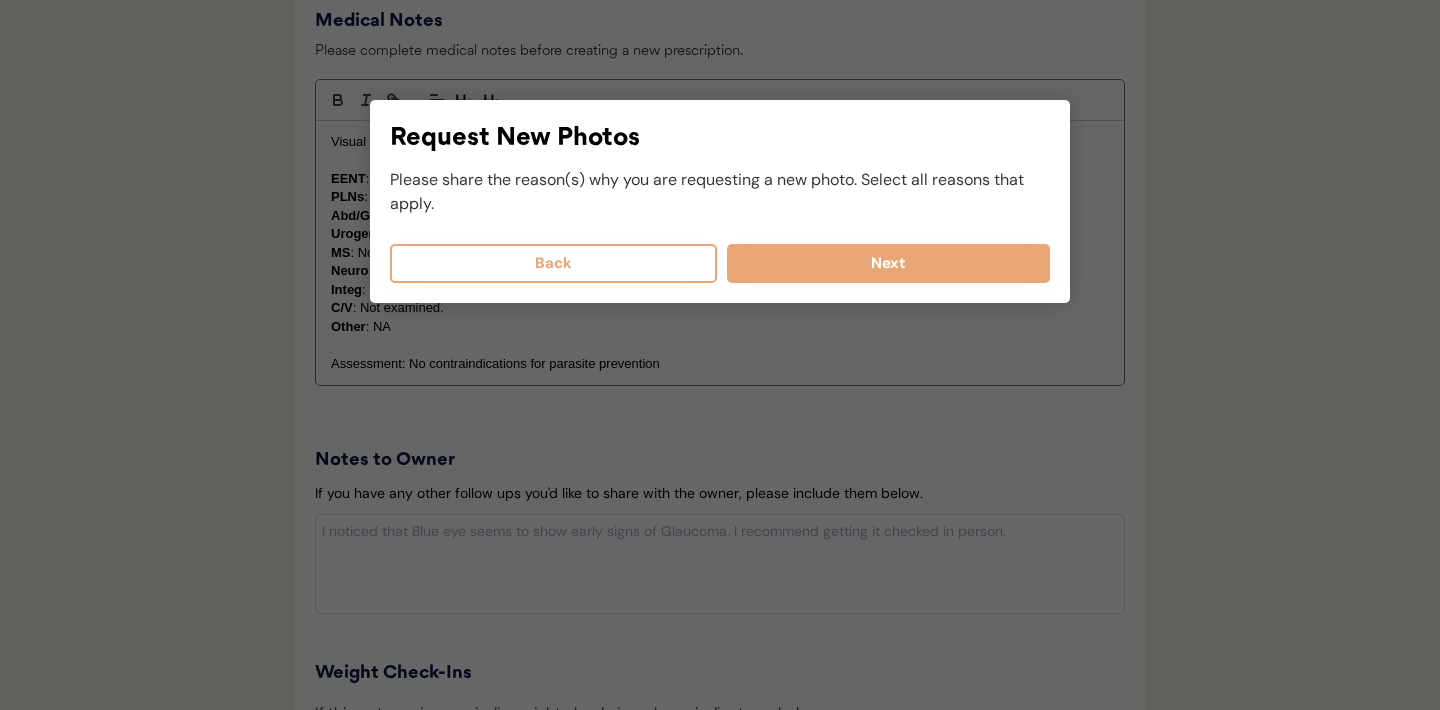 scroll, scrollTop: 1754, scrollLeft: 0, axis: vertical 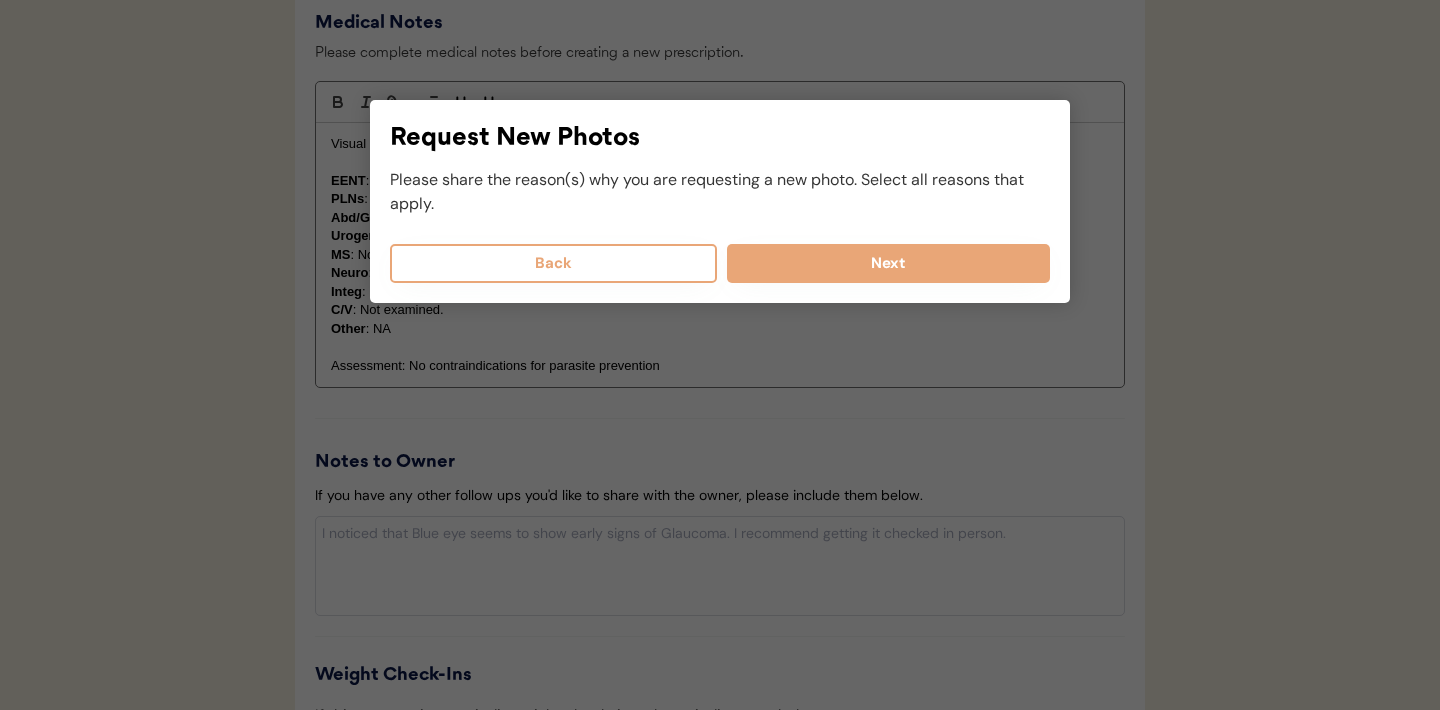 select 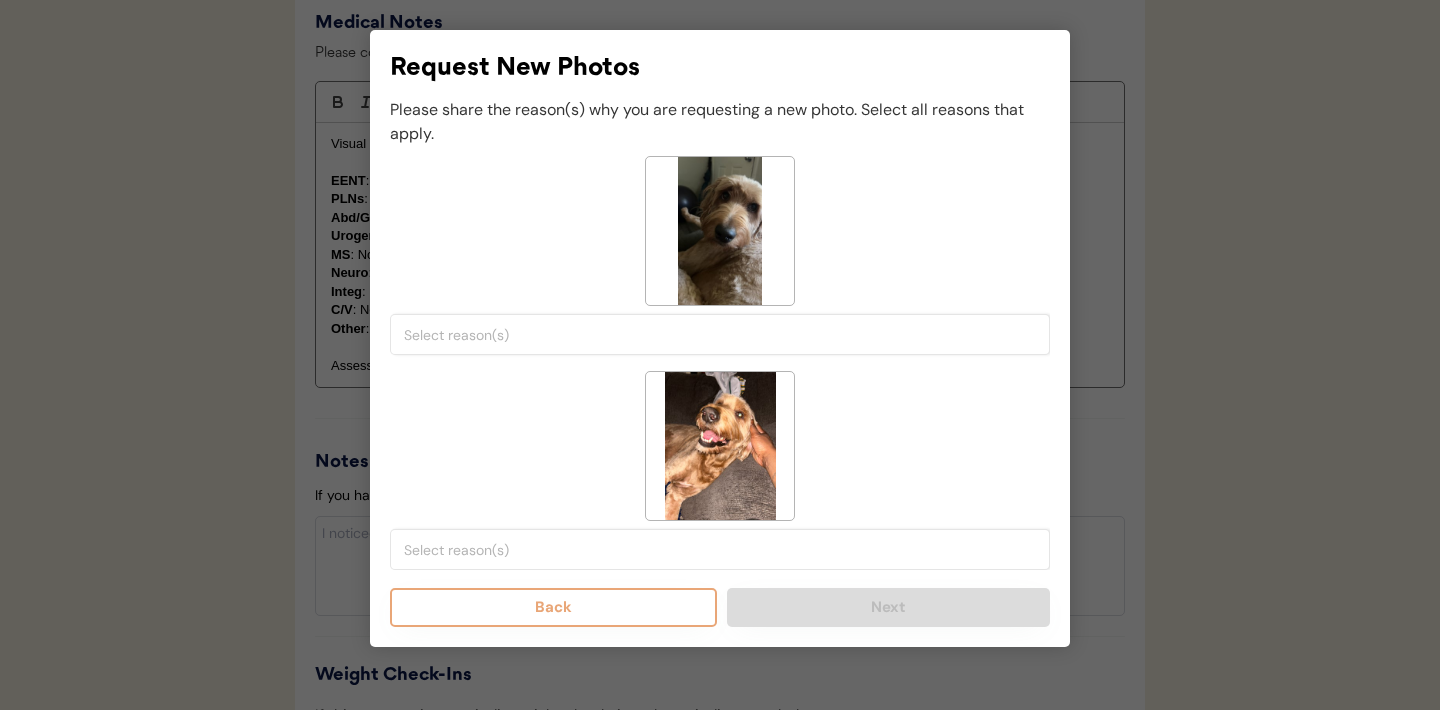 click on "< --- Select Reasons --- > Both sides of face are not visible Poor lighting/visibility Photo is blurry or low quality Multiple pets in the same photo Something blocking view of pet Need standing/sitting side view Side view taken from above or front instead of side Missing view of both sides of body Entire face or body not visible Pet is too far away/unclear Photos are screenshots/edited Front view taken from above instead of front Need closer view / more detail" at bounding box center [720, 334] 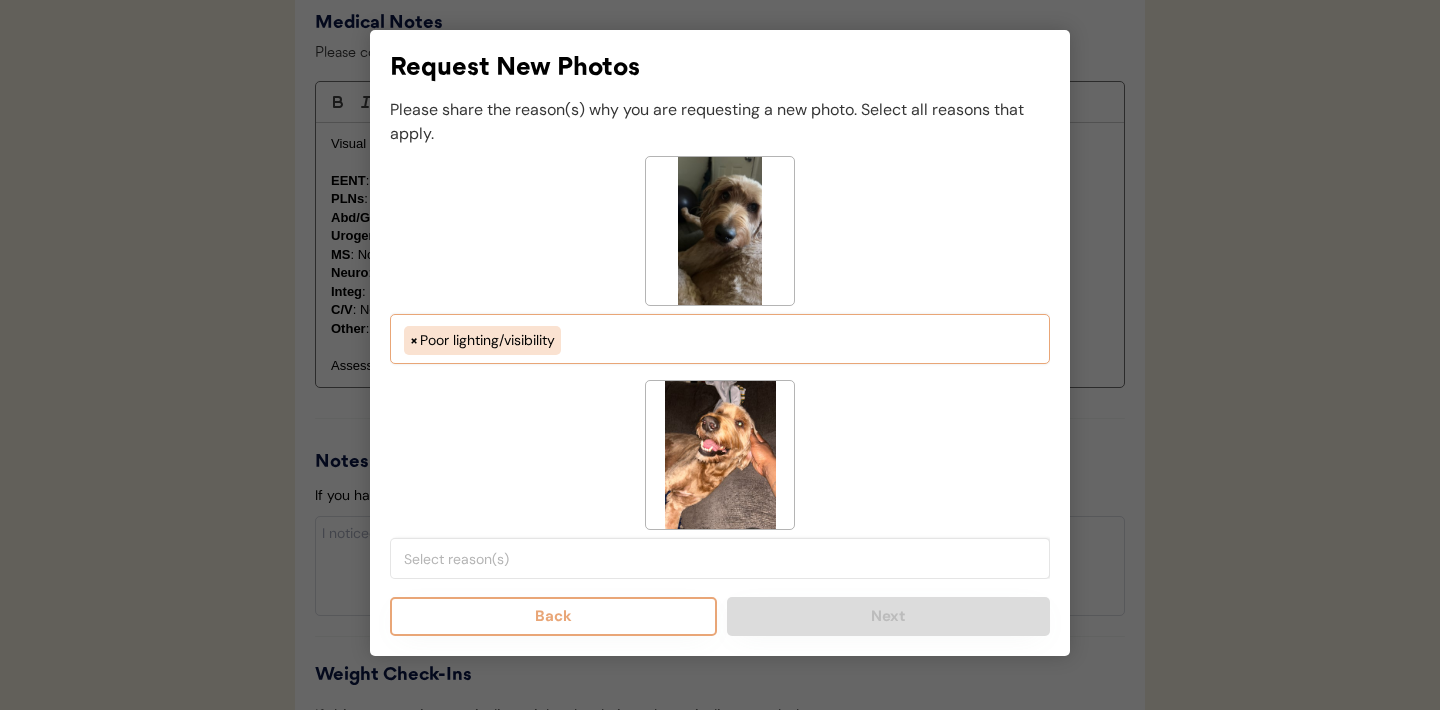 scroll, scrollTop: 34, scrollLeft: 0, axis: vertical 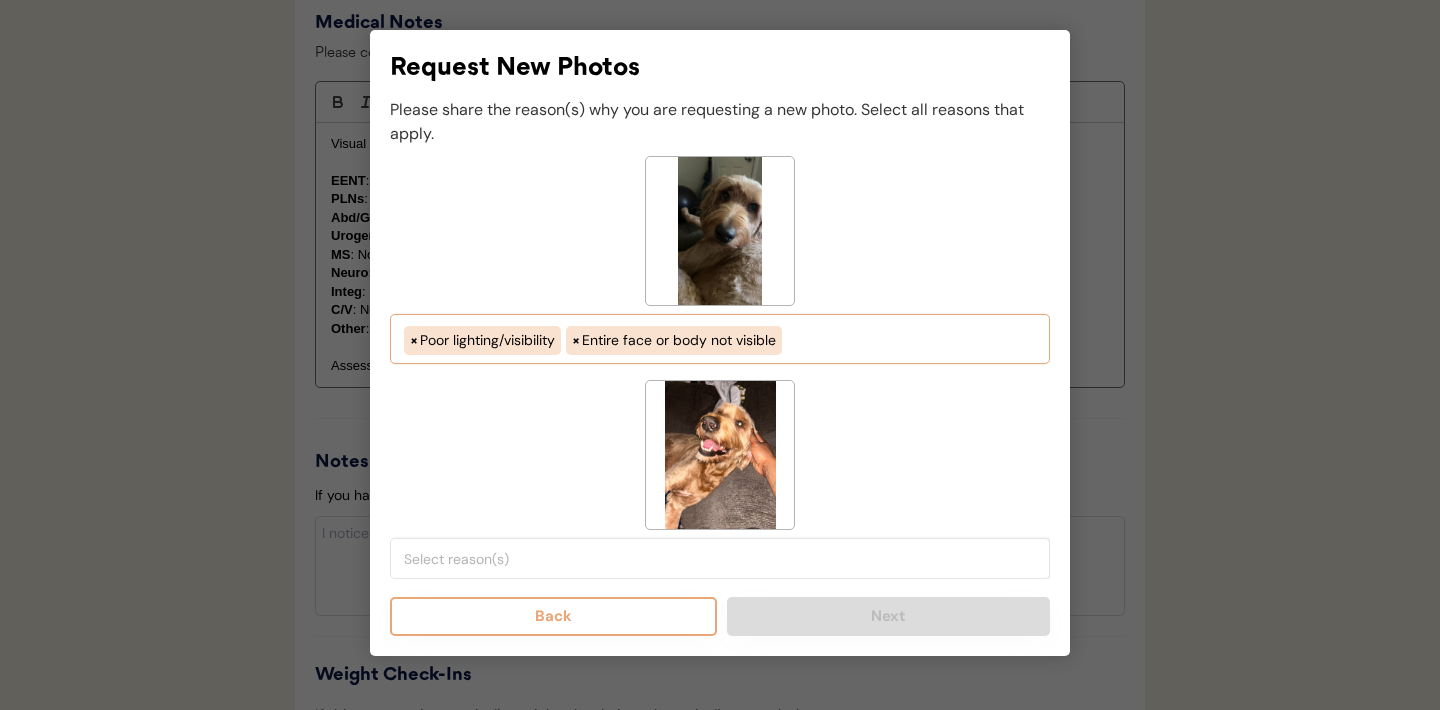 select on "porr_lighting" 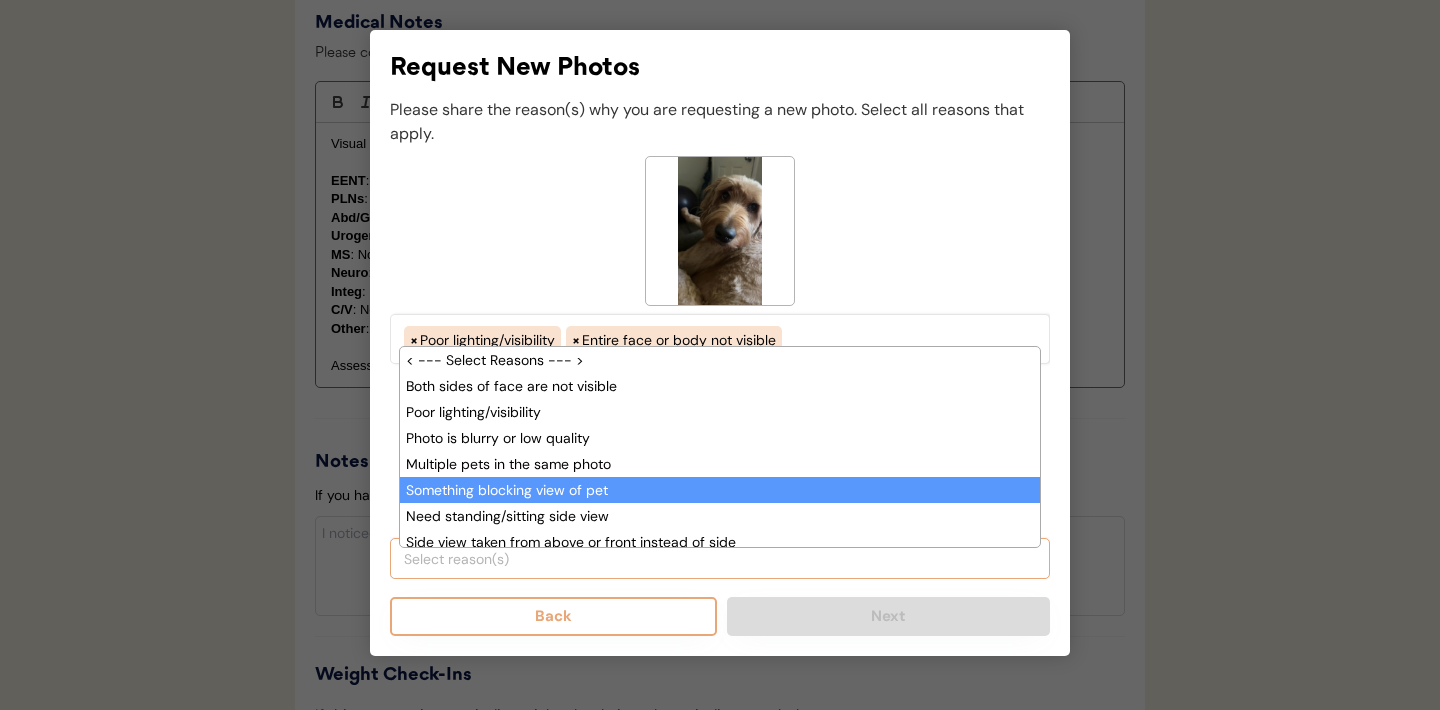 scroll, scrollTop: 164, scrollLeft: 0, axis: vertical 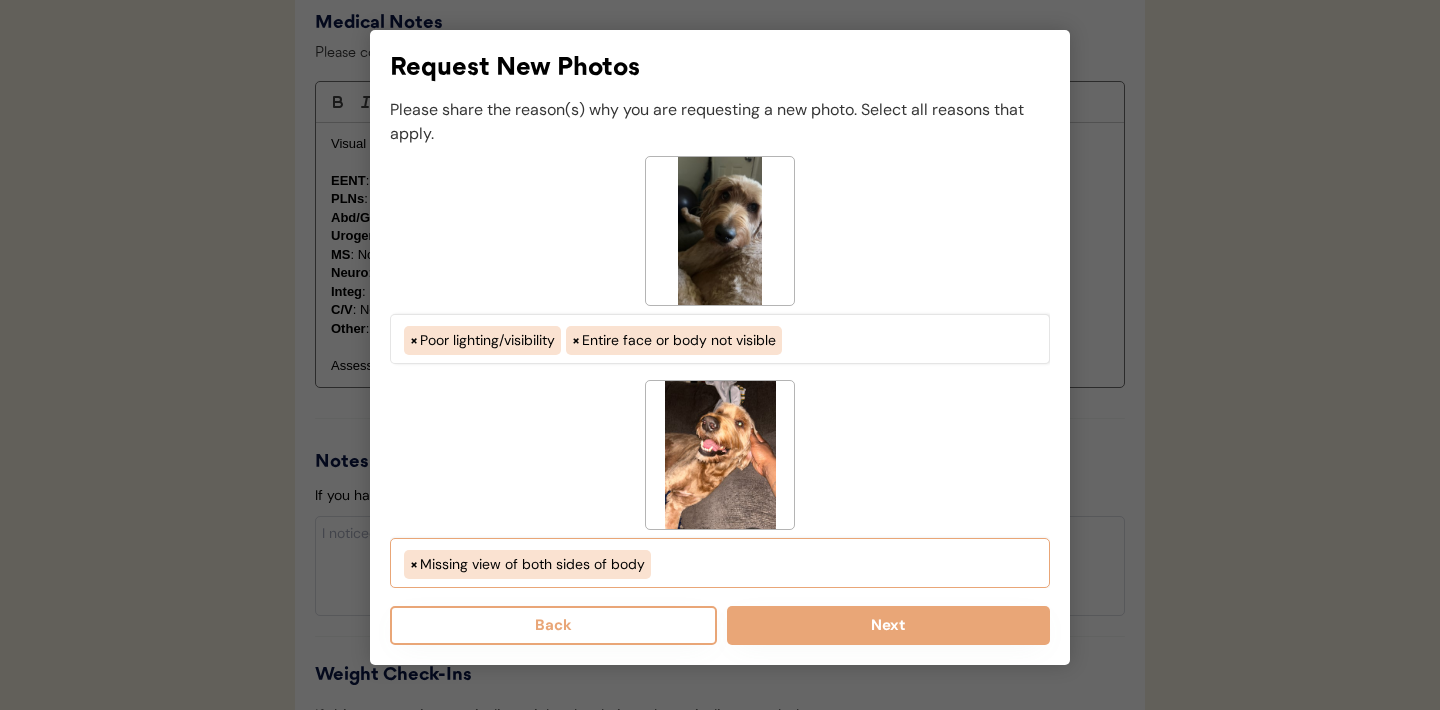 click on "× Missing view of both sides of body" at bounding box center [720, 562] 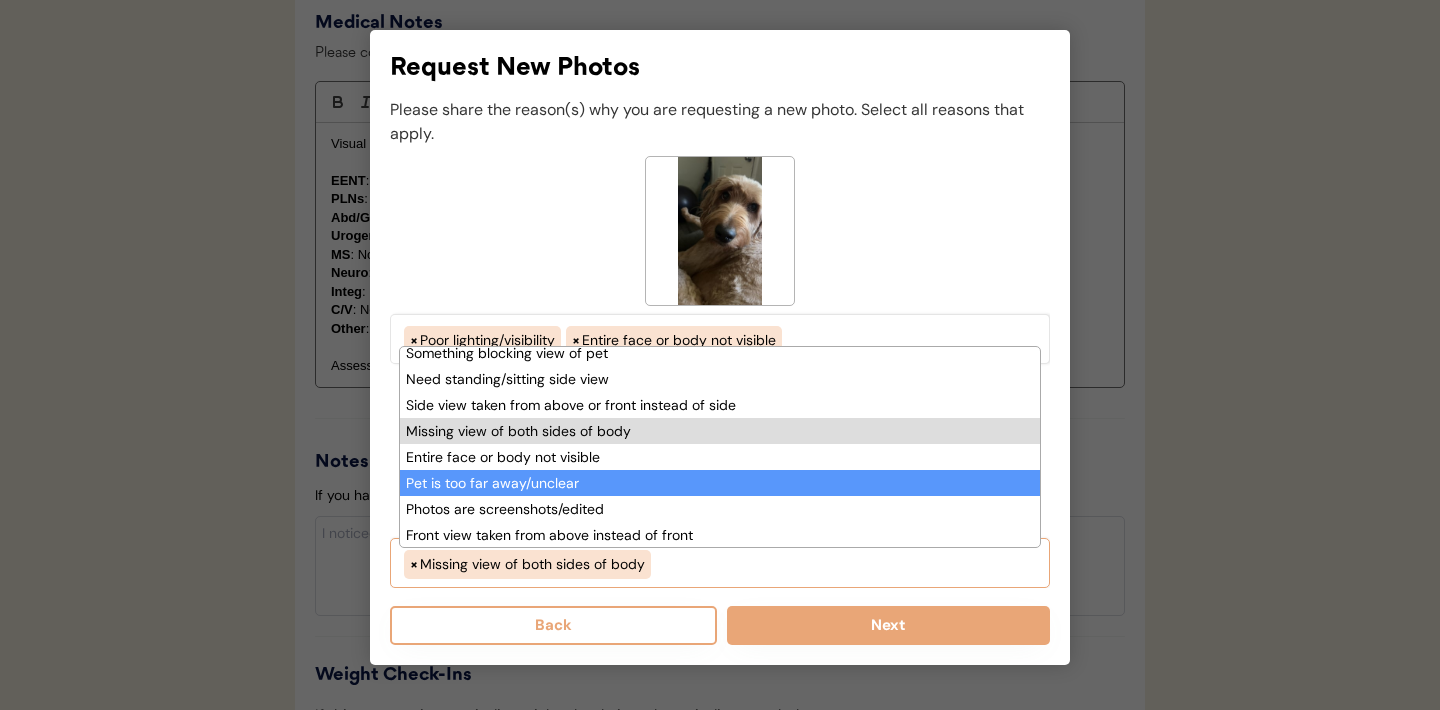 scroll, scrollTop: 132, scrollLeft: 0, axis: vertical 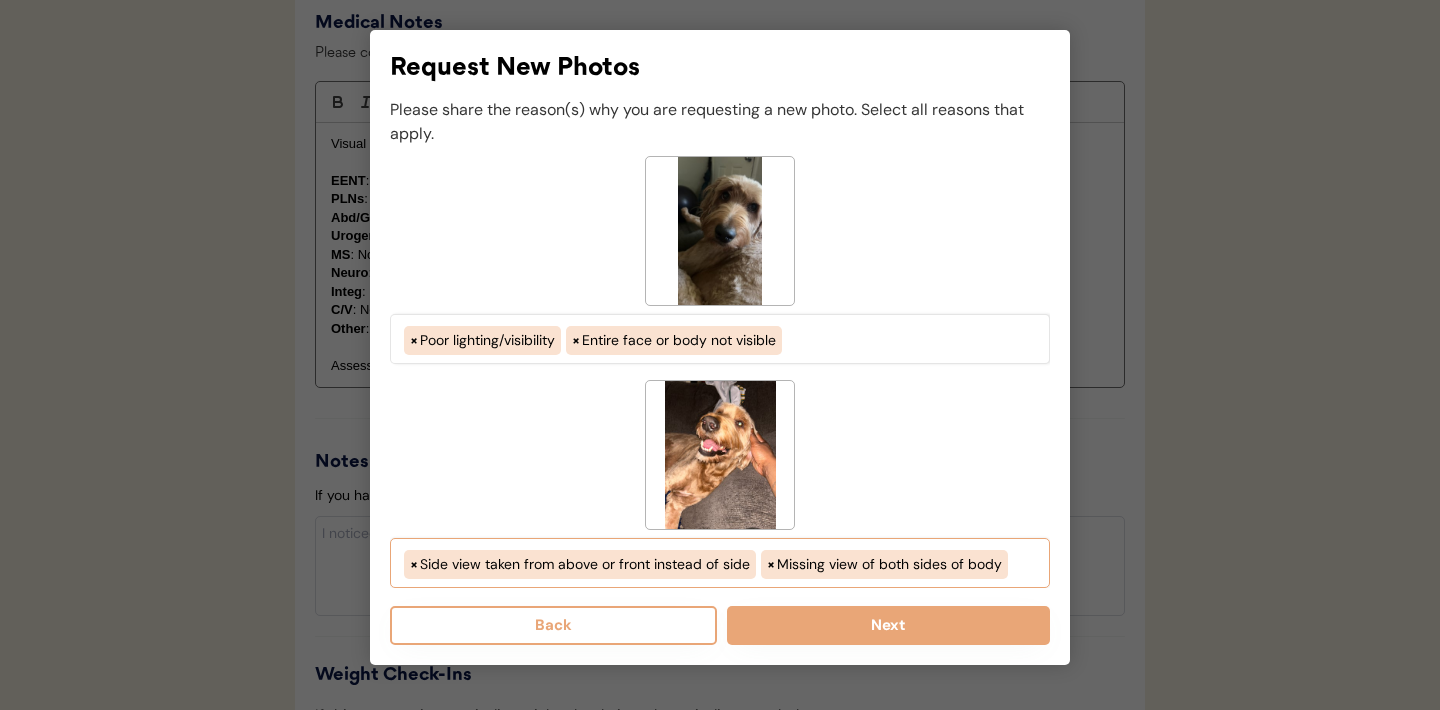 select on "side_view_taken_from_above_instead_of_side" 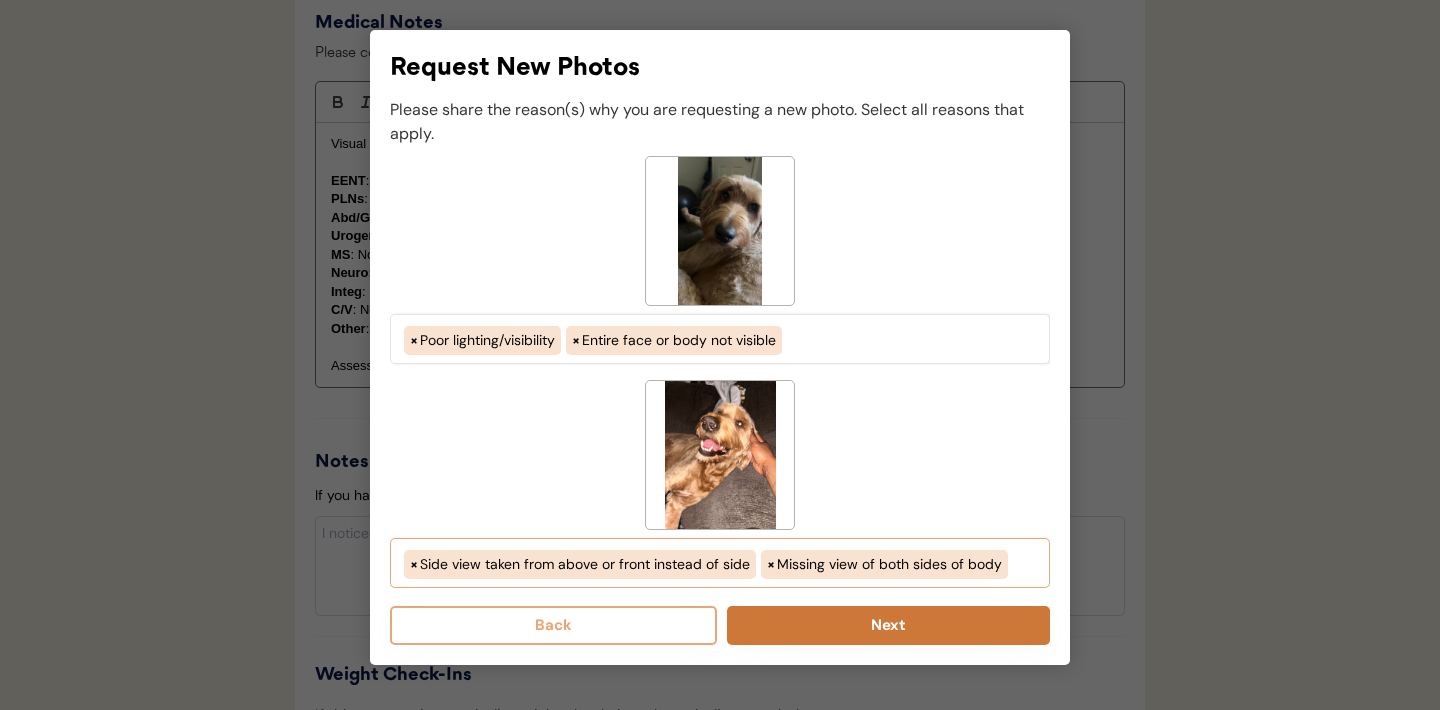 click on "Next" at bounding box center [888, 625] 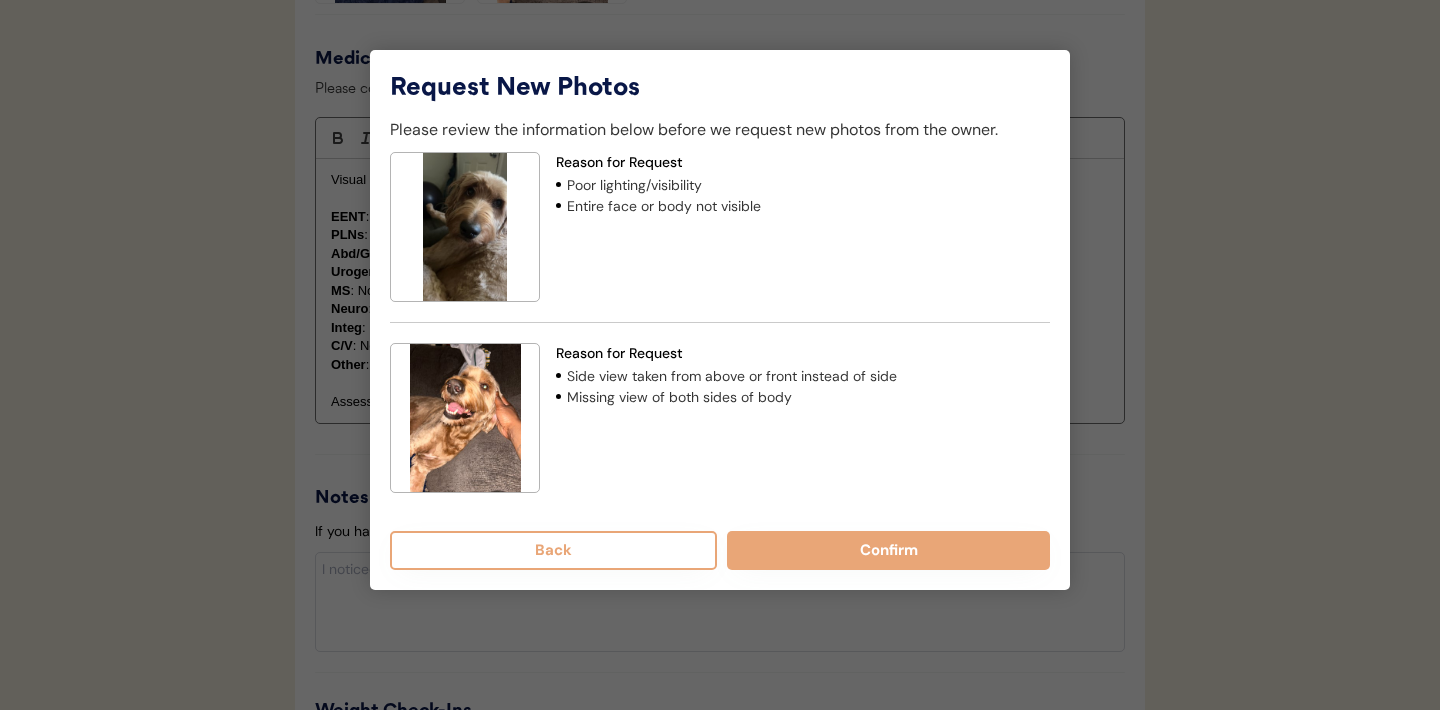 scroll, scrollTop: 1710, scrollLeft: 0, axis: vertical 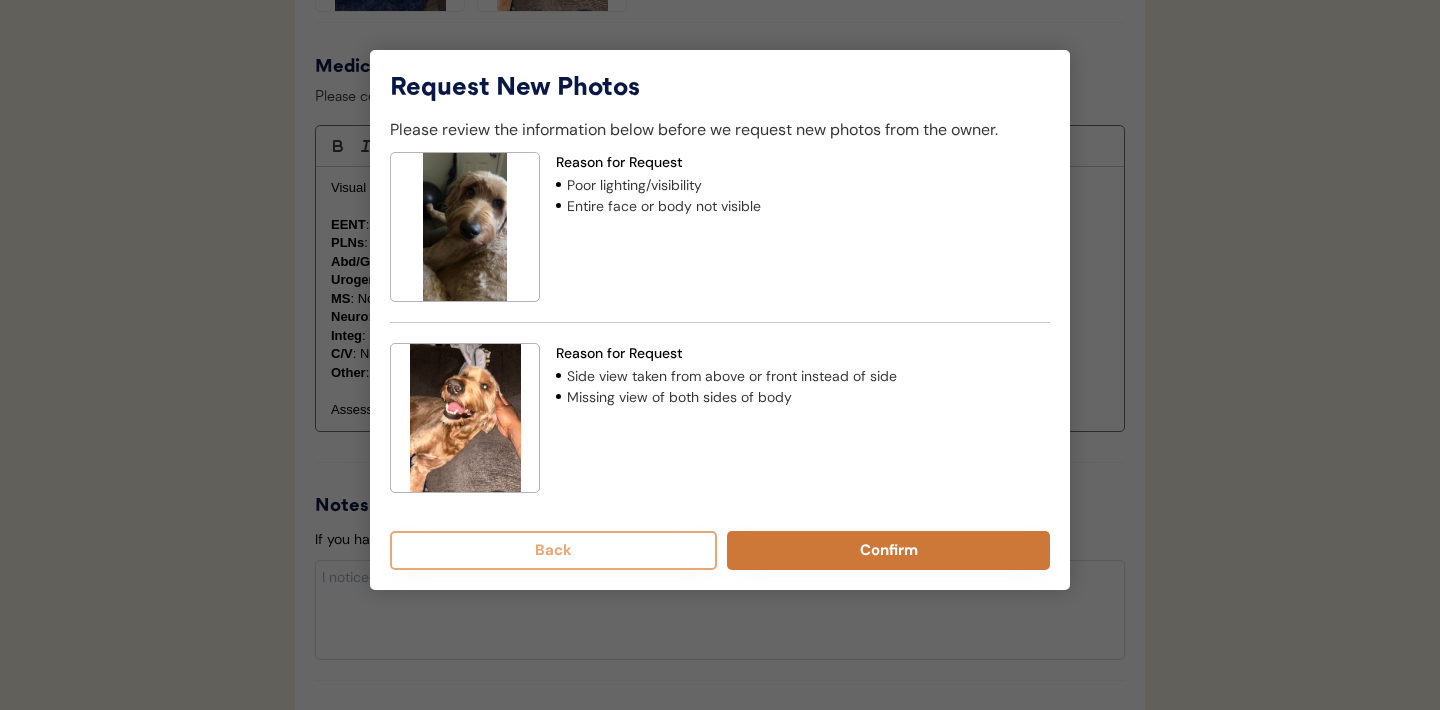 click on "Confirm" at bounding box center [888, 550] 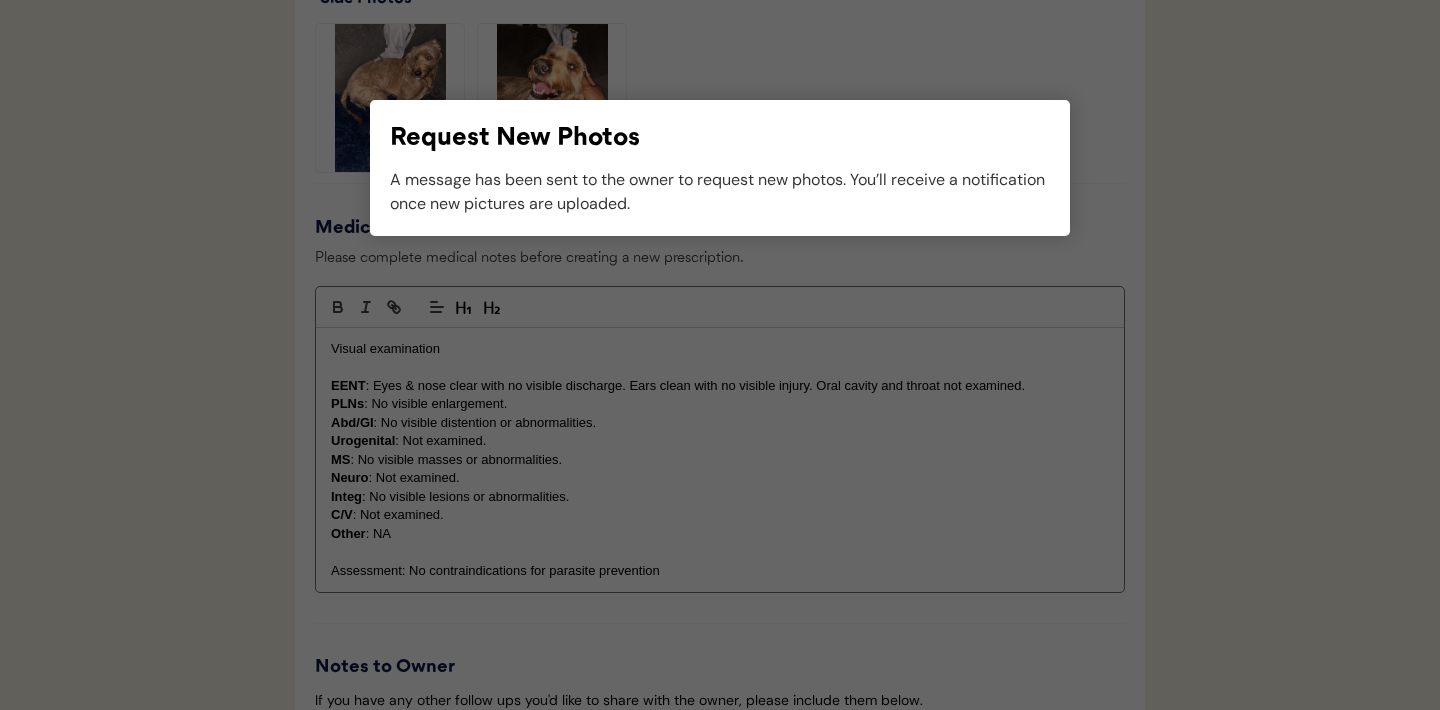 scroll, scrollTop: 1629, scrollLeft: 0, axis: vertical 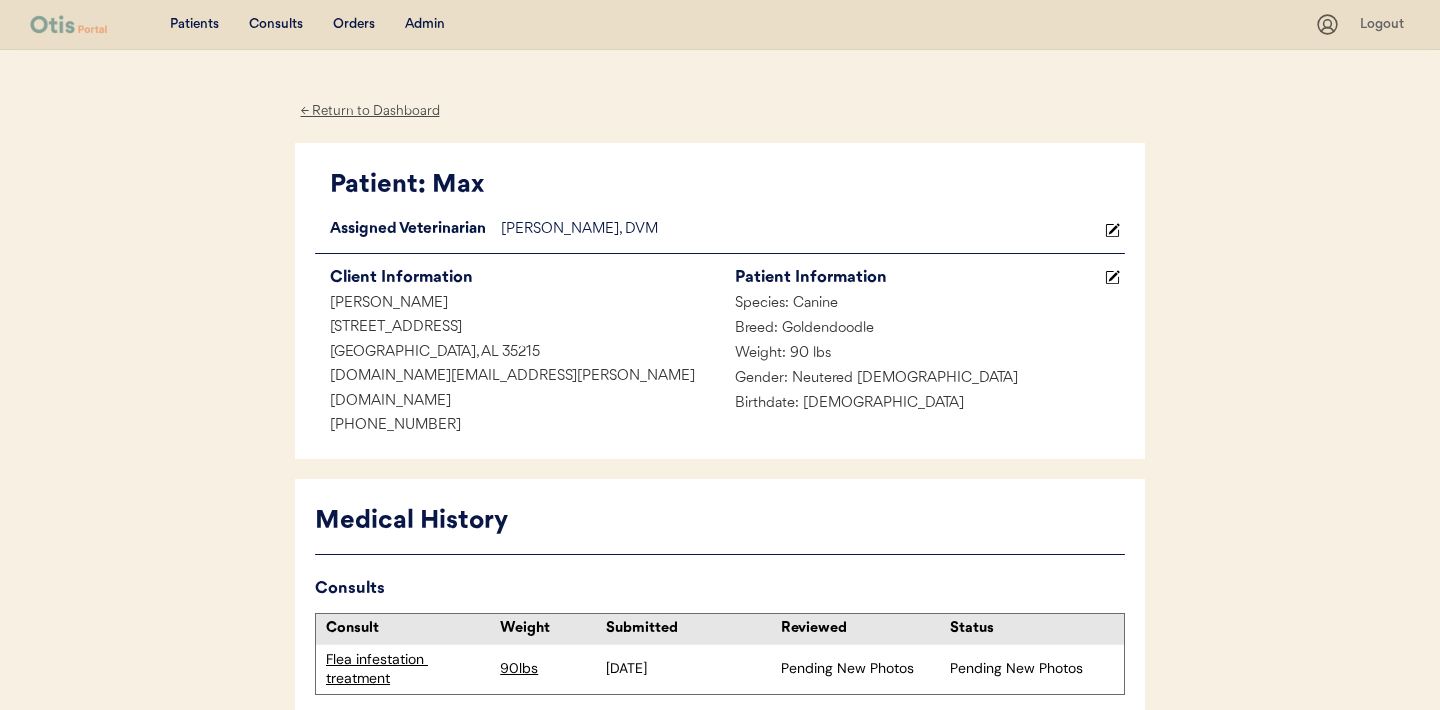 click on "← Return to Dashboard" at bounding box center (370, 111) 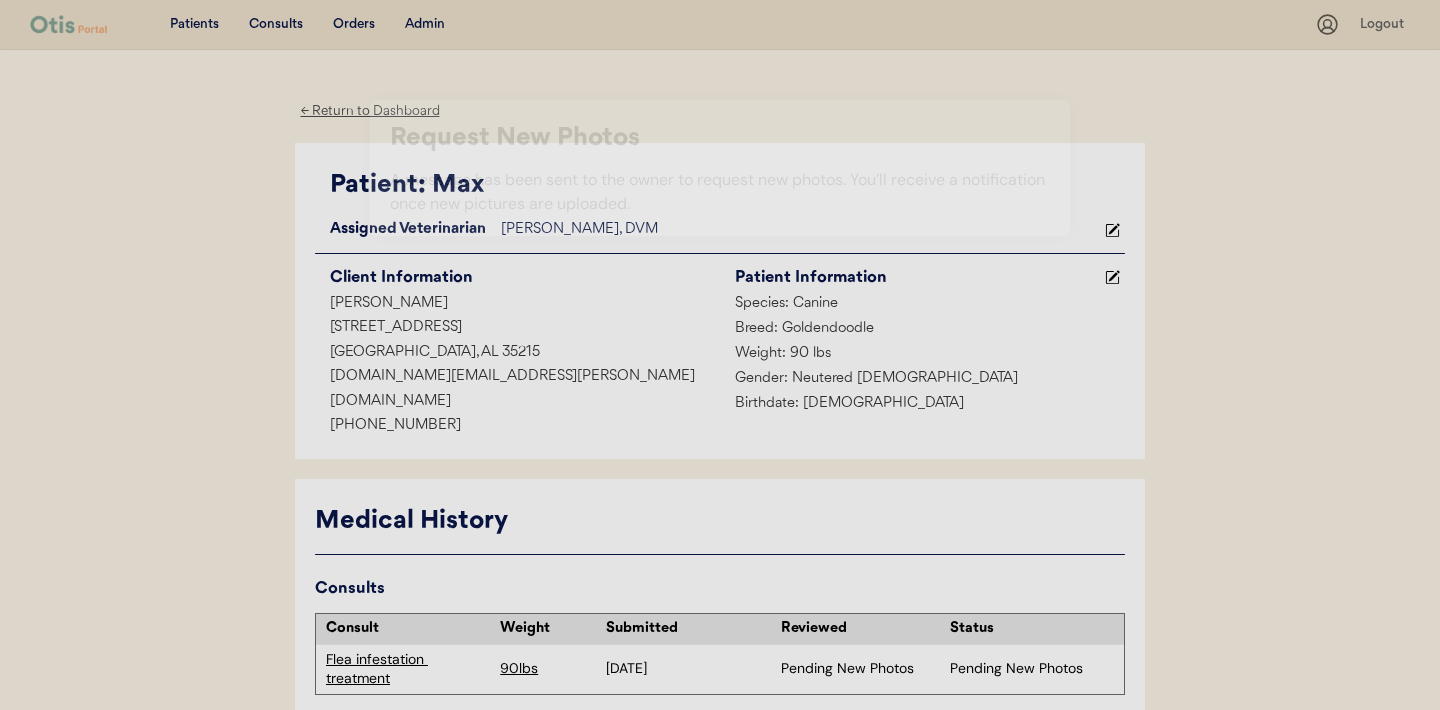 scroll, scrollTop: 1629, scrollLeft: 0, axis: vertical 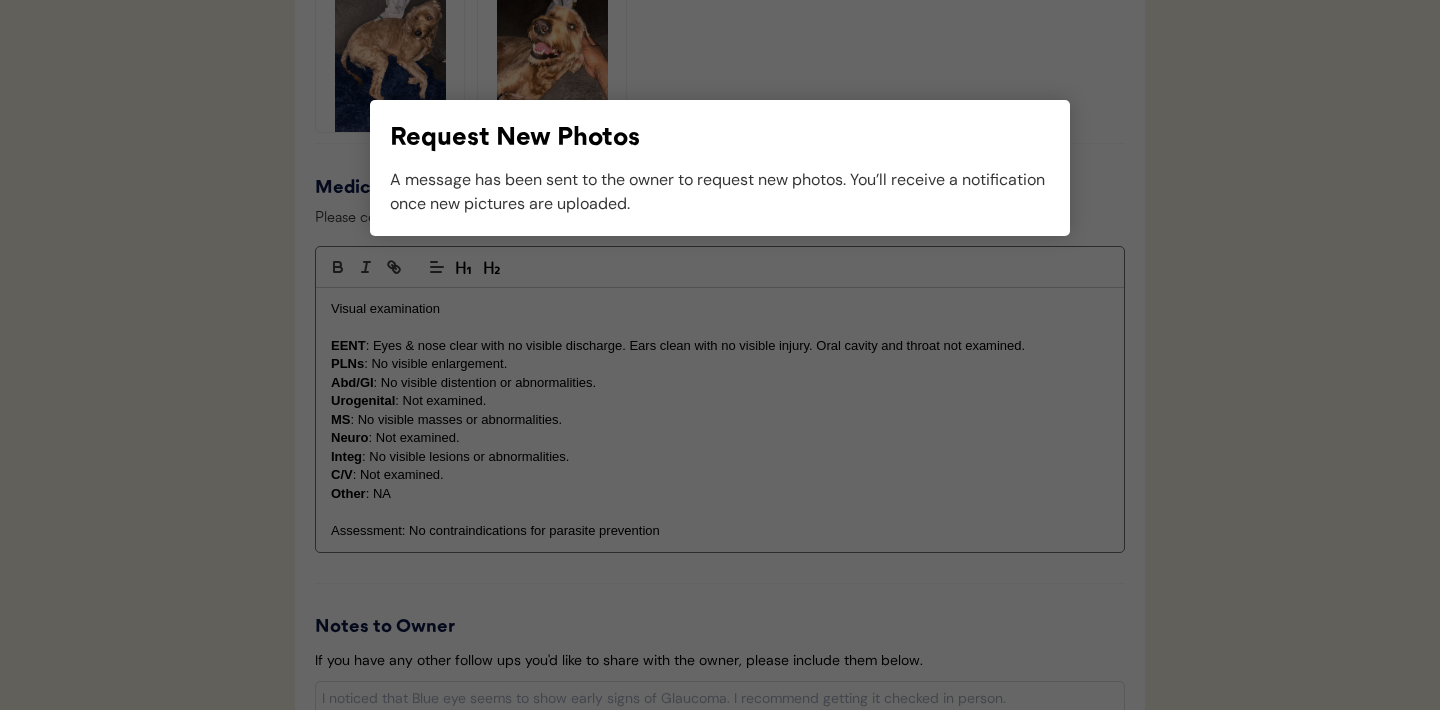click at bounding box center [720, 355] 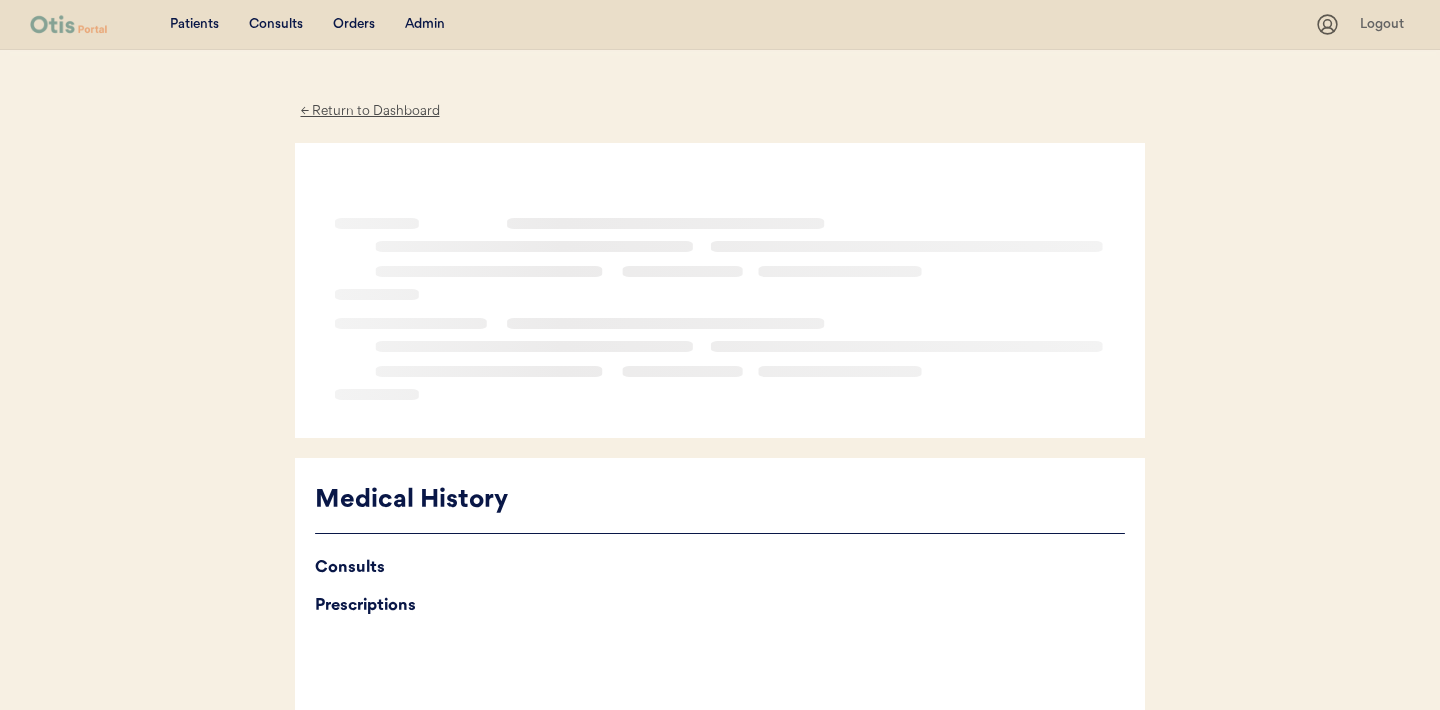 scroll, scrollTop: 0, scrollLeft: 0, axis: both 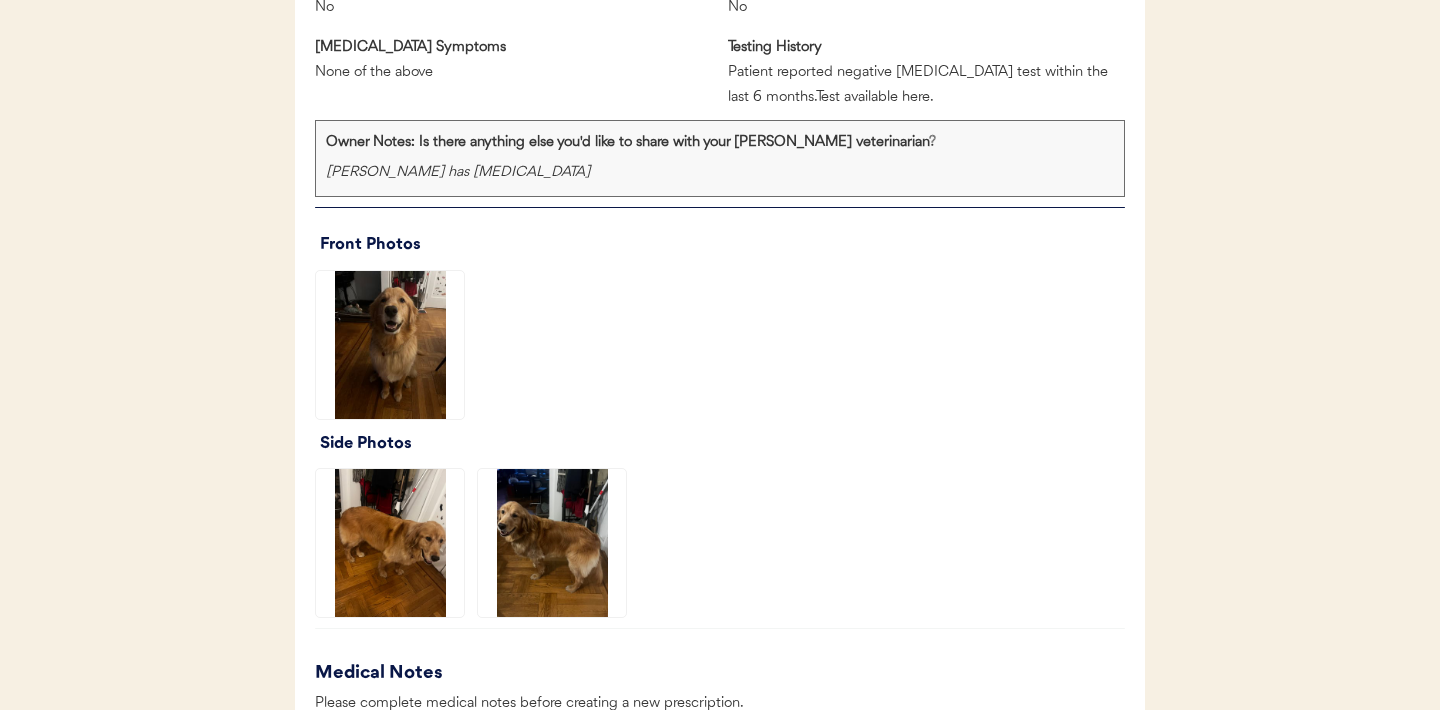 click 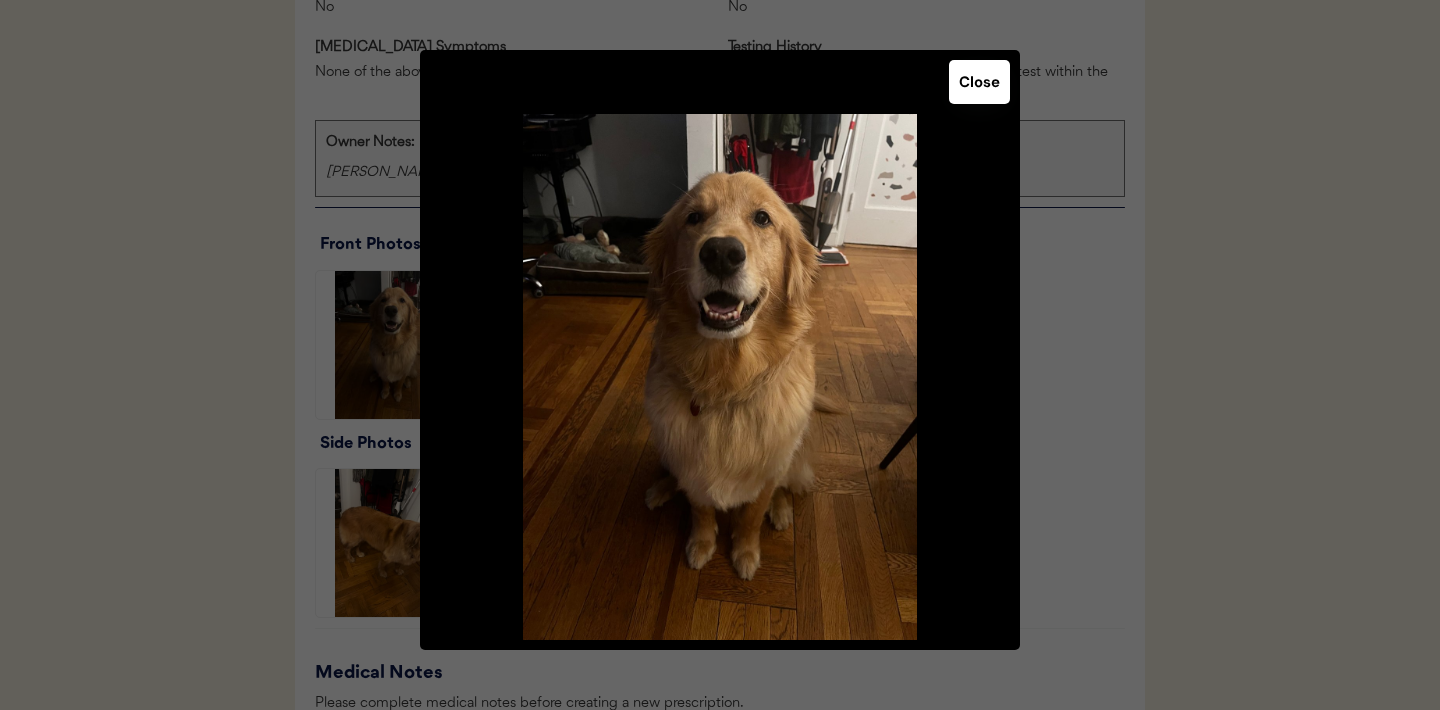 click on "Close" at bounding box center [979, 82] 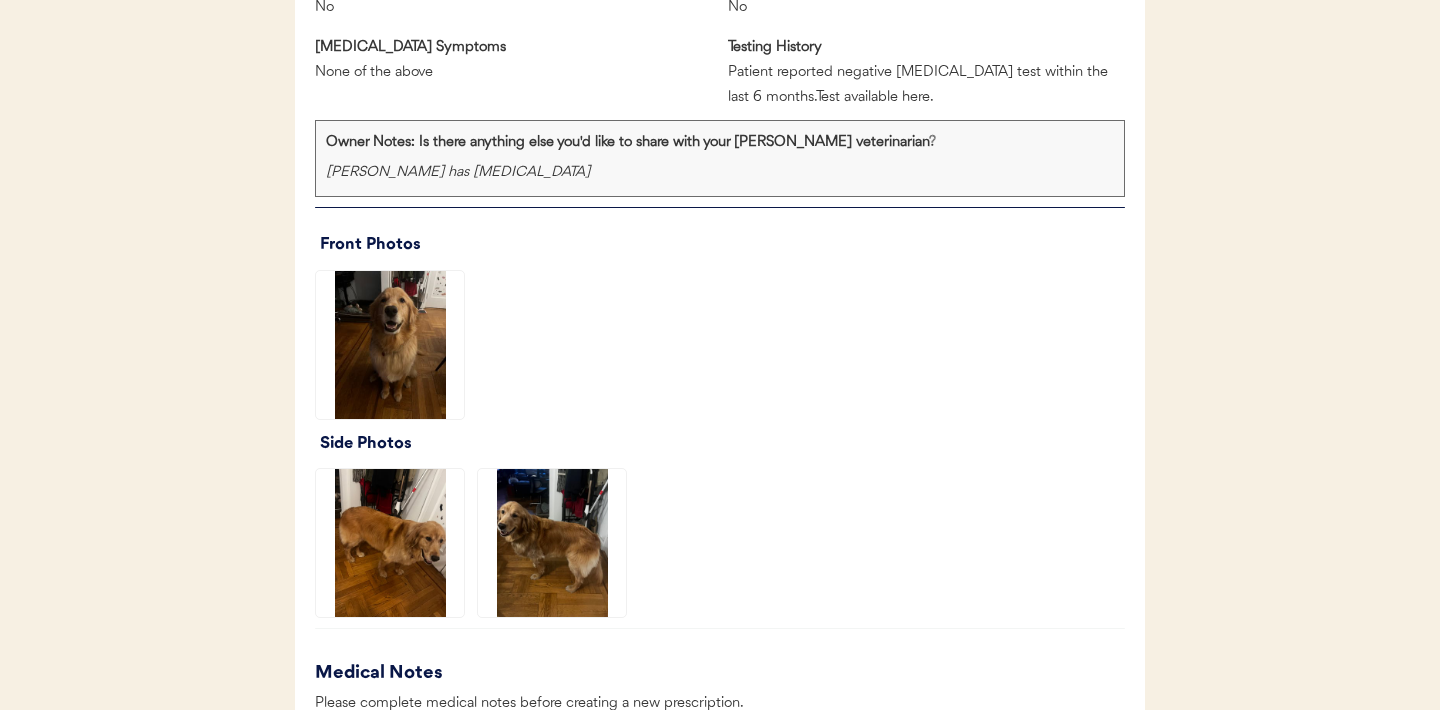 click 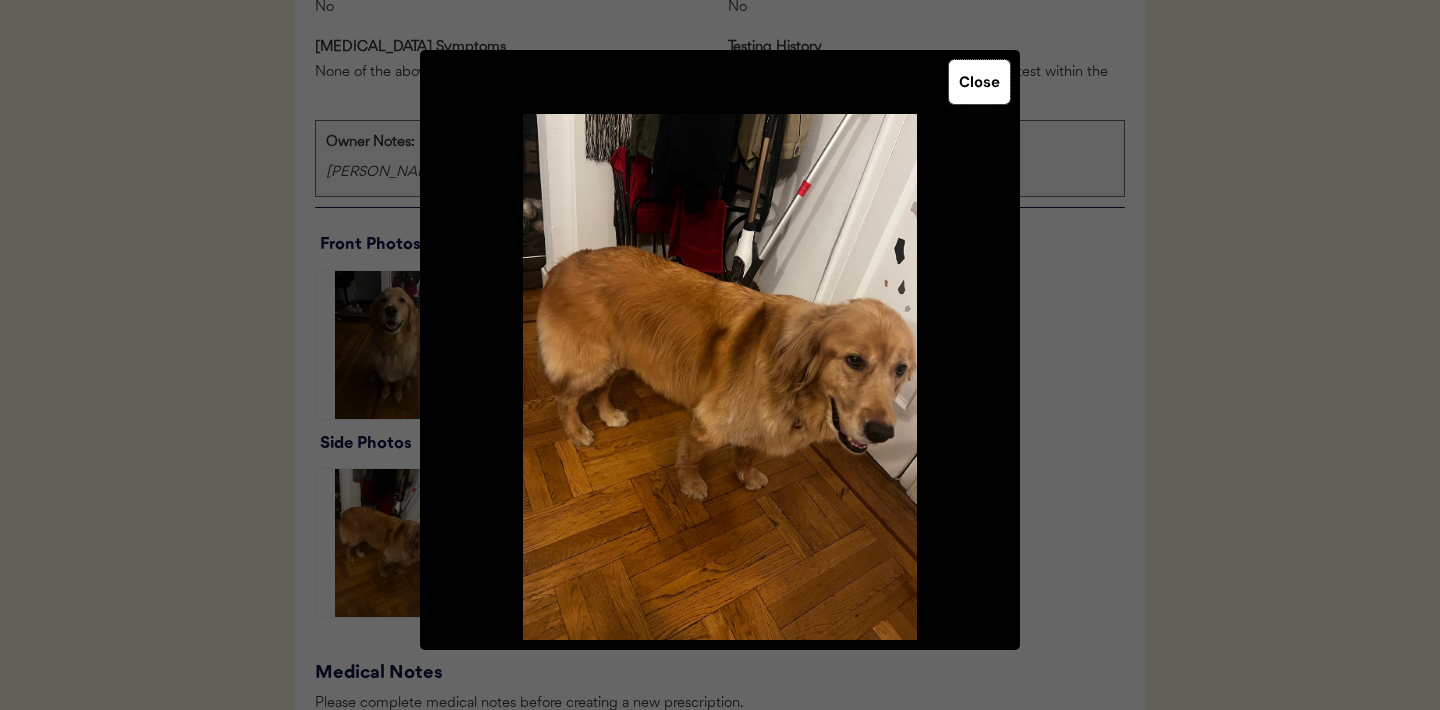 click on "Close" at bounding box center [979, 82] 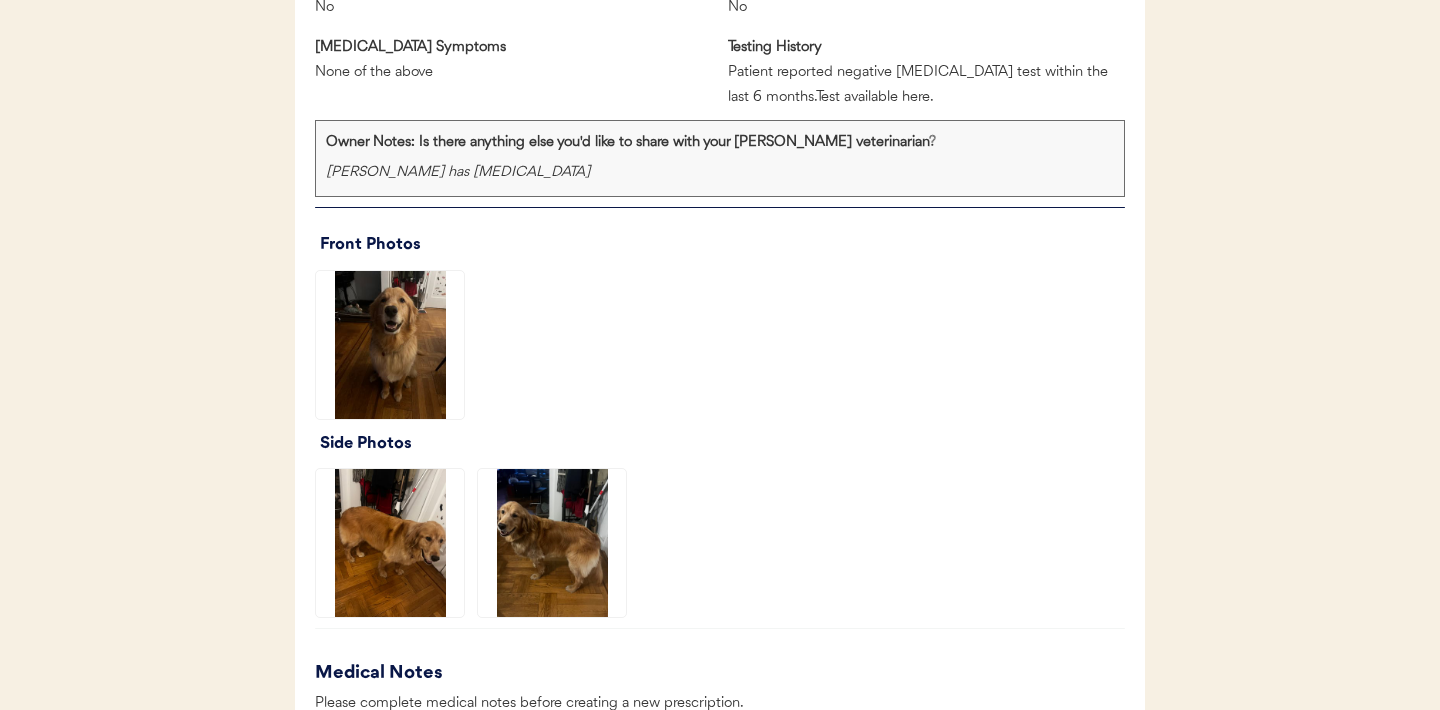 click 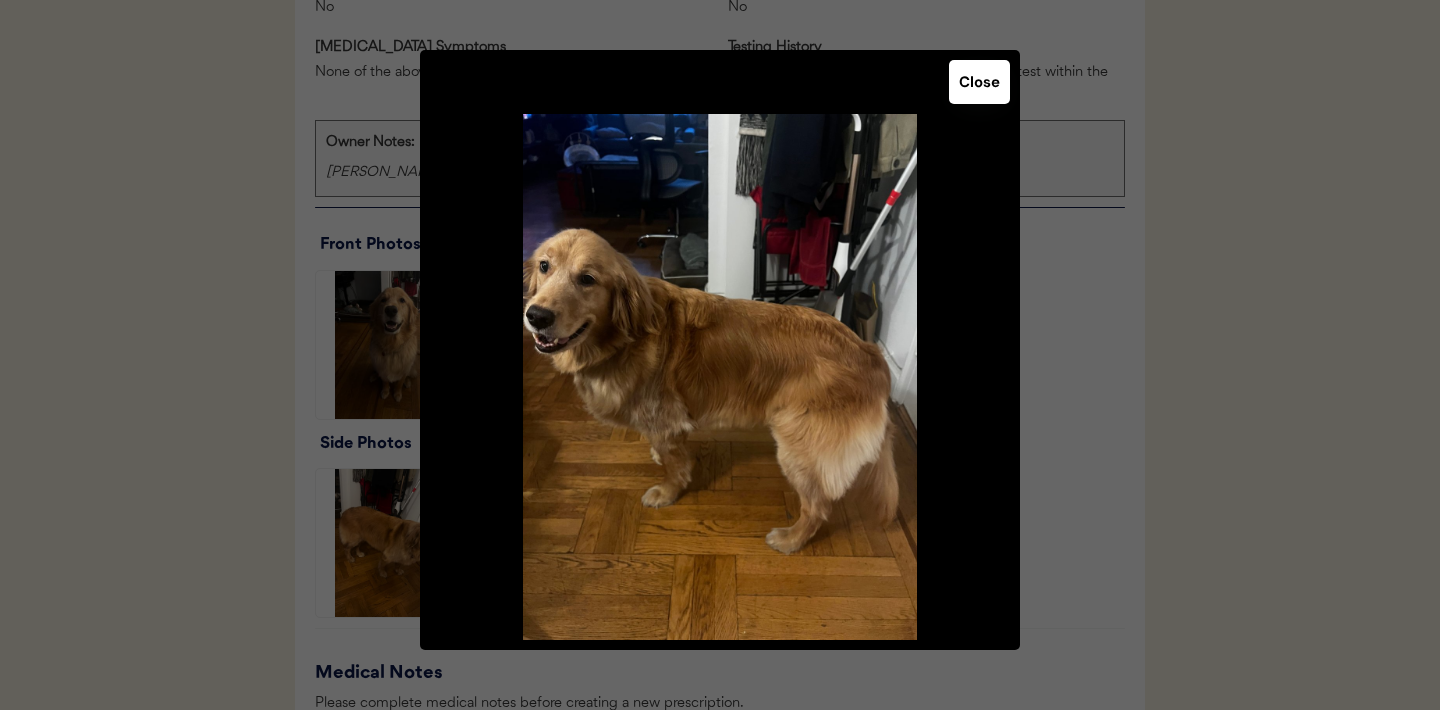 click on "Close" at bounding box center (979, 82) 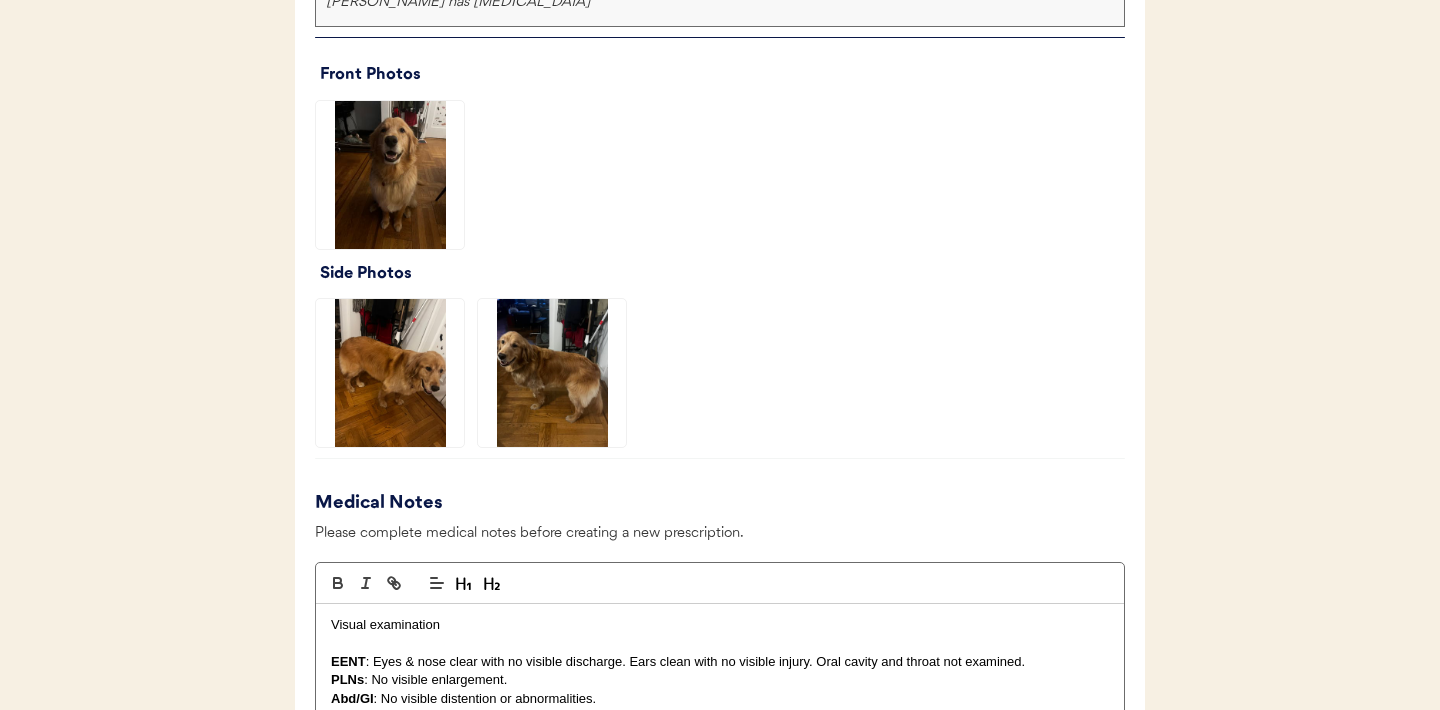 scroll, scrollTop: 1448, scrollLeft: 0, axis: vertical 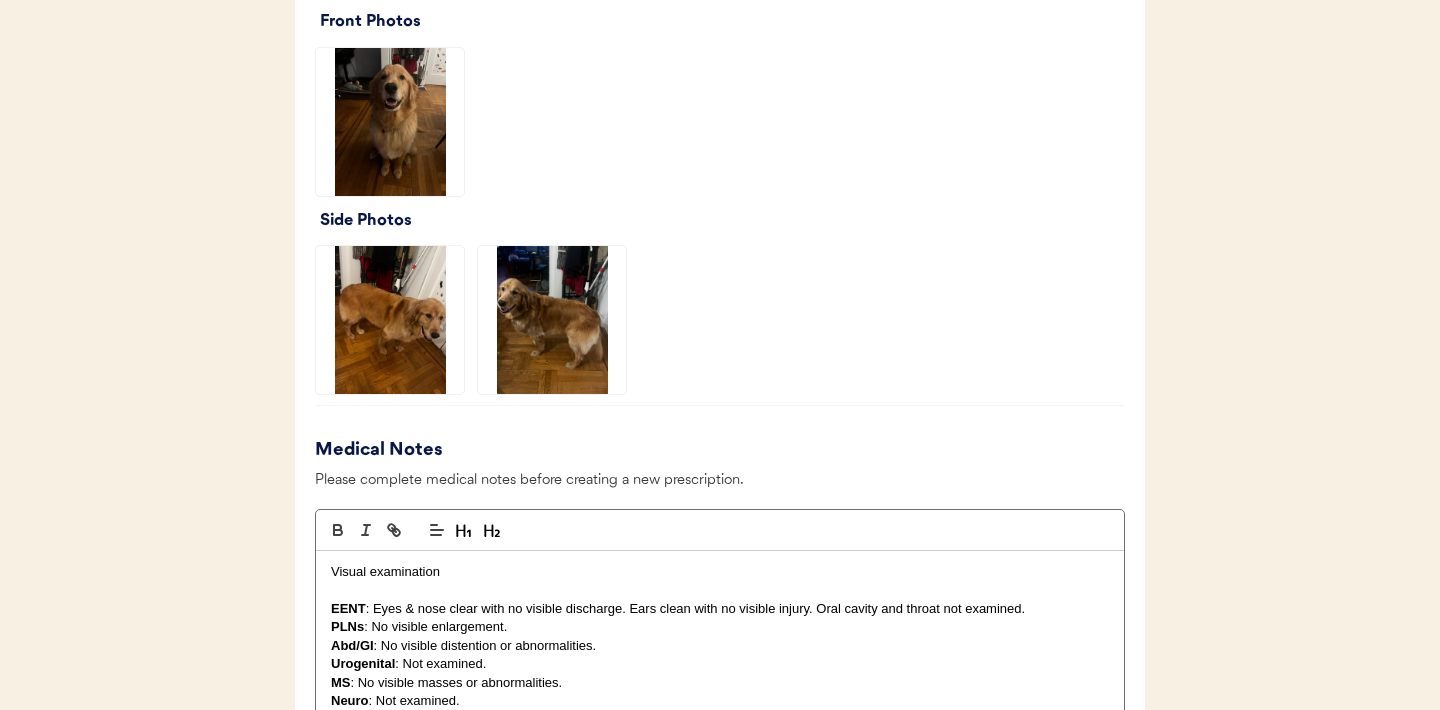 click 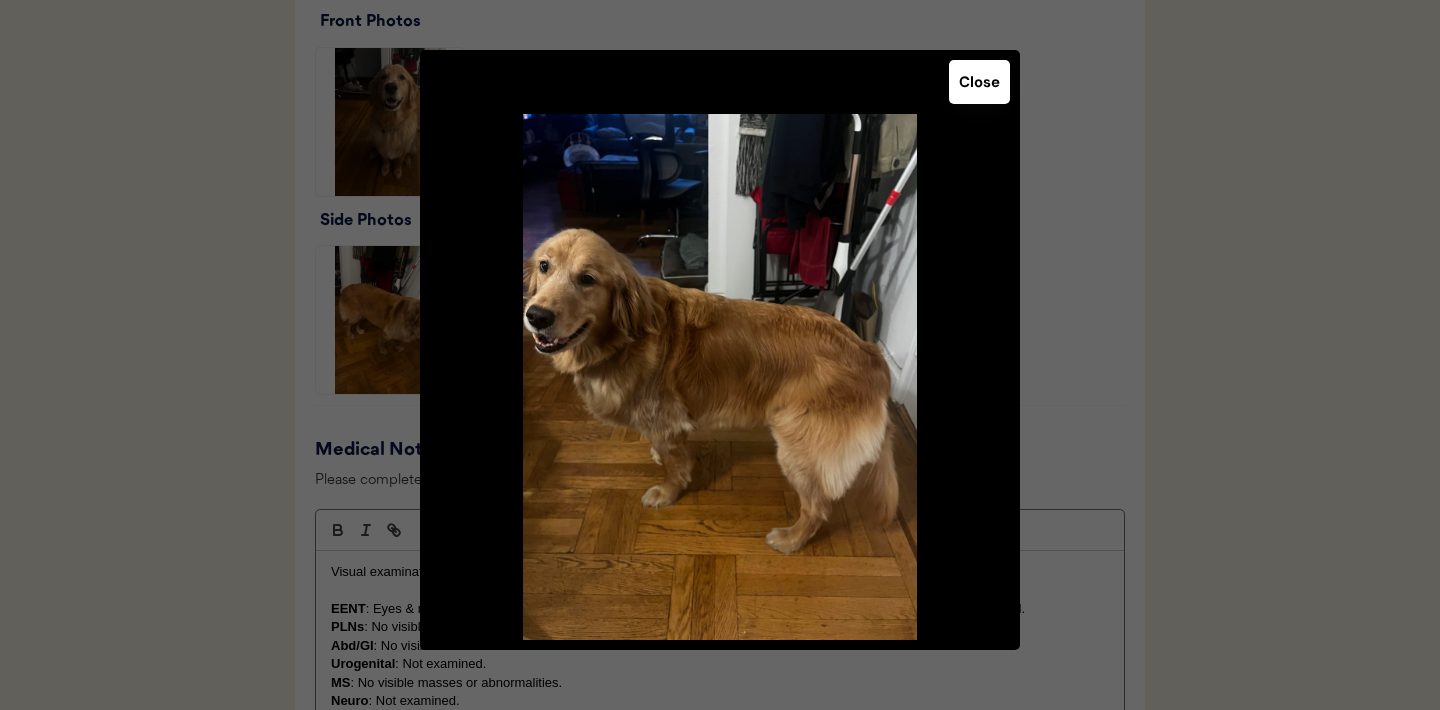 click on "Close" at bounding box center [979, 82] 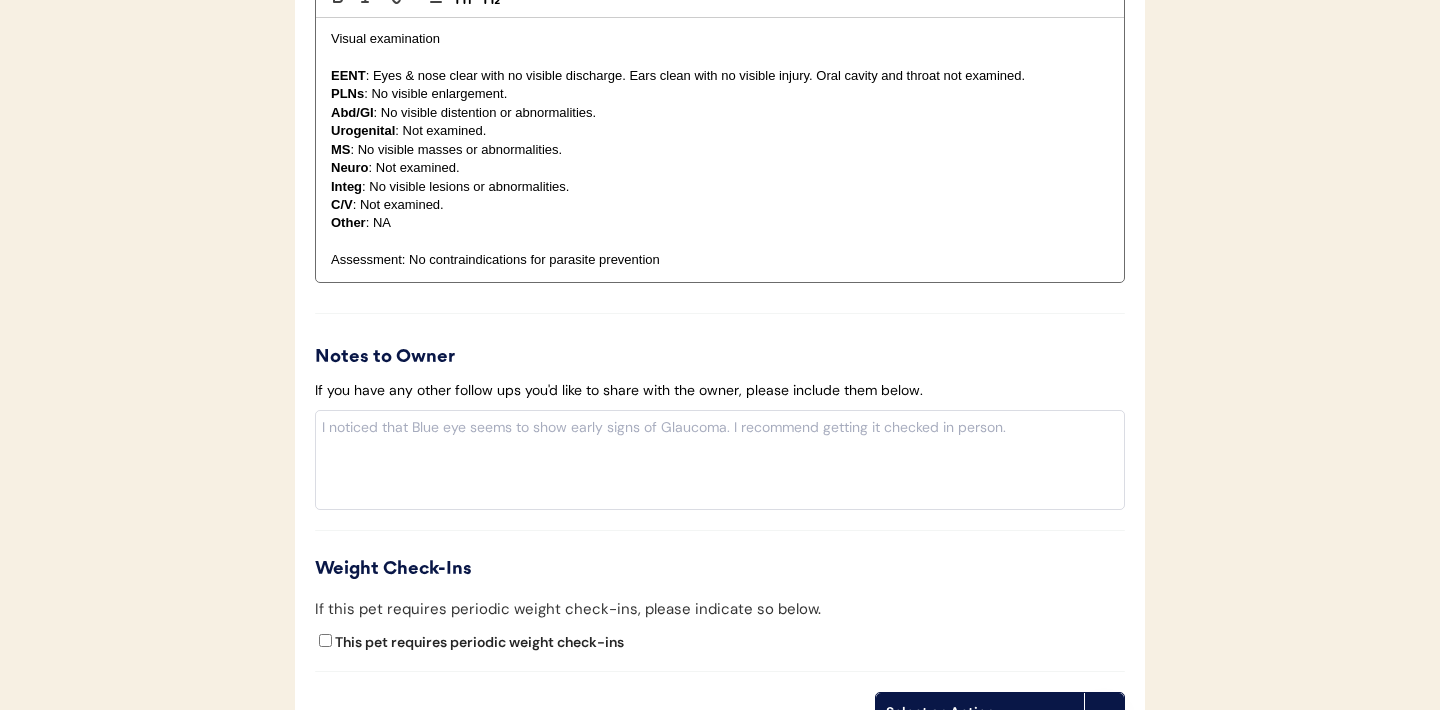 scroll, scrollTop: 2245, scrollLeft: 0, axis: vertical 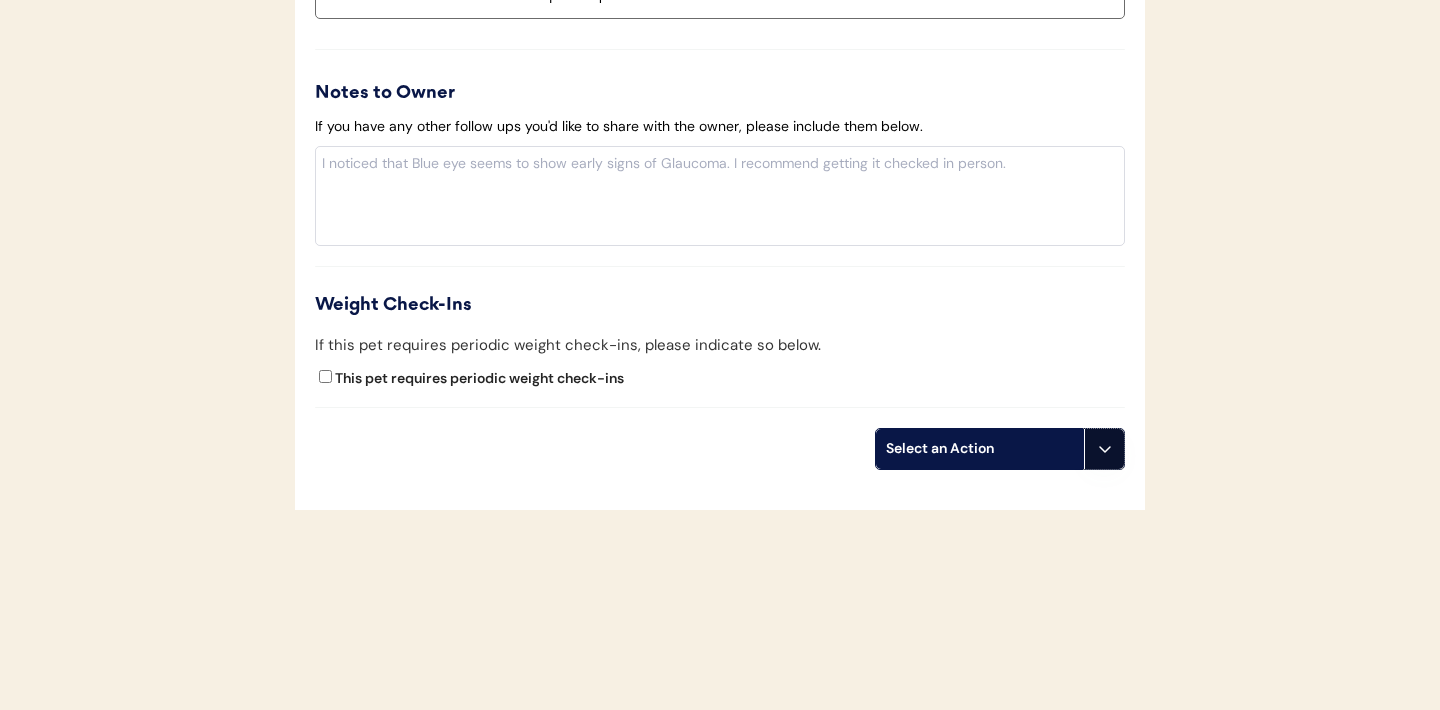click 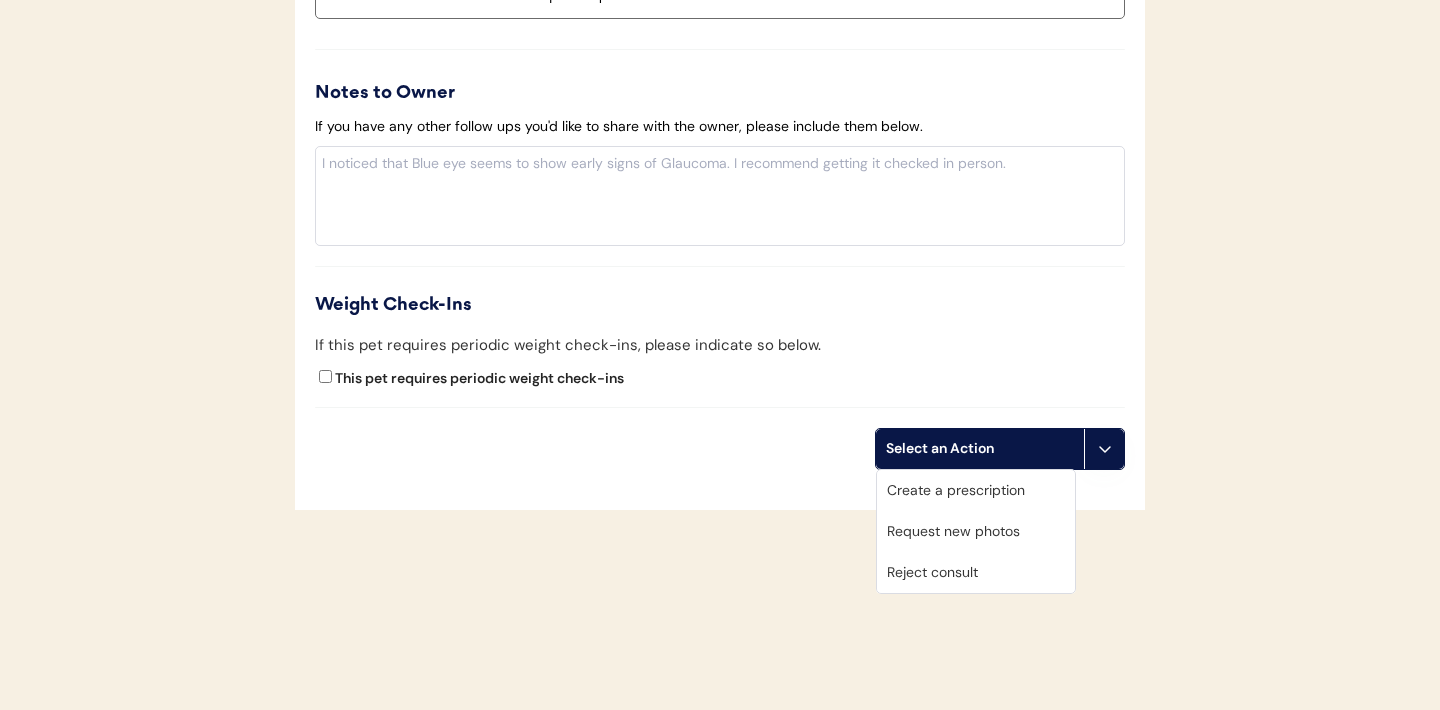 click on "Create a prescription" at bounding box center [976, 490] 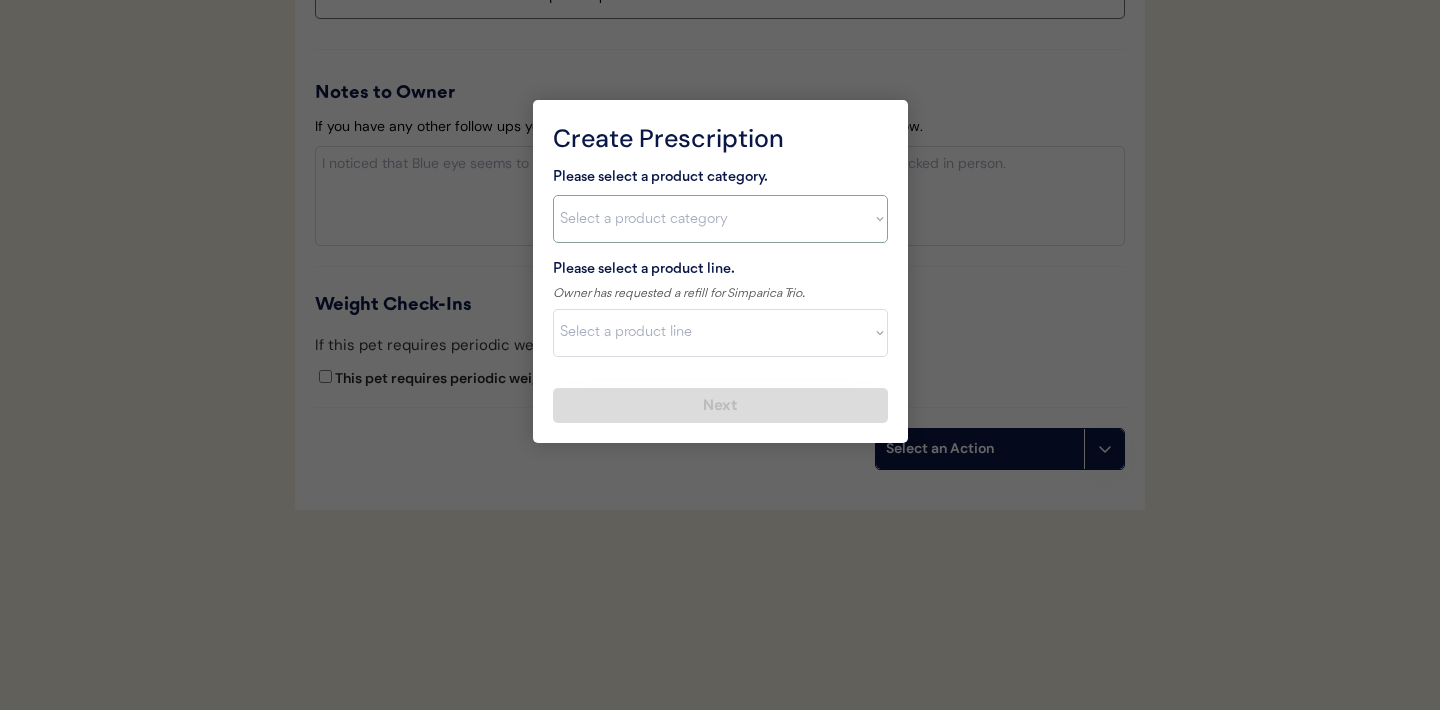 click on "Select a product category Allergies Antibiotics Anxiety Combo Parasite Prevention Flea & Tick Heartworm" at bounding box center (720, 219) 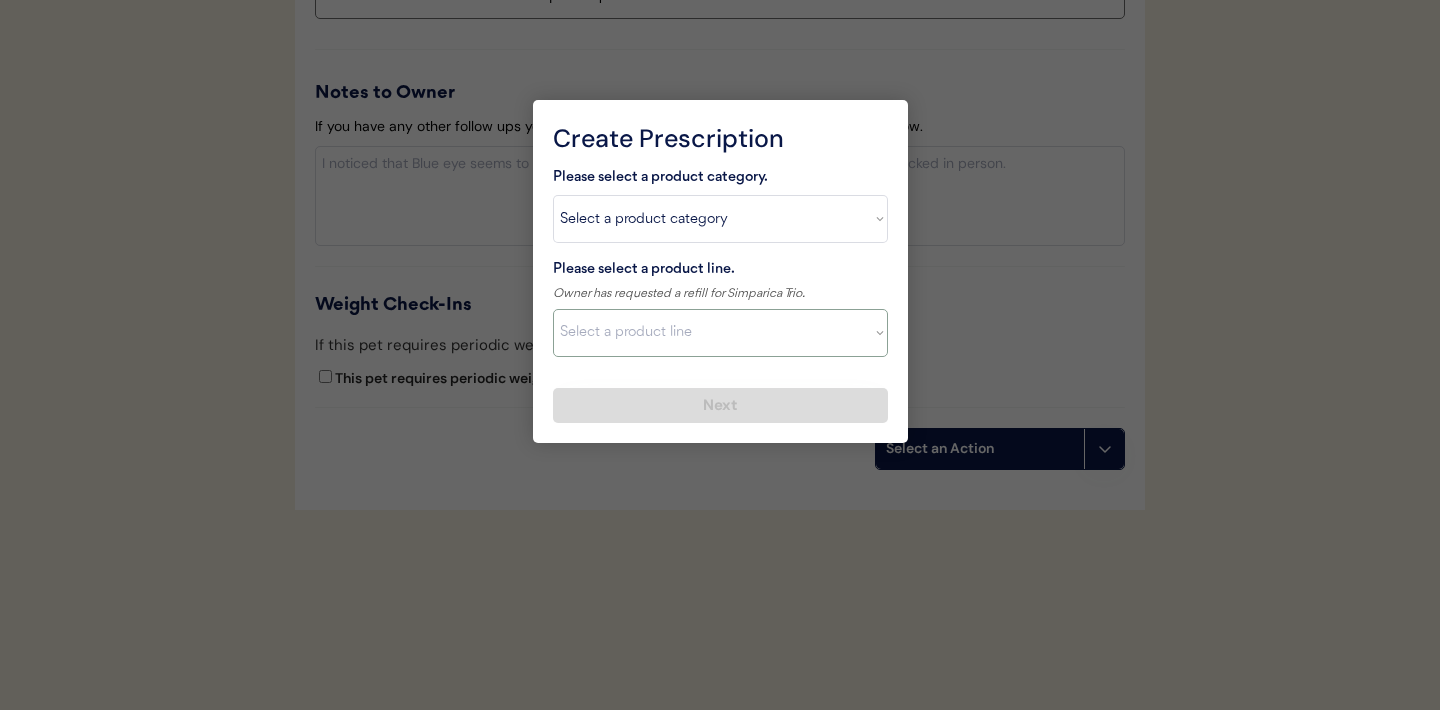 click on "Select a product line" at bounding box center (720, 333) 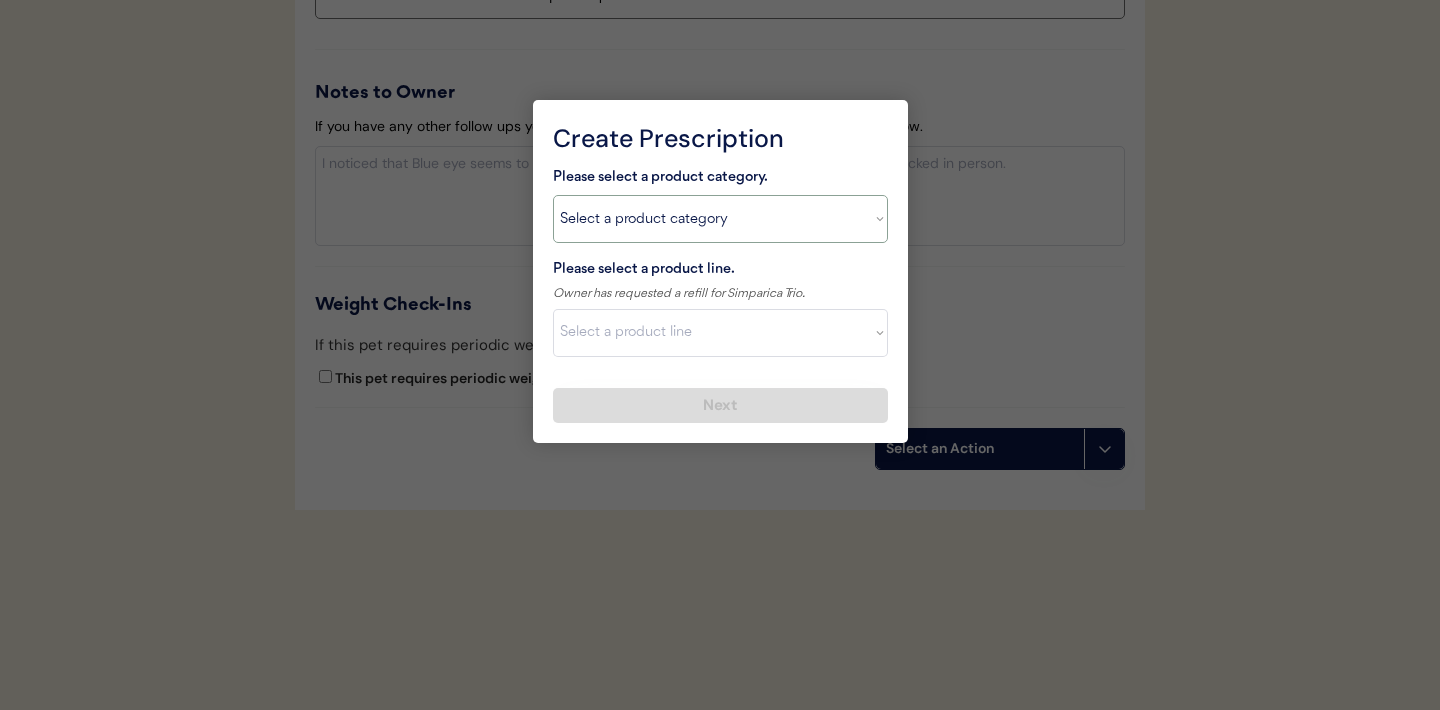 click on "Select a product line Advantage Multi for Dogs Credelio Quattro NexGard Plus NexGard Plus (3 Month) NexGard Plus (6 Month) Revolution for Dogs Simparica Trio Simparica Trio (12 Month) Simparica Trio (3 Month) Simparica Trio (6 Month) Trifexis" at bounding box center (720, 333) 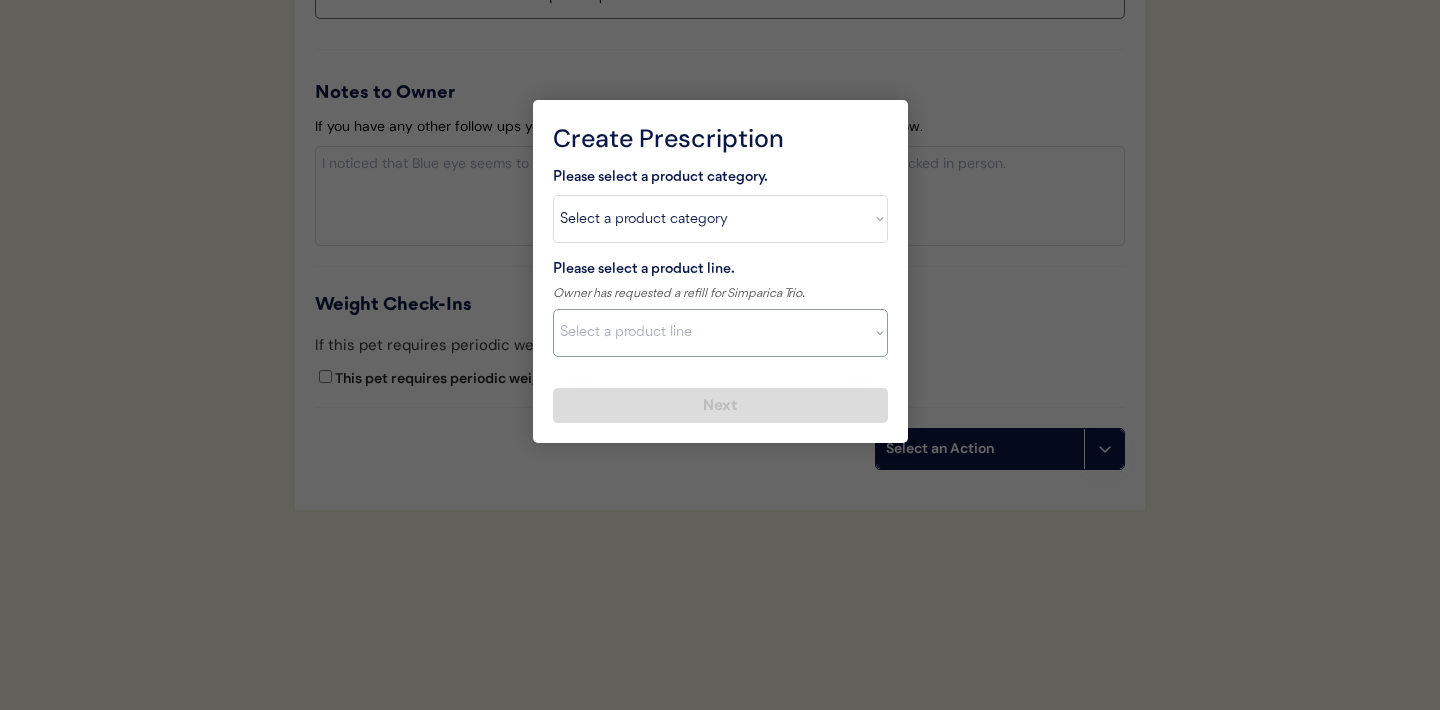 select on ""Simparica Trio"" 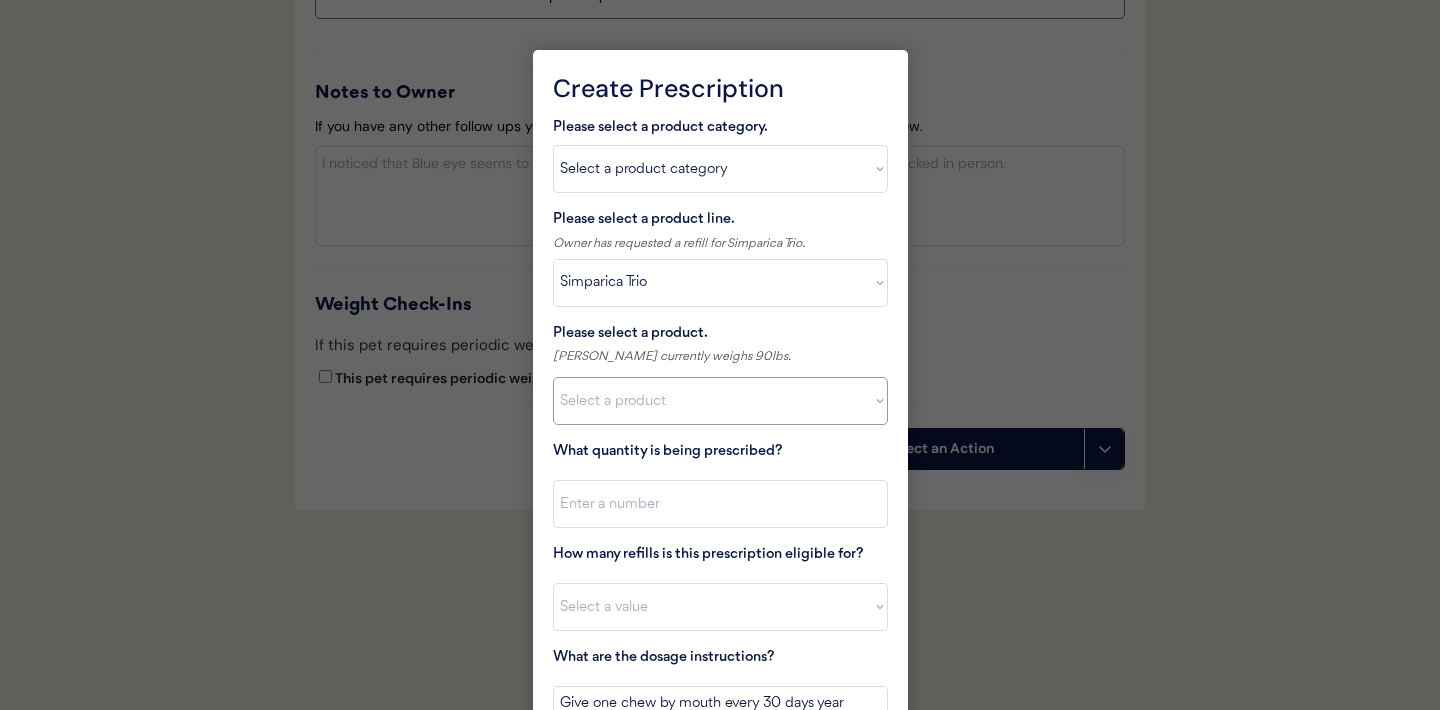 click on "Select a product Simparica Trio, 2.8 - 5.5lbs Simparica Trio, 5.6 - 11lbs Simparica Trio, 11.1 - 22lbs Simparica Trio, 22.1 - 44lbs Simparica Trio, 44.1 - 88lbs Simparica Trio, 88.1 - 132lbs" at bounding box center [720, 401] 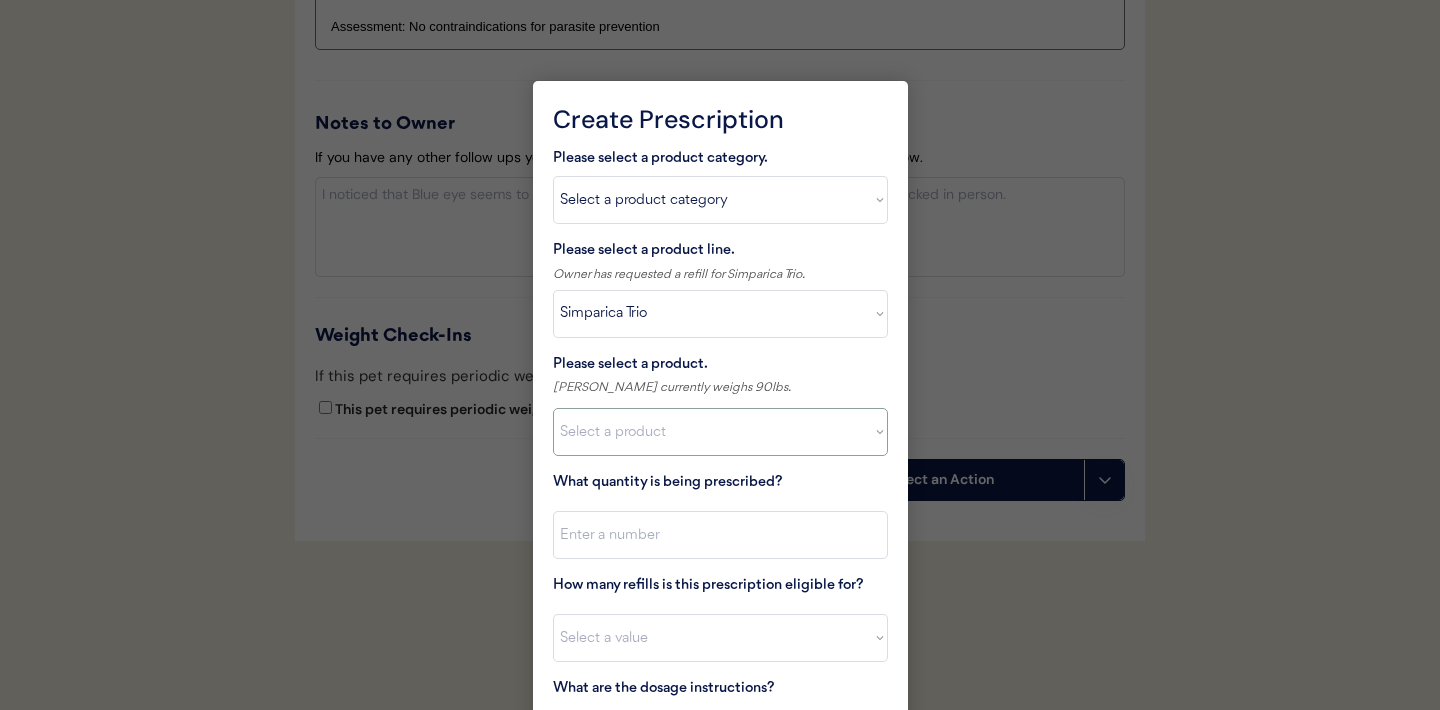 scroll, scrollTop: 2233, scrollLeft: 0, axis: vertical 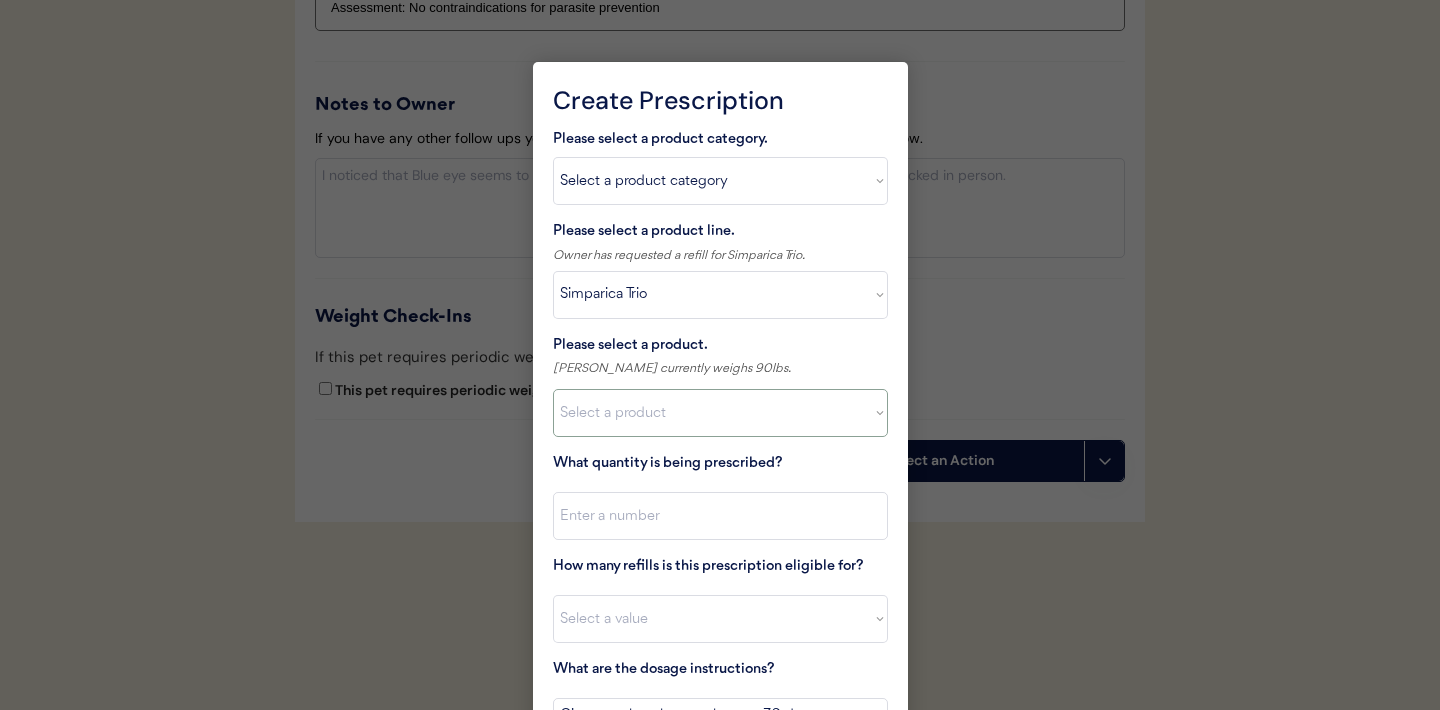 click on "Select a product Simparica Trio, 2.8 - 5.5lbs Simparica Trio, 5.6 - 11lbs Simparica Trio, 11.1 - 22lbs Simparica Trio, 22.1 - 44lbs Simparica Trio, 44.1 - 88lbs Simparica Trio, 88.1 - 132lbs" at bounding box center [720, 413] 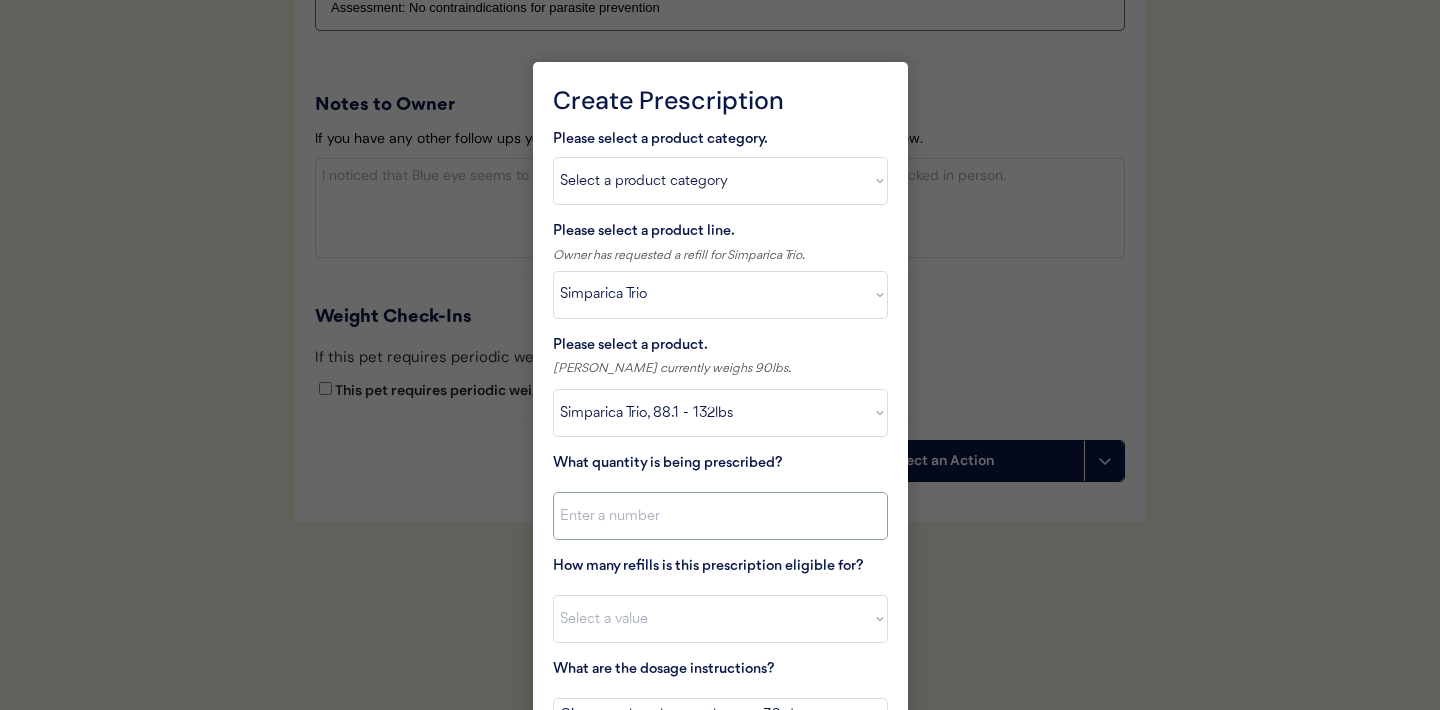 click at bounding box center [720, 516] 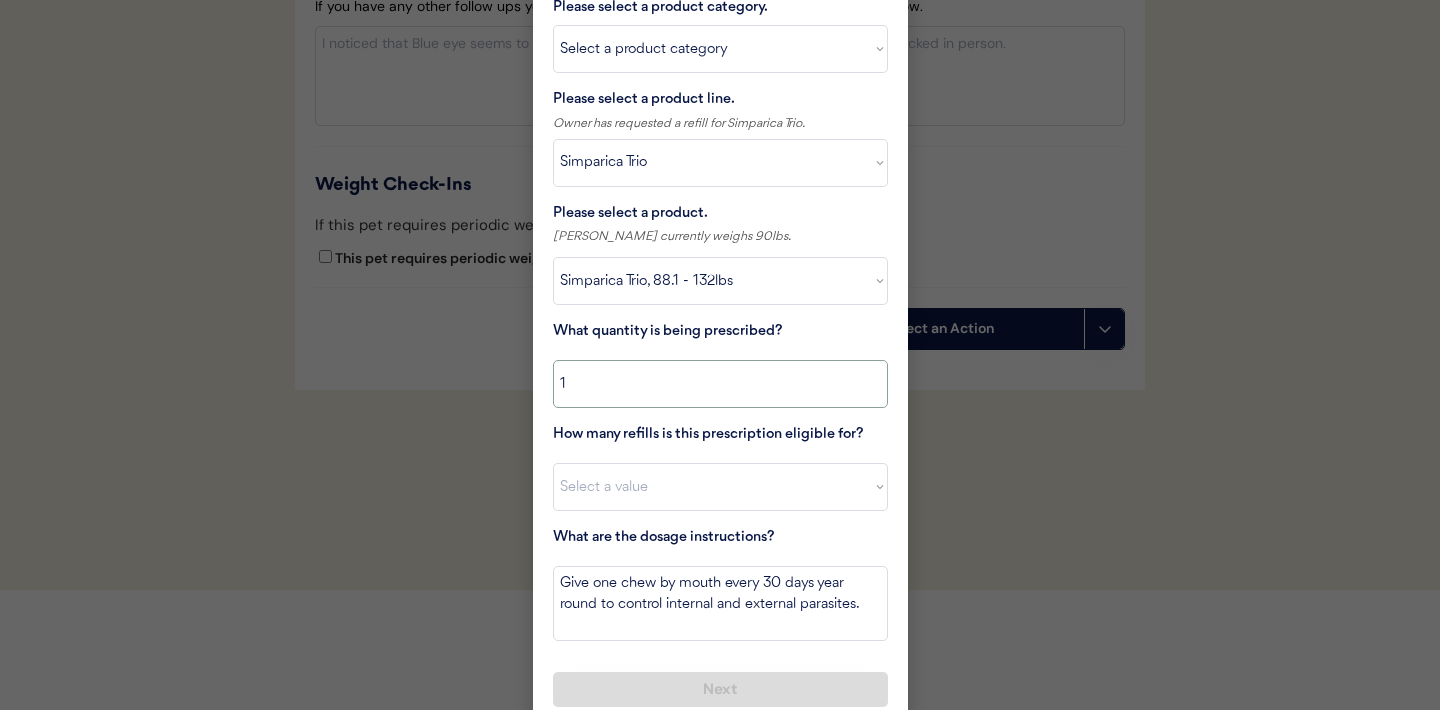 scroll, scrollTop: 2366, scrollLeft: 0, axis: vertical 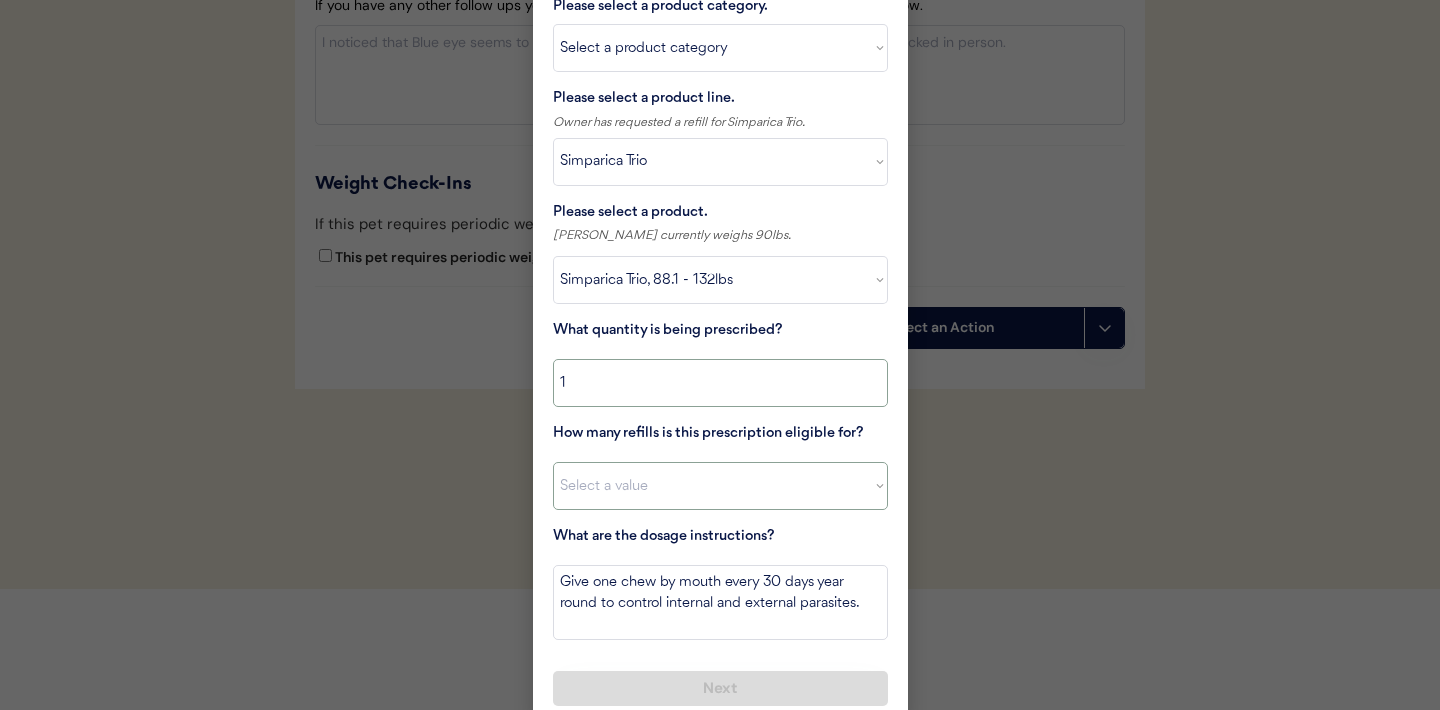 type on "1" 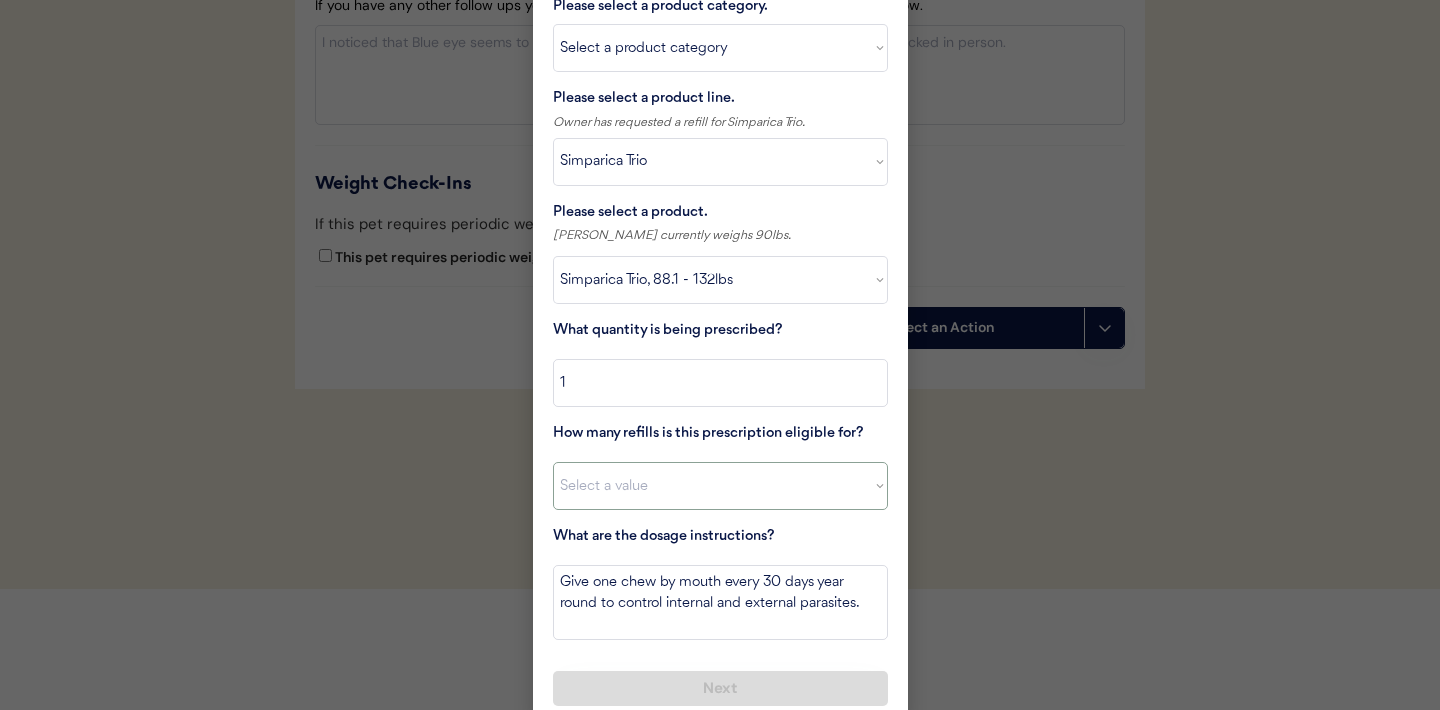 select on "11" 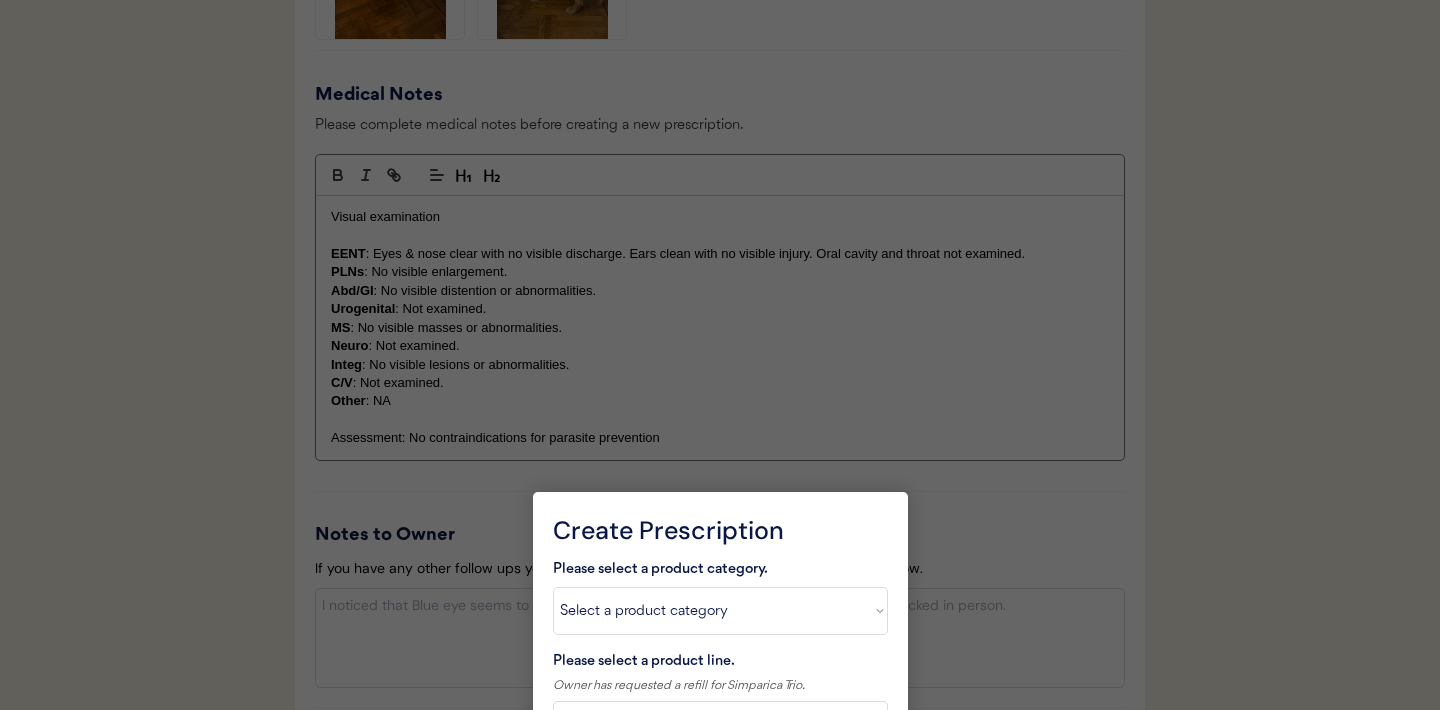 scroll, scrollTop: 2382, scrollLeft: 0, axis: vertical 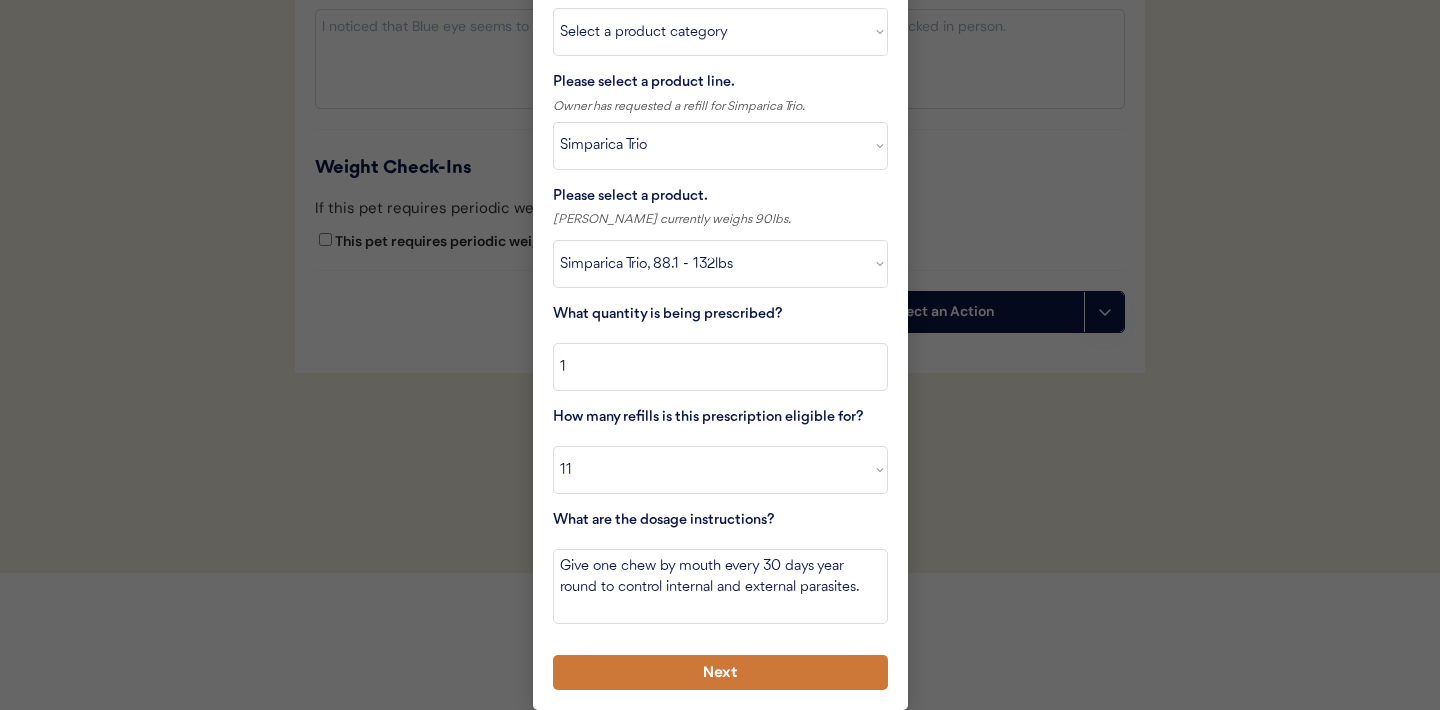 click on "Next" at bounding box center [720, 672] 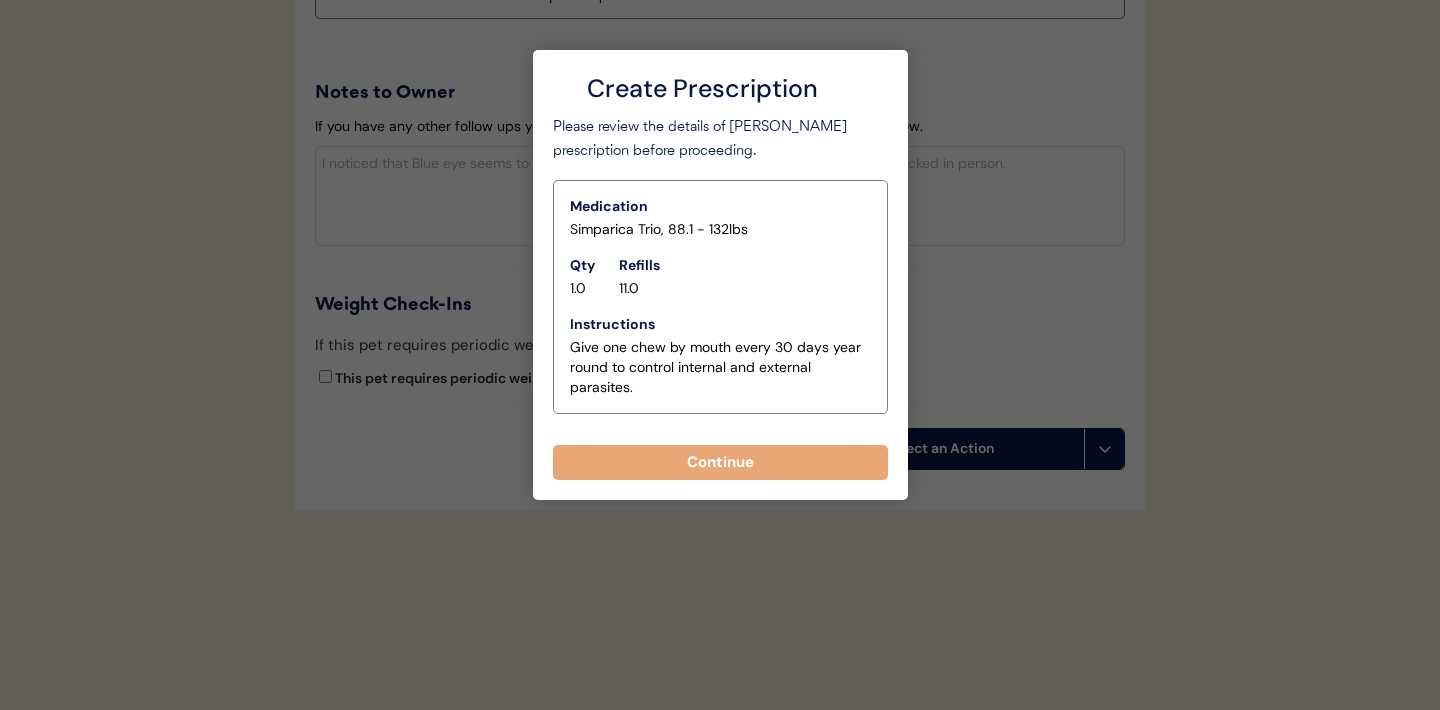 scroll, scrollTop: 2245, scrollLeft: 0, axis: vertical 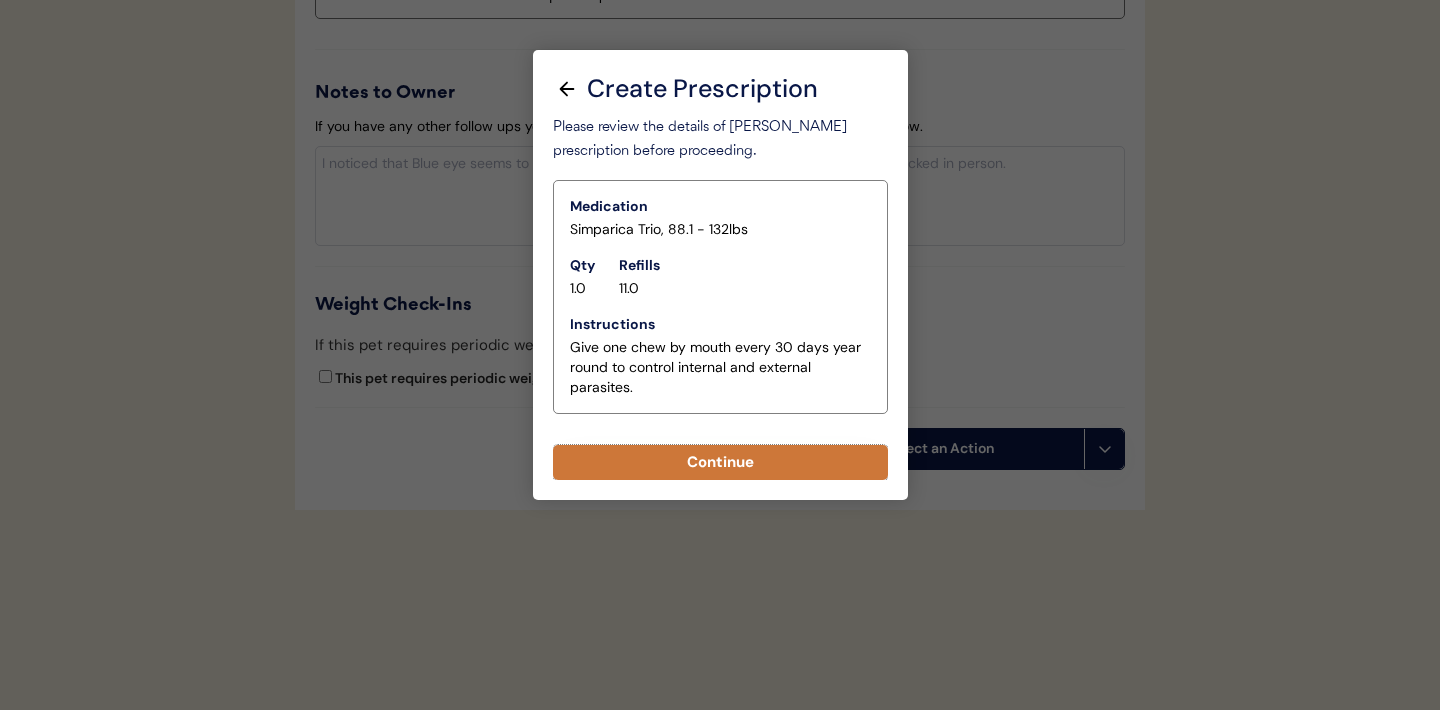 click on "Continue" at bounding box center [720, 462] 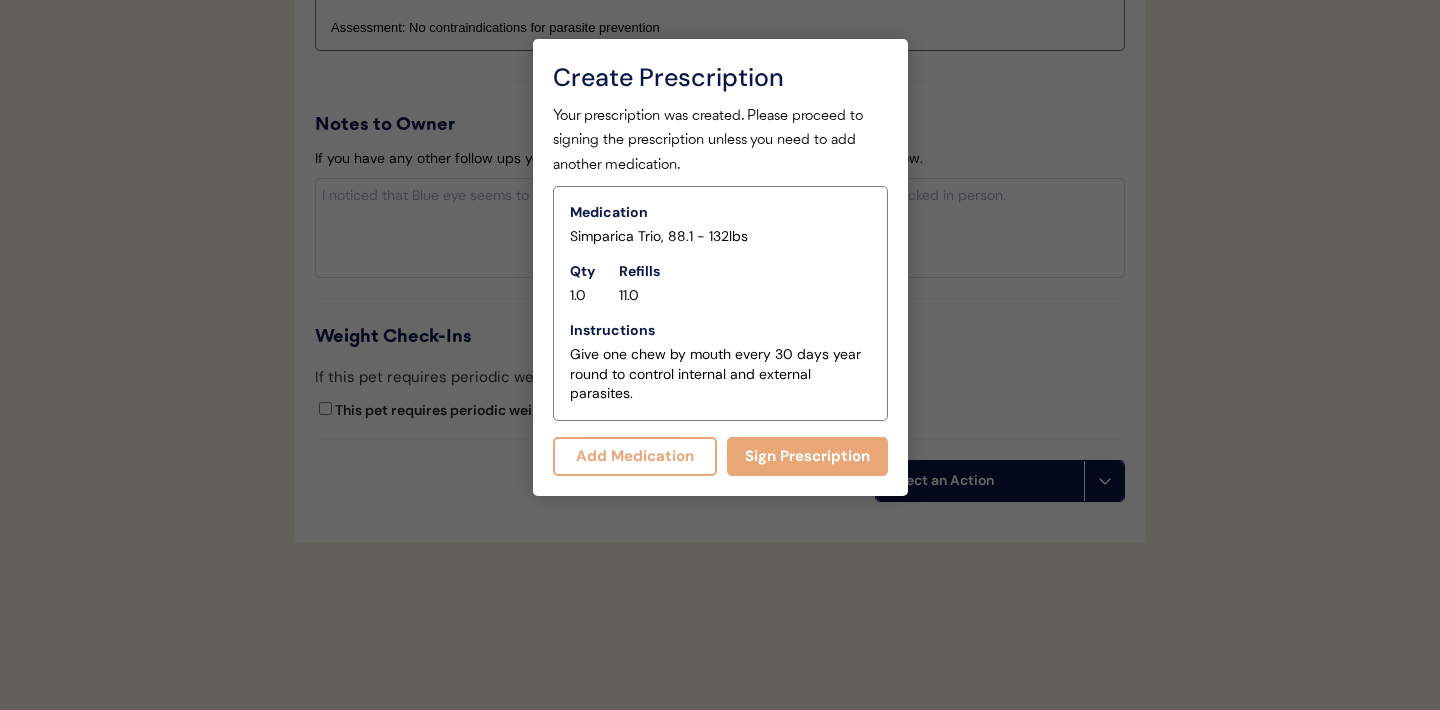 scroll, scrollTop: 2269, scrollLeft: 0, axis: vertical 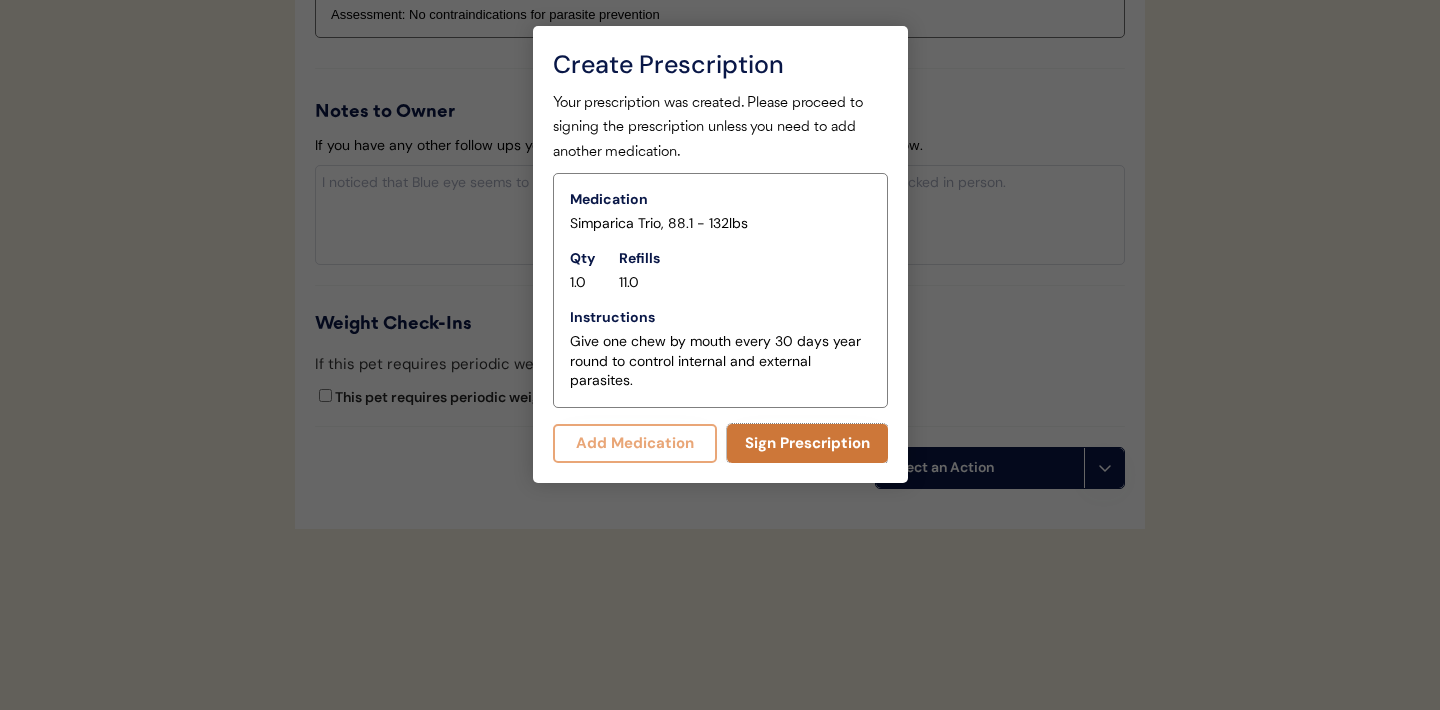 click on "Sign Prescription" at bounding box center [807, 443] 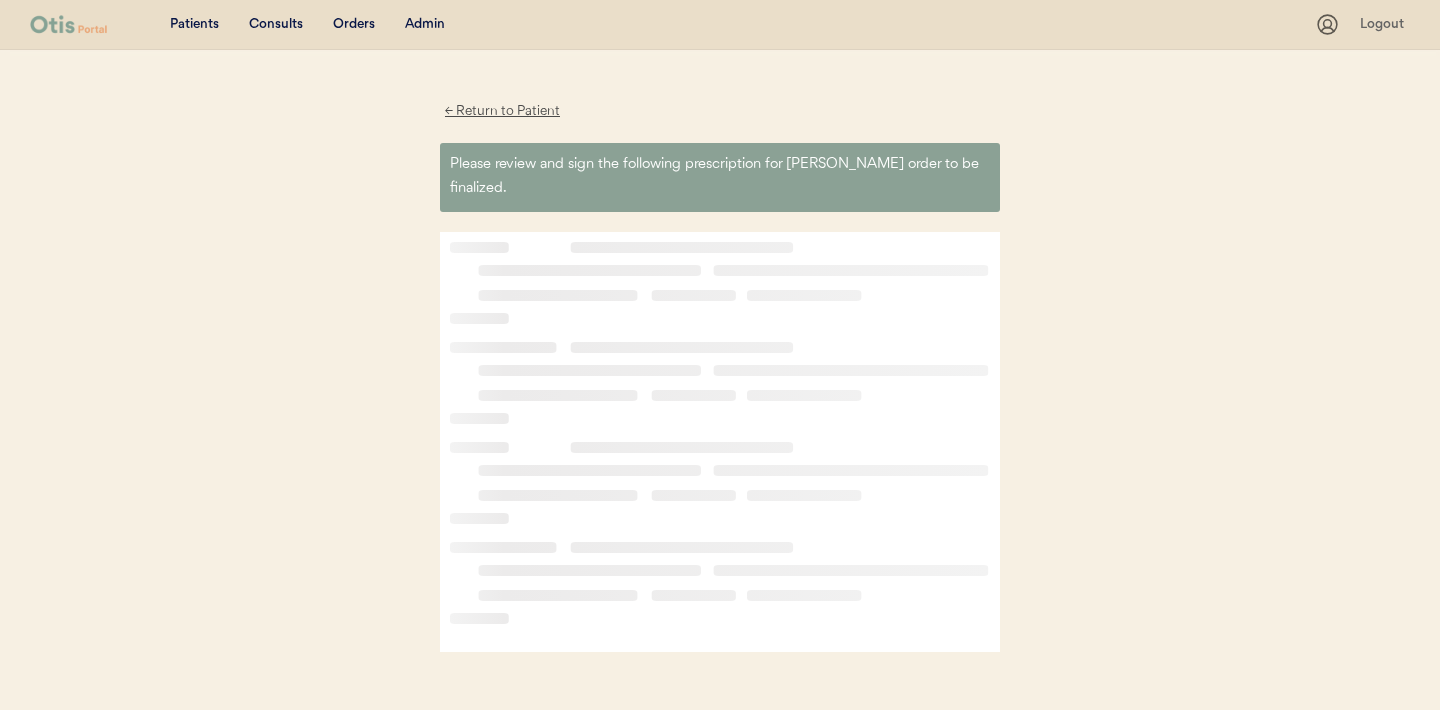 scroll, scrollTop: 0, scrollLeft: 0, axis: both 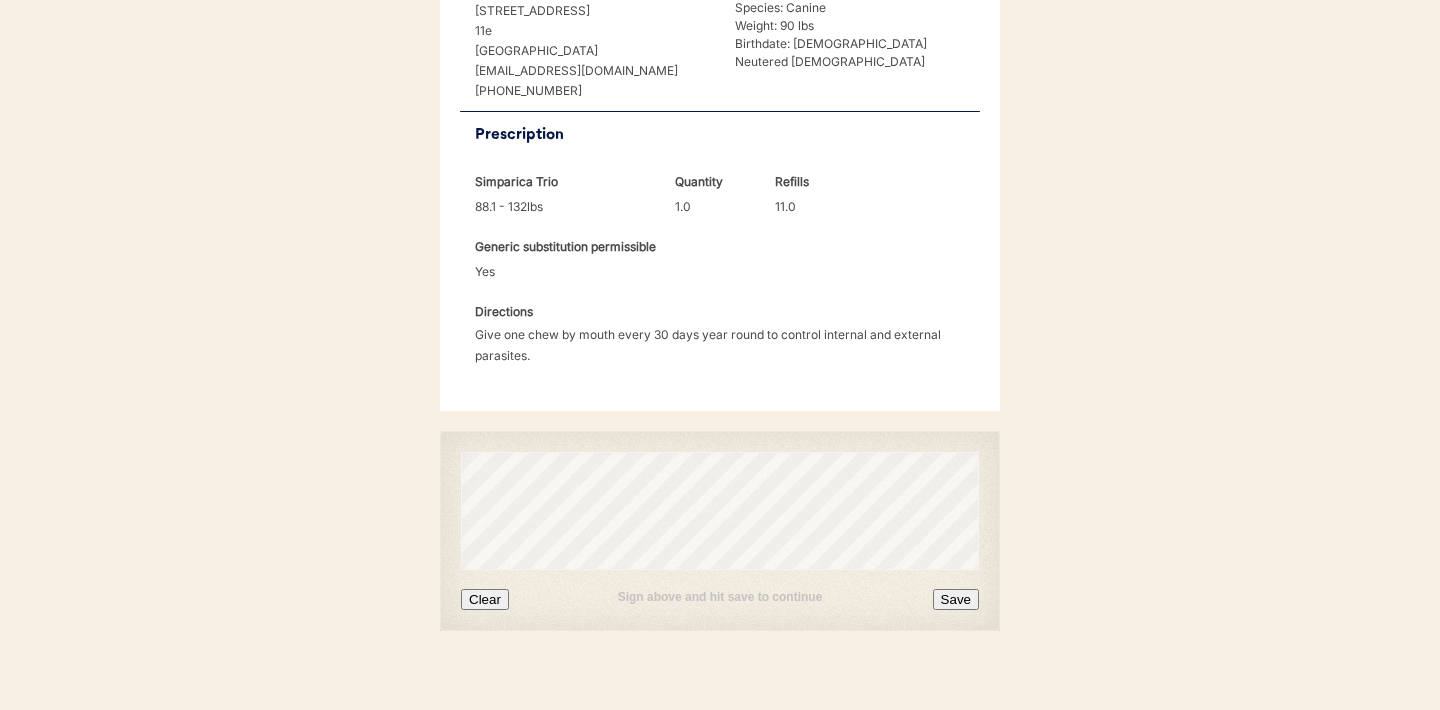 click on "Clear" at bounding box center (485, 599) 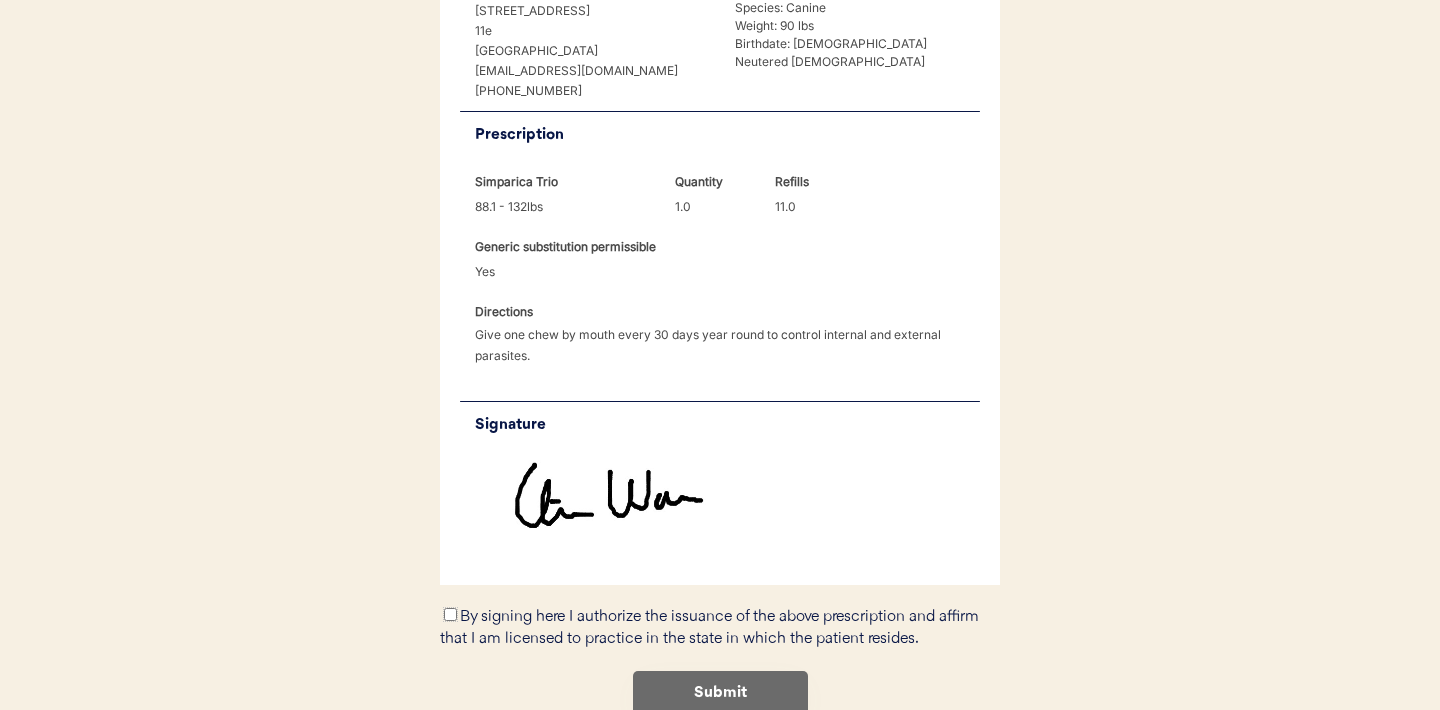 click on "By signing here I authorize the issuance of the above prescription and affirm that I am licensed to practice in the state in which the patient resides." at bounding box center (450, 614) 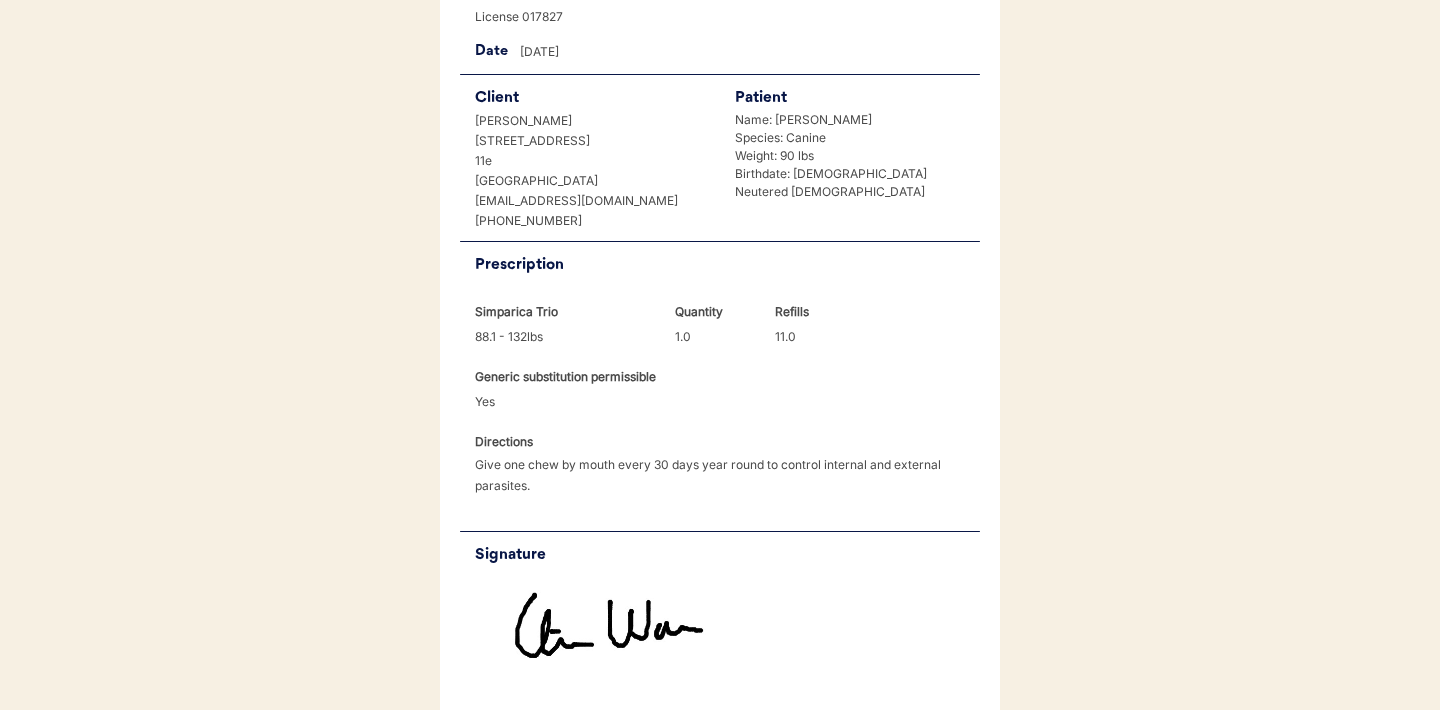 scroll, scrollTop: 619, scrollLeft: 0, axis: vertical 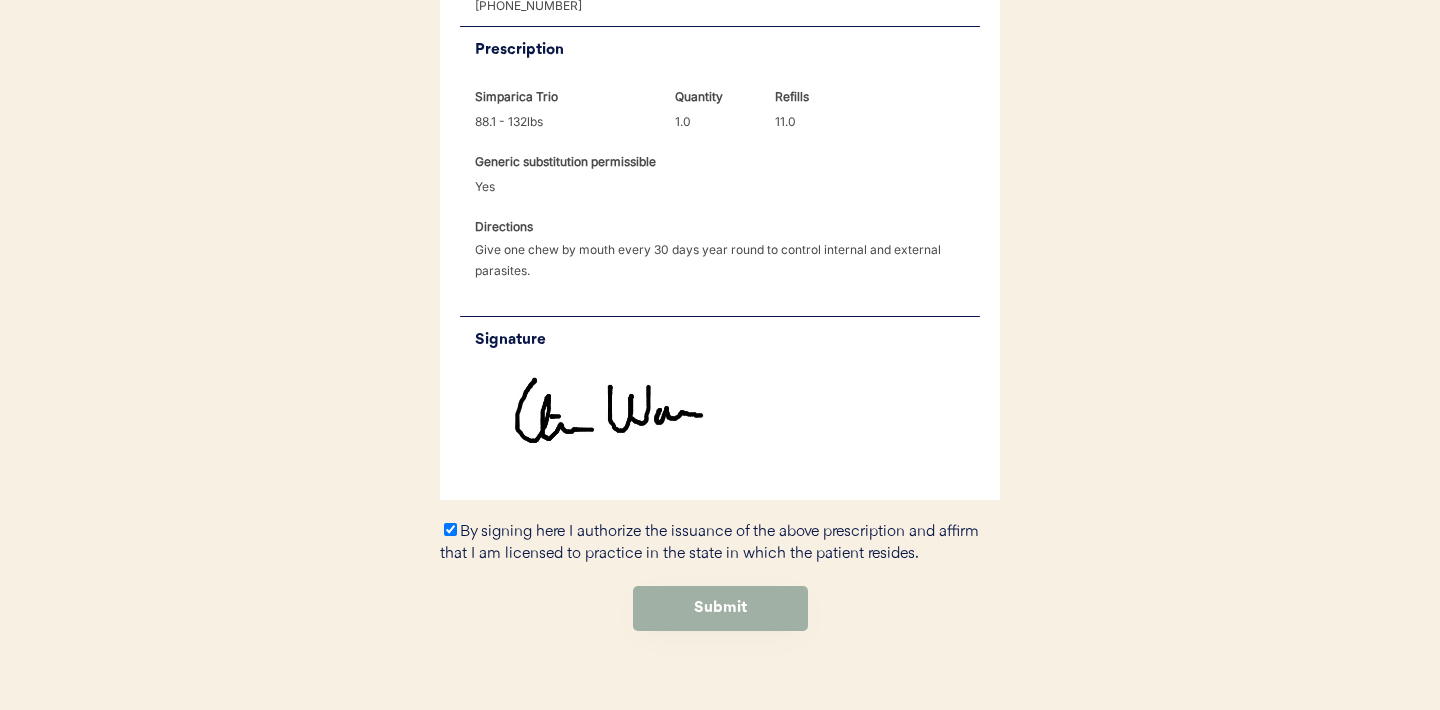 click on "Submit" at bounding box center (720, 608) 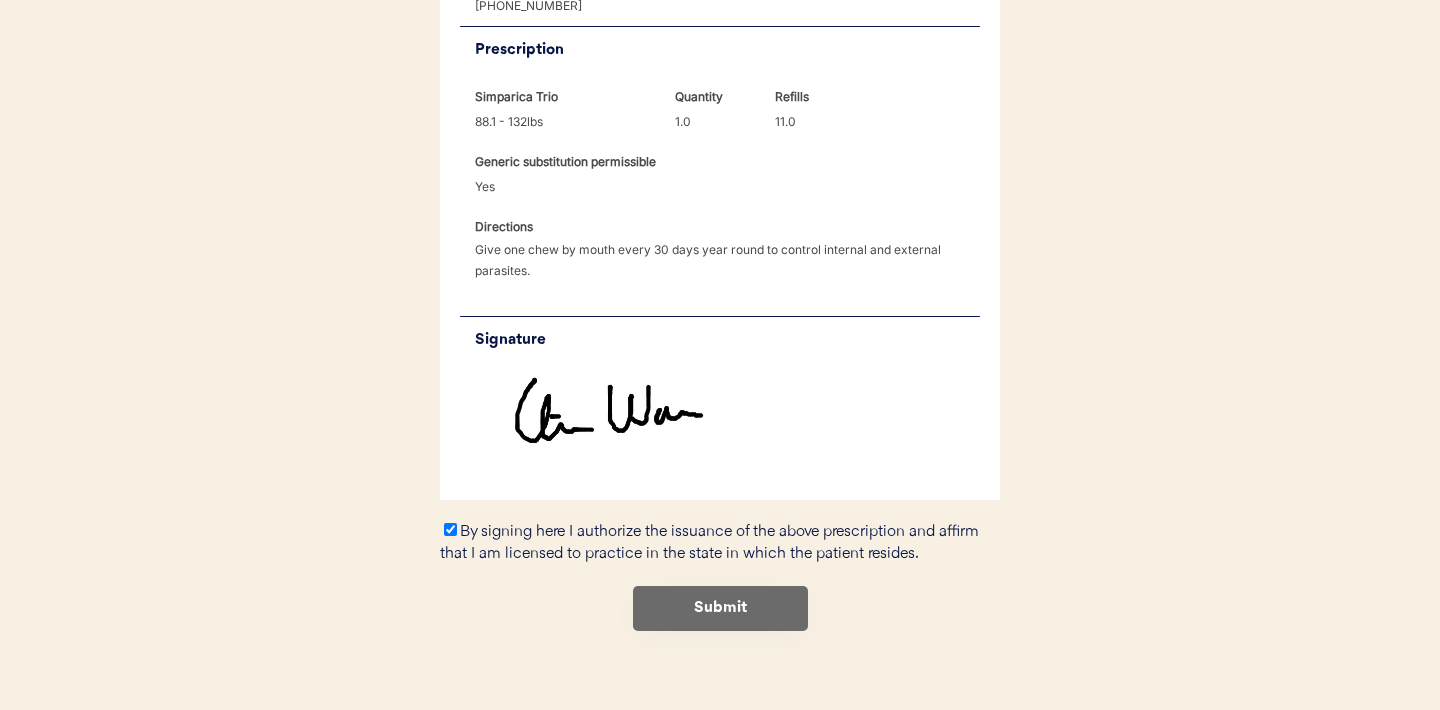 scroll, scrollTop: 0, scrollLeft: 0, axis: both 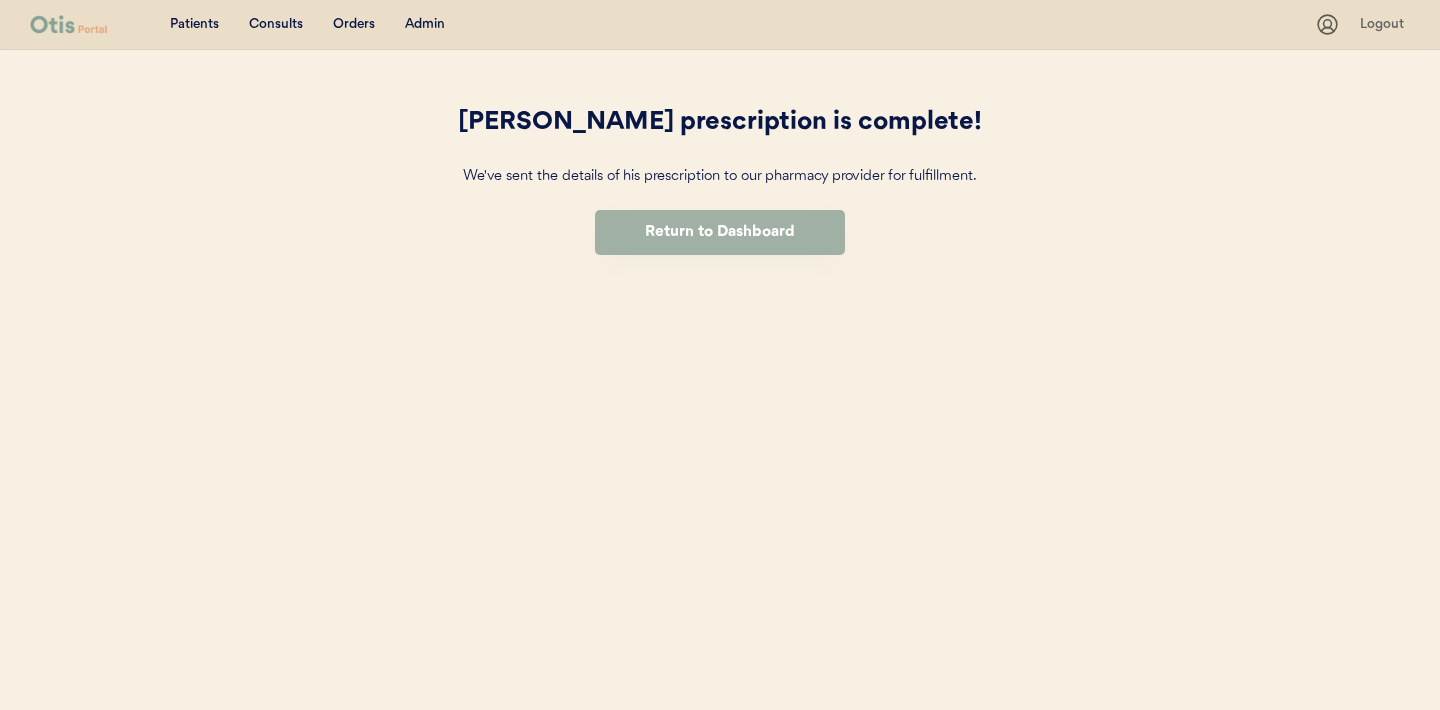 click on "Return to Dashboard" at bounding box center [720, 232] 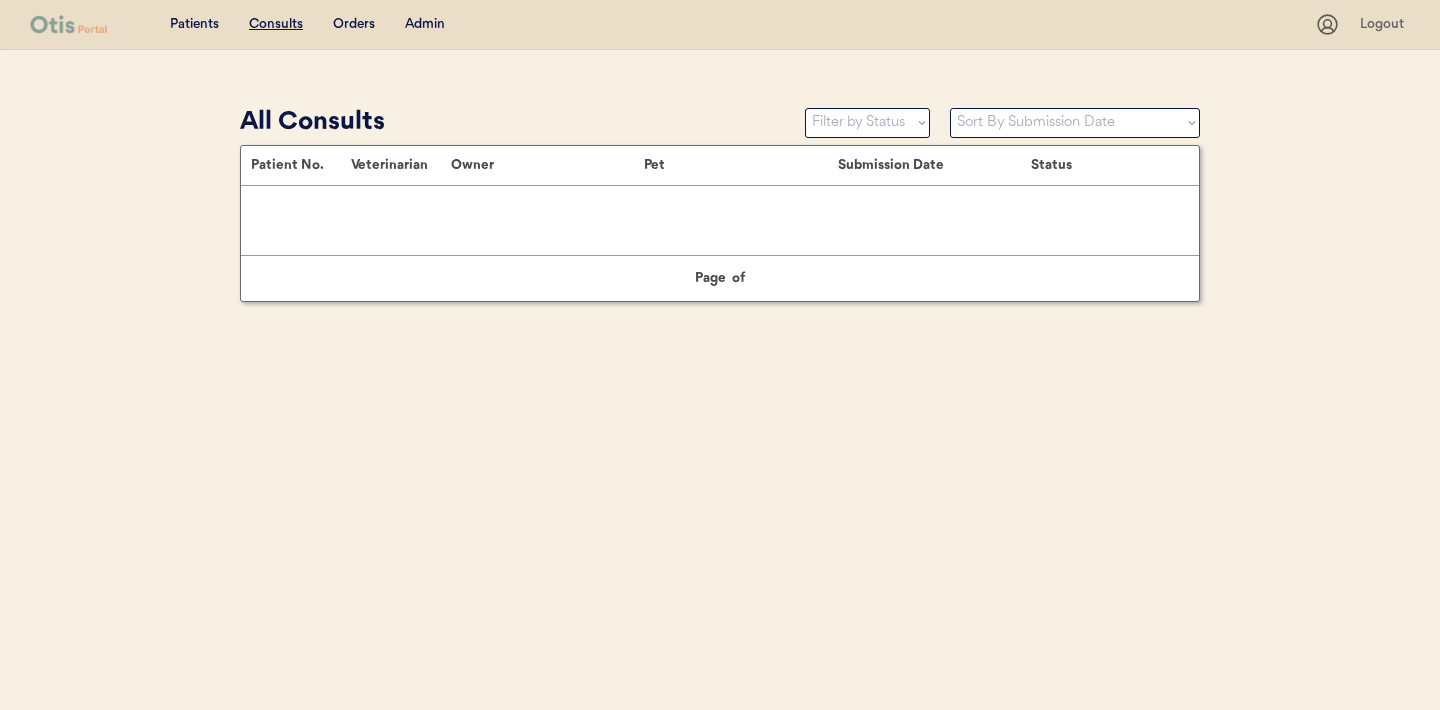 scroll, scrollTop: 0, scrollLeft: 0, axis: both 